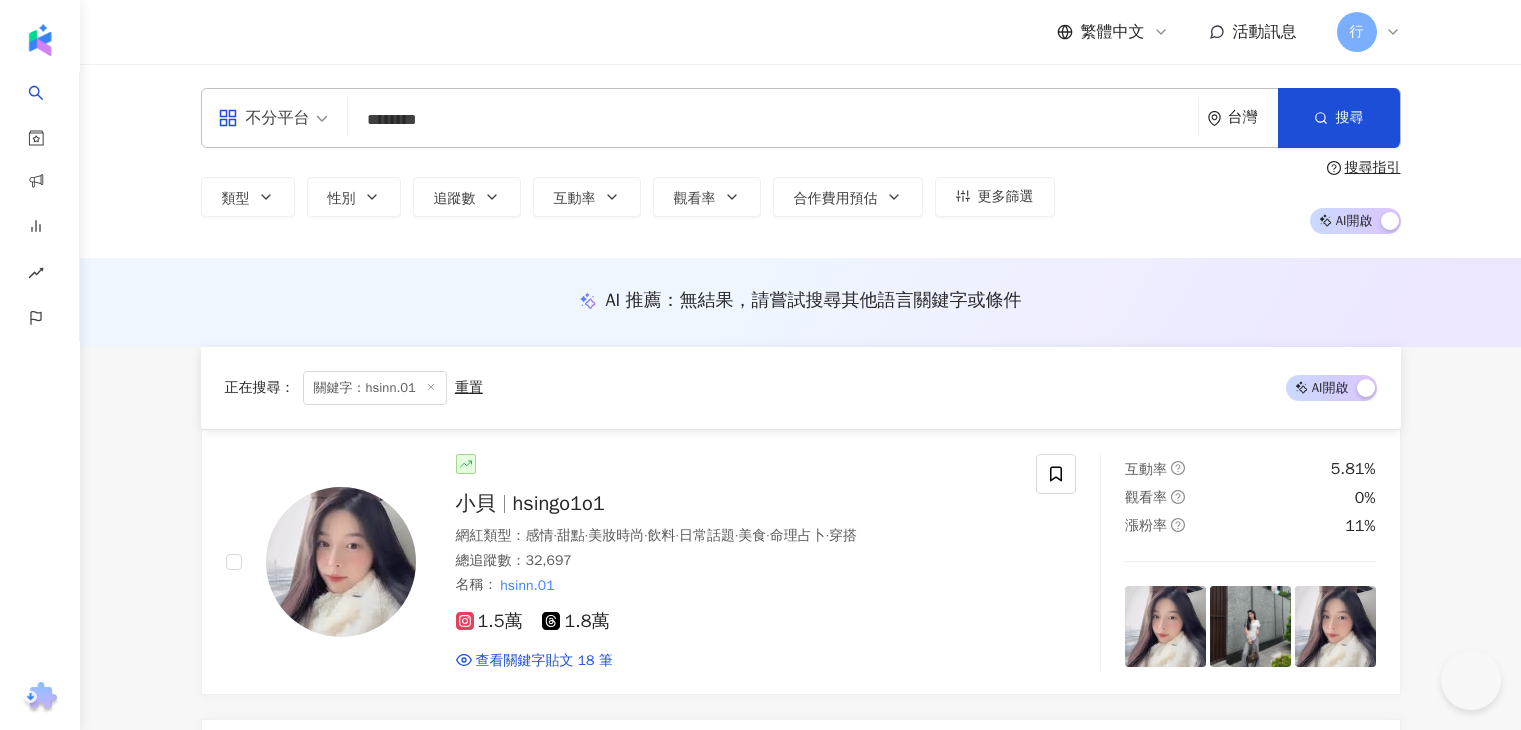 scroll, scrollTop: 800, scrollLeft: 0, axis: vertical 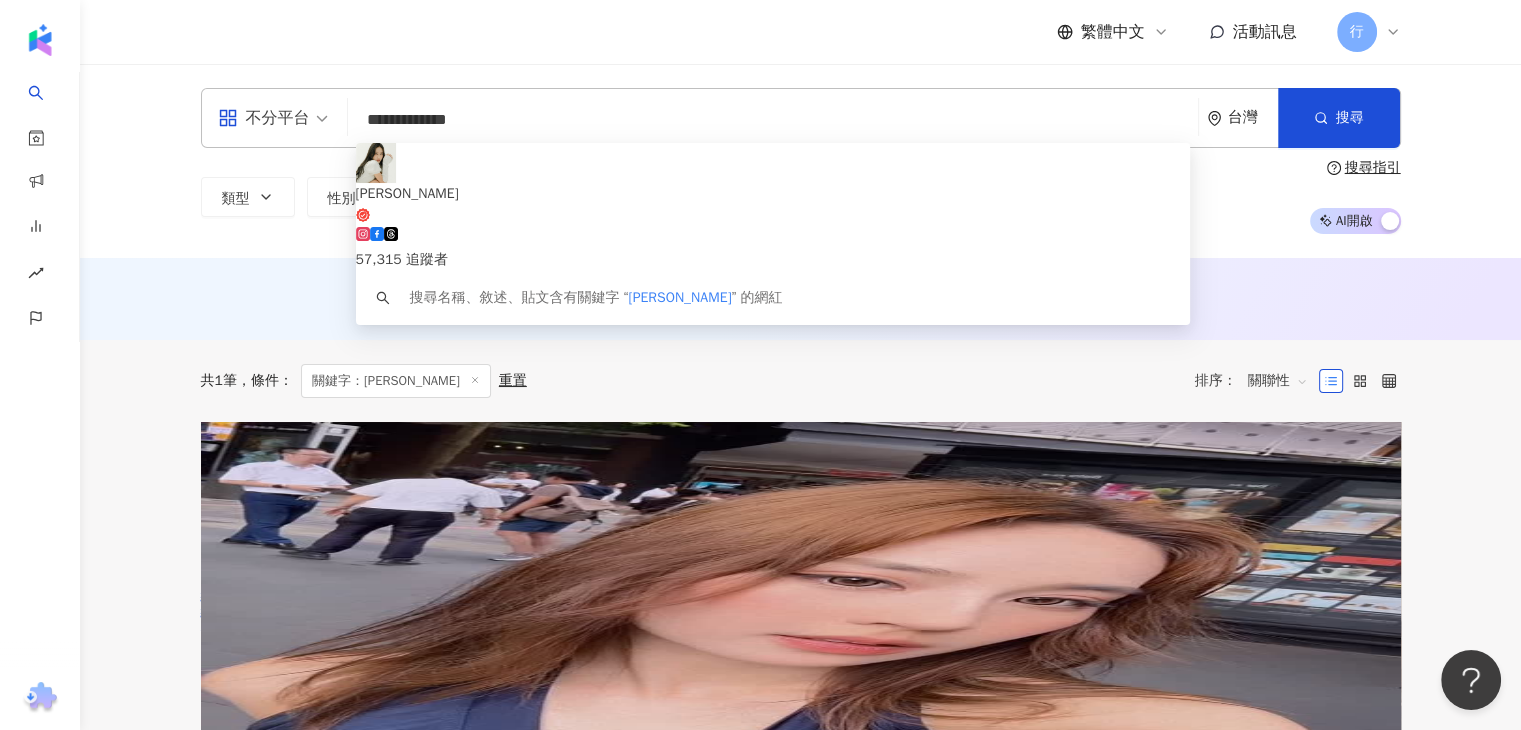 click on "**********" at bounding box center [773, 120] 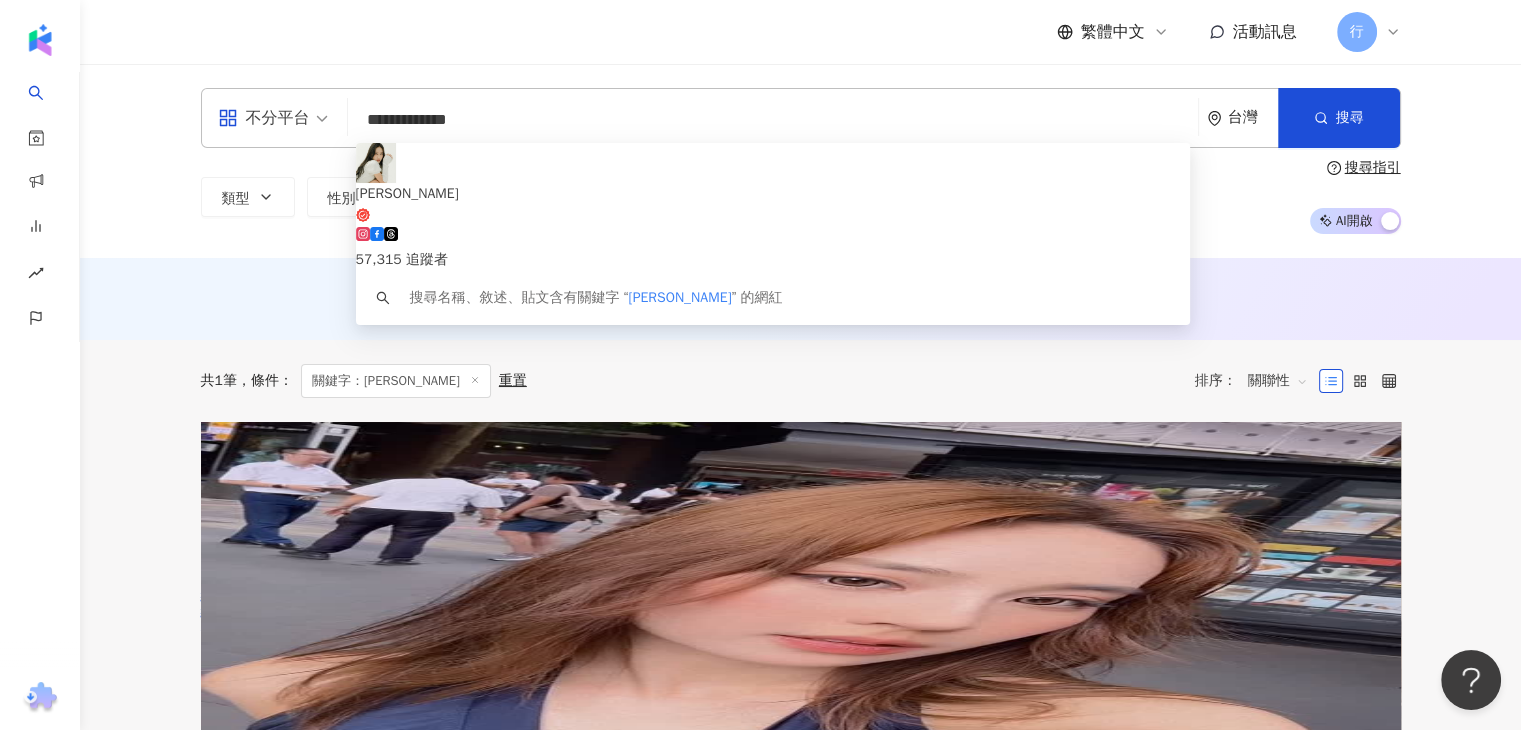 drag, startPoint x: 474, startPoint y: 118, endPoint x: 350, endPoint y: 116, distance: 124.01613 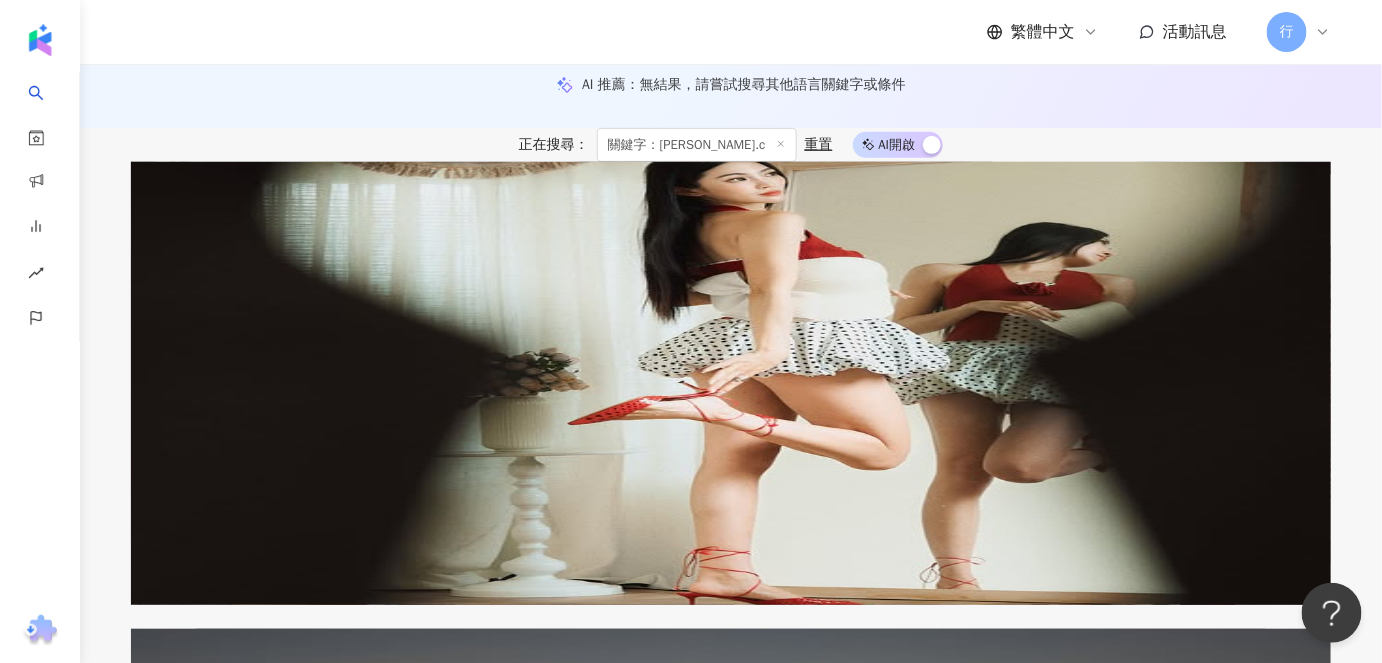scroll, scrollTop: 181, scrollLeft: 0, axis: vertical 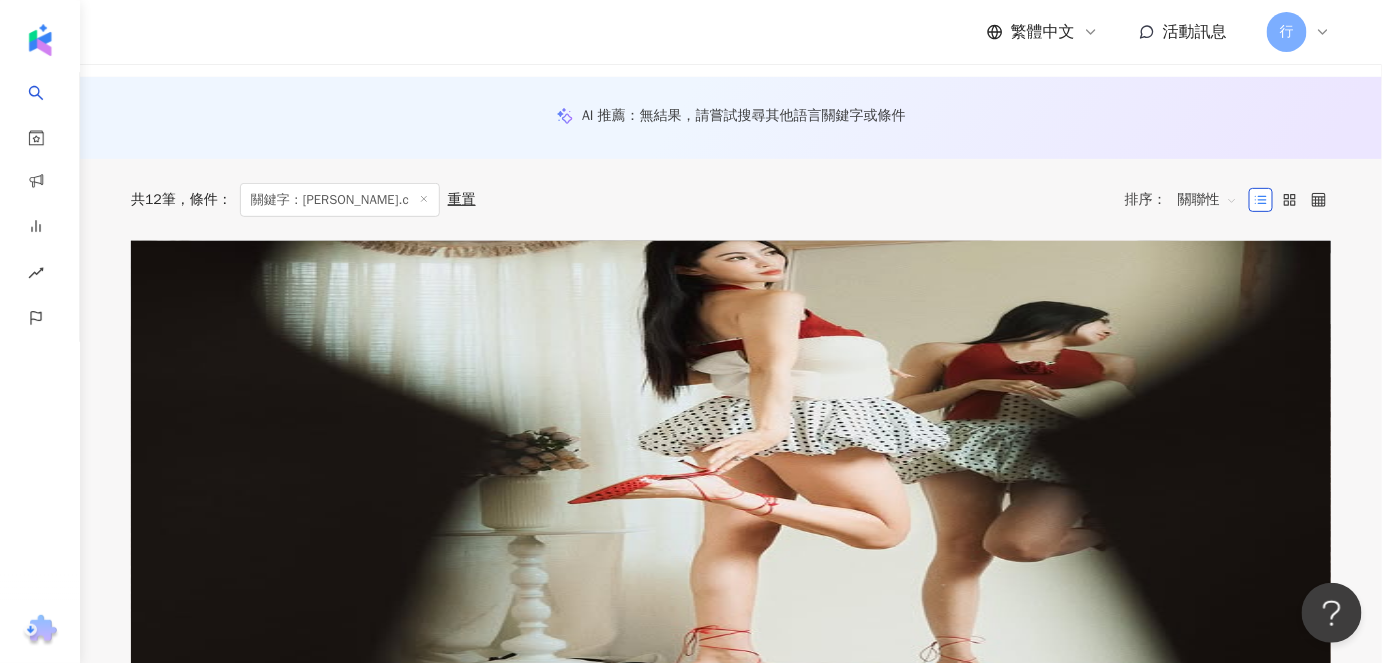 type on "*******" 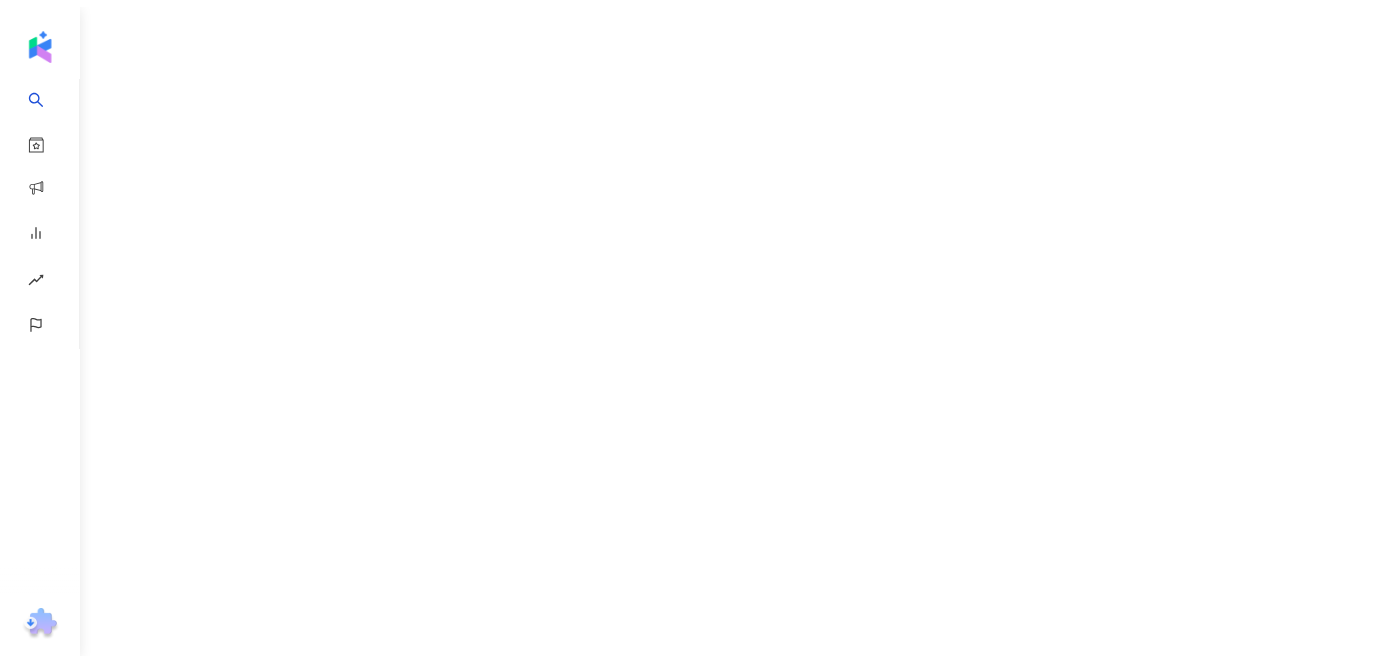 scroll, scrollTop: 0, scrollLeft: 0, axis: both 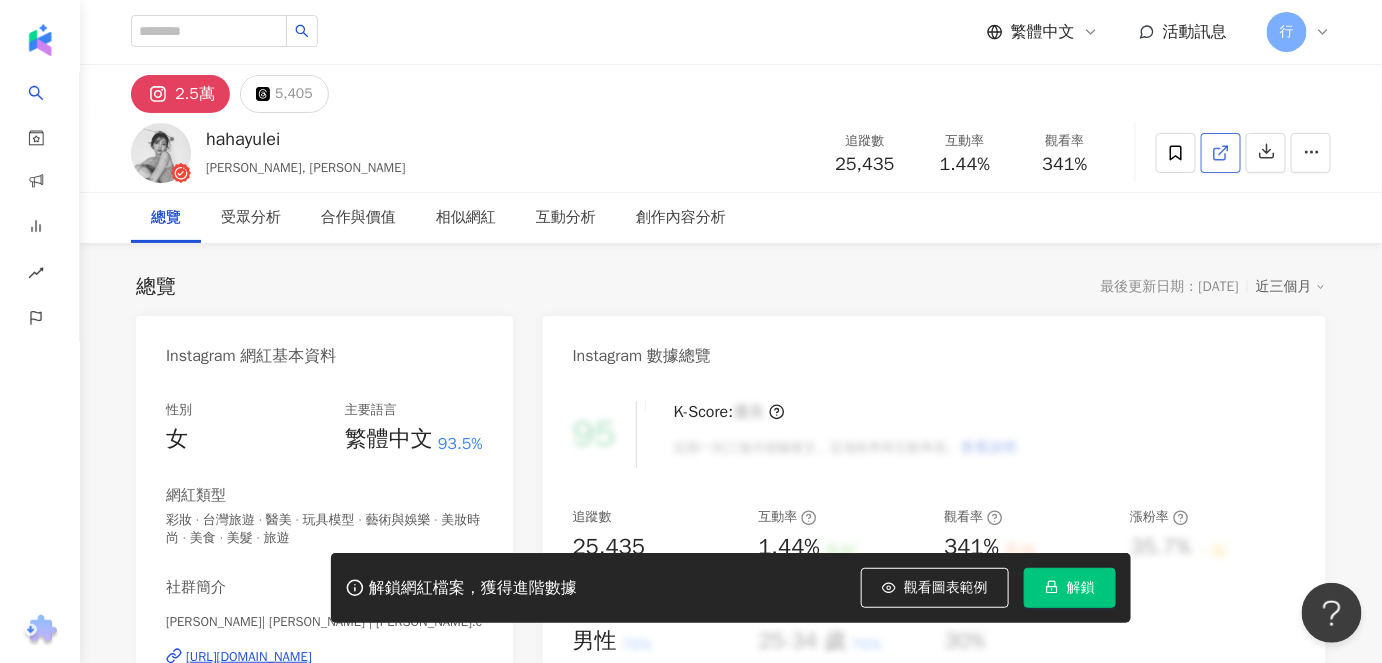 click 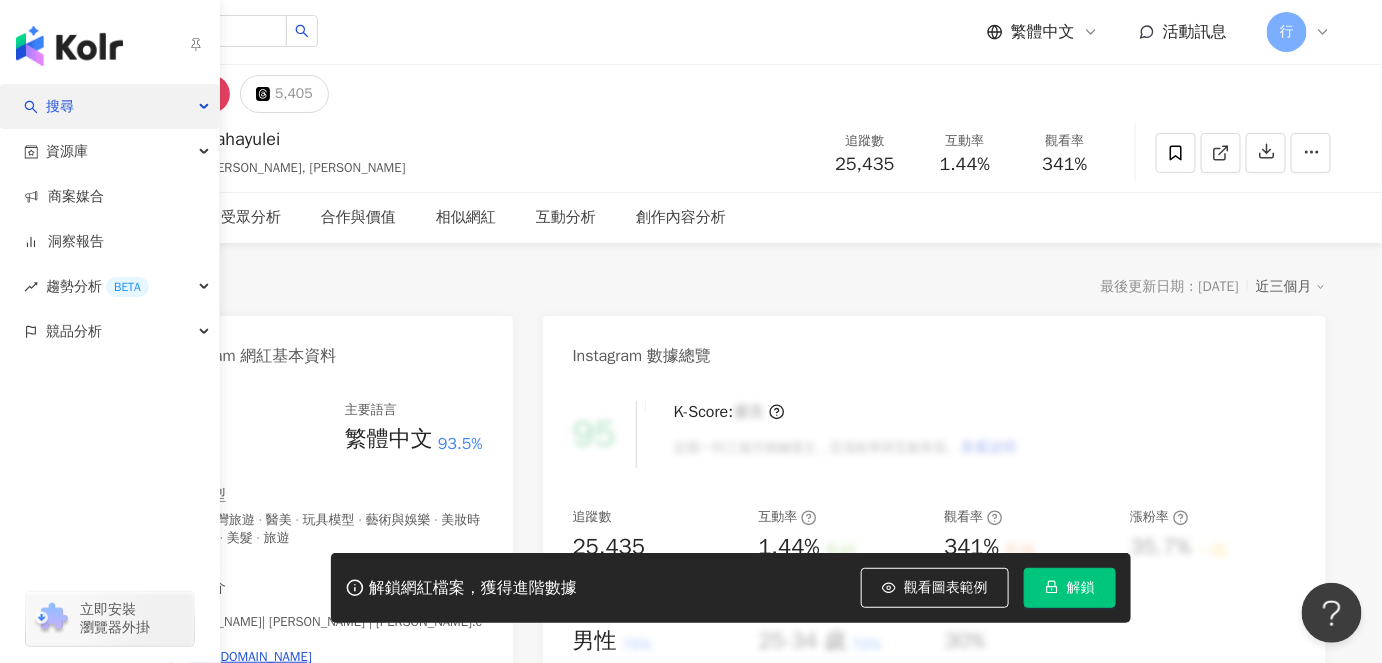 click on "搜尋" at bounding box center (109, 106) 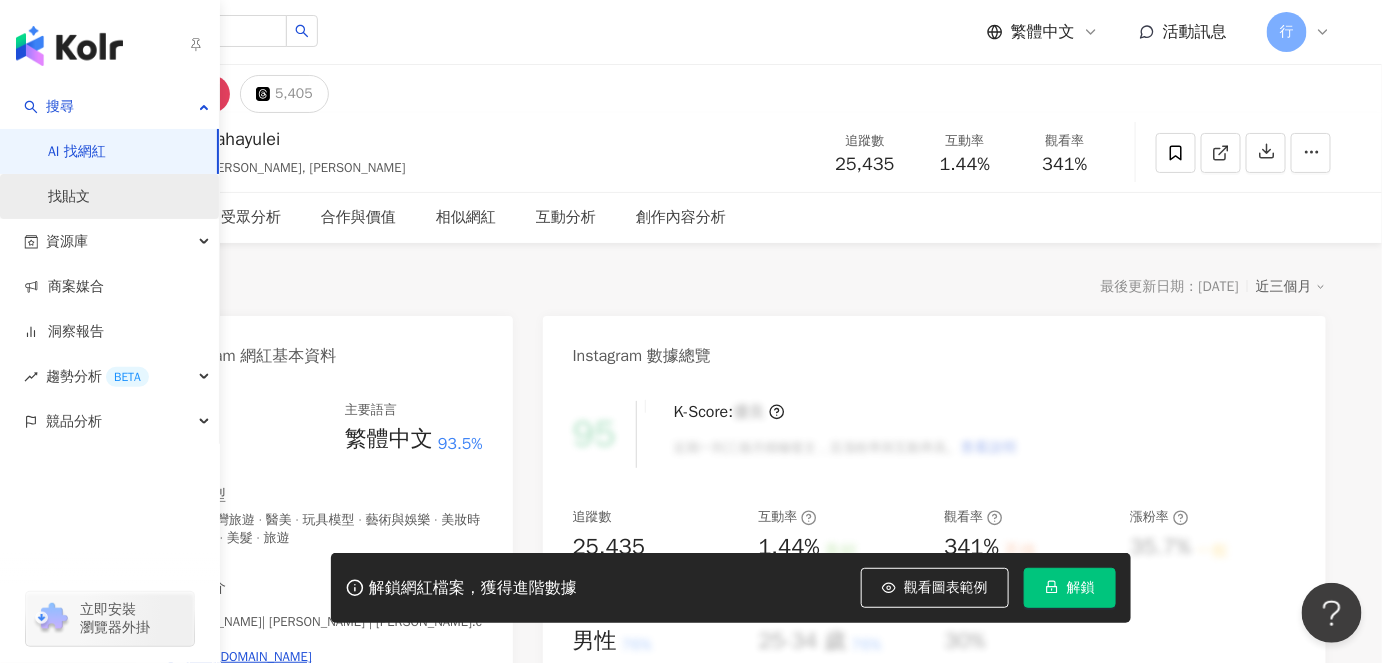 click on "找貼文" at bounding box center [69, 197] 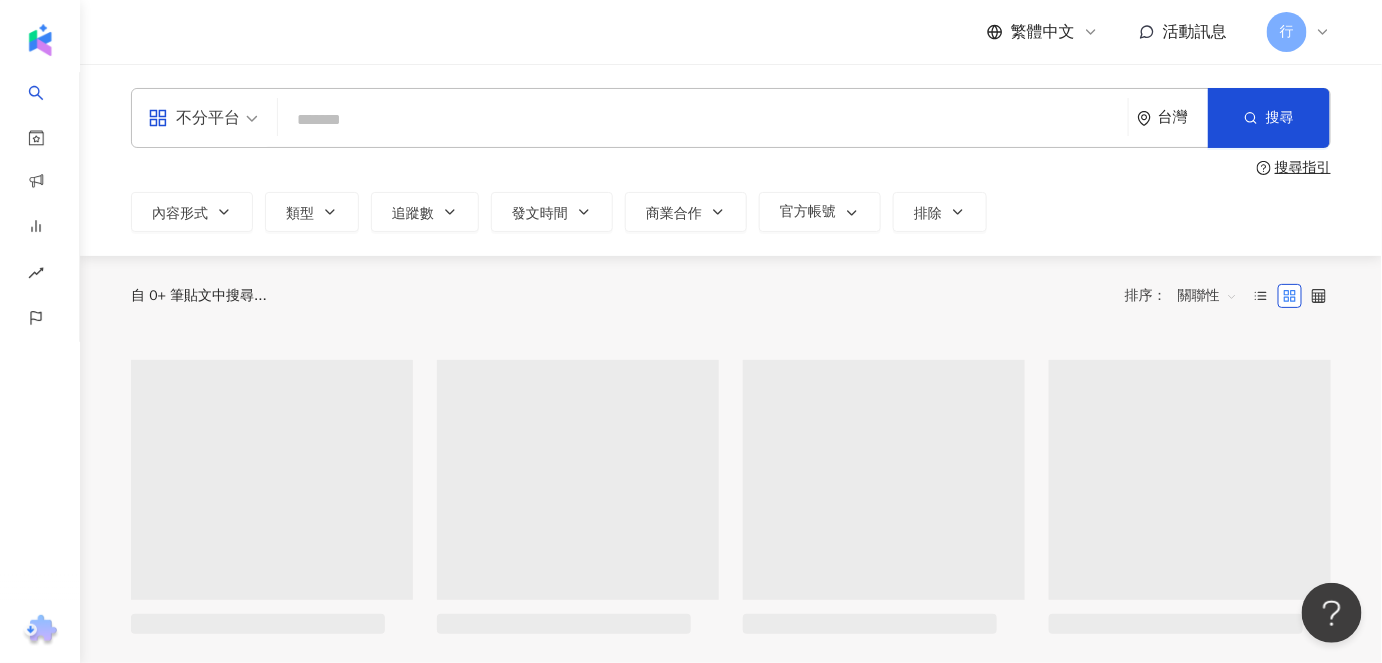 click at bounding box center [703, 119] 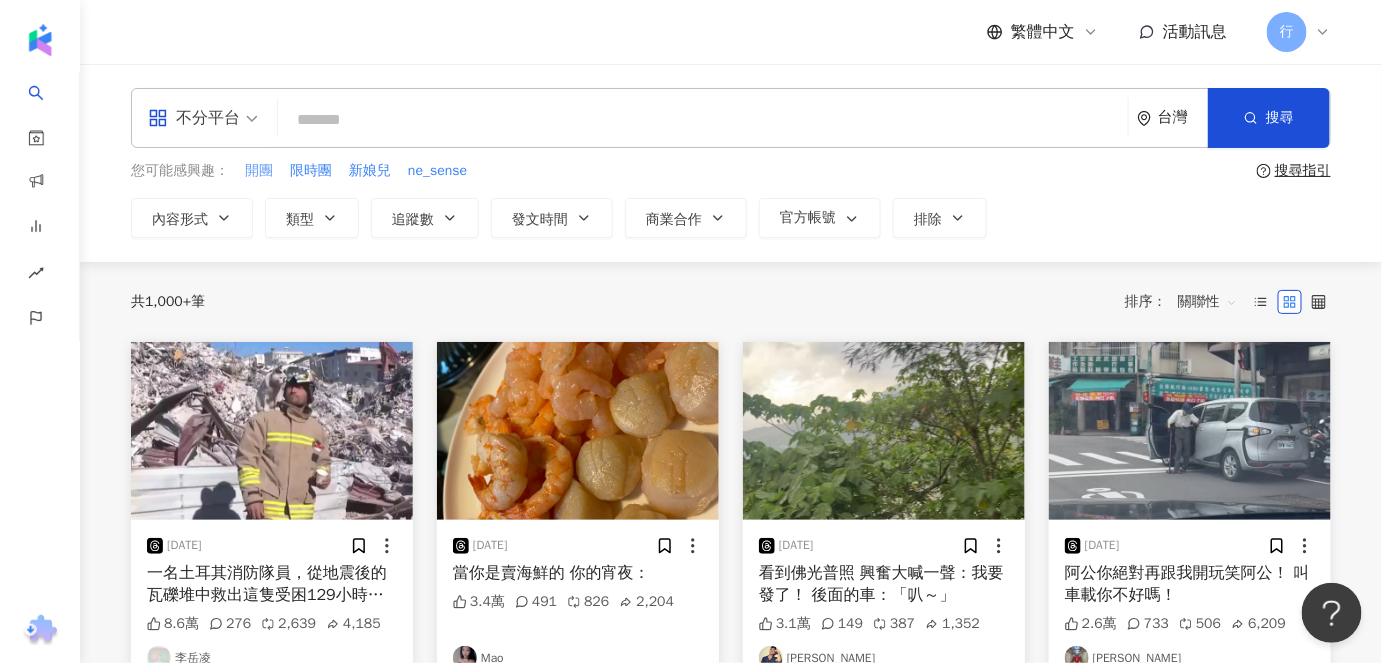 click on "開團" at bounding box center [259, 171] 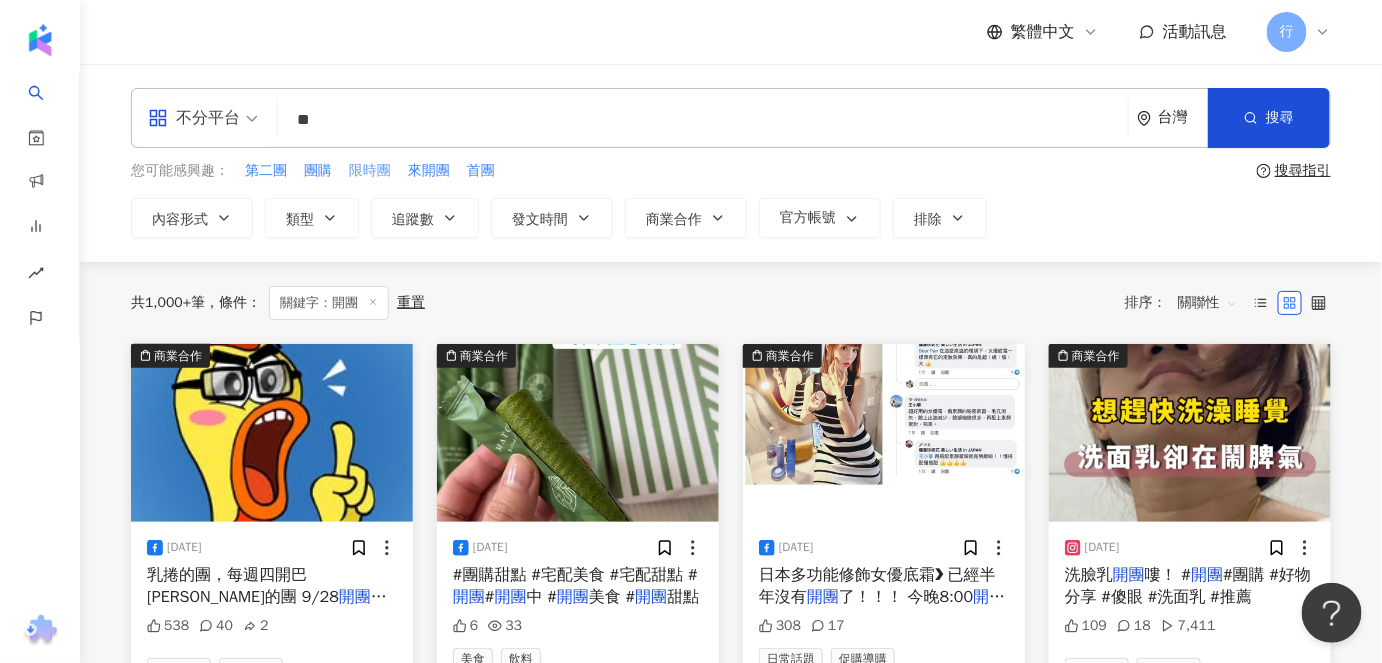click on "限時團" at bounding box center [370, 171] 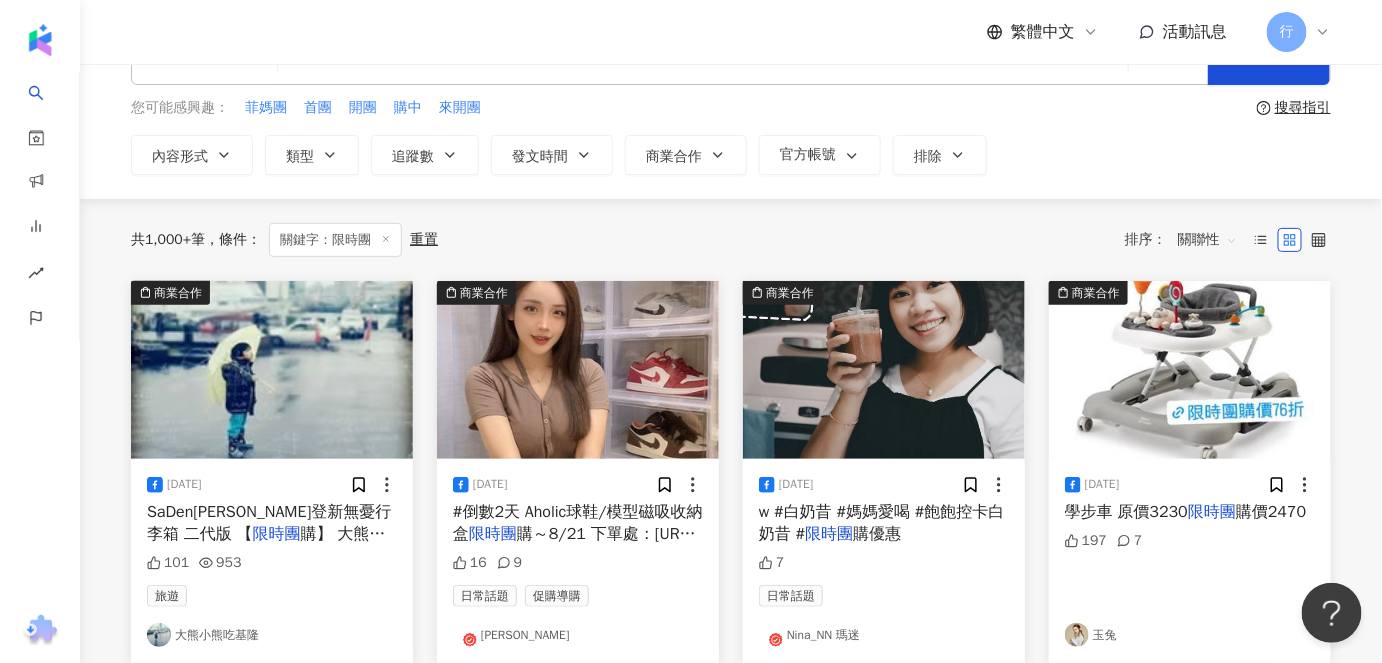 scroll, scrollTop: 90, scrollLeft: 0, axis: vertical 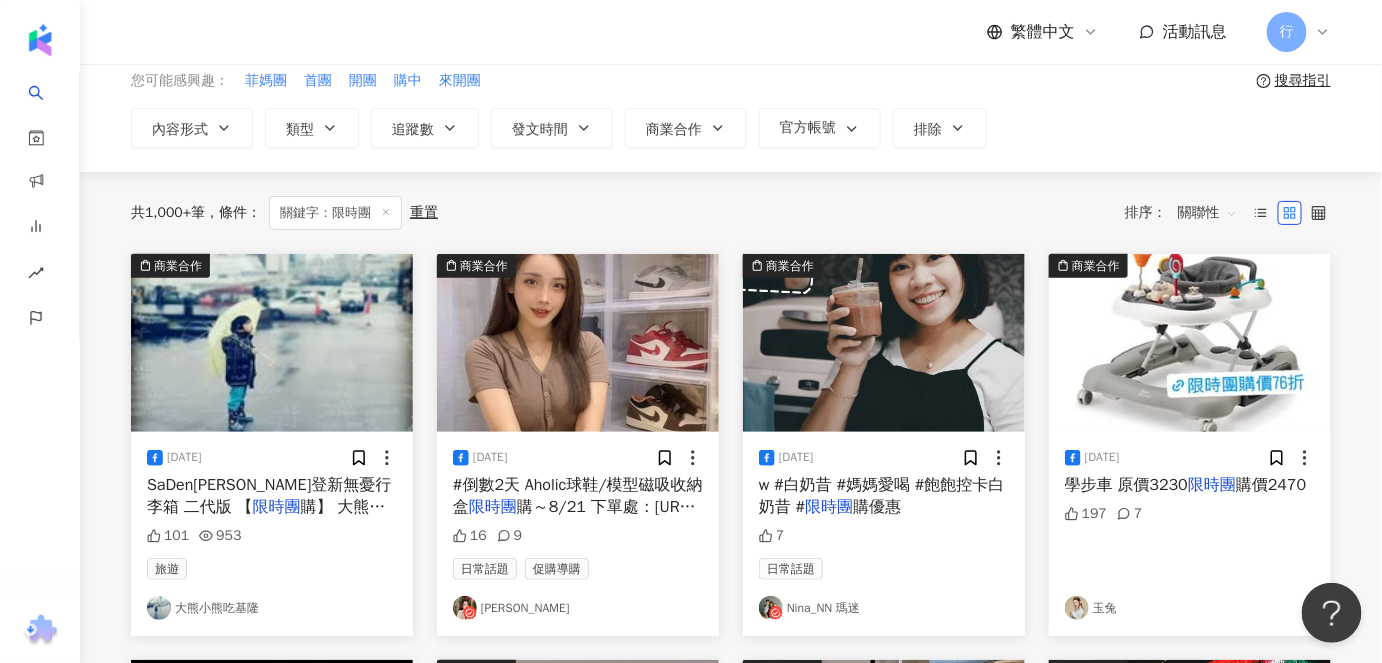 click on "Nina_NN 瑪迷" at bounding box center [884, 608] 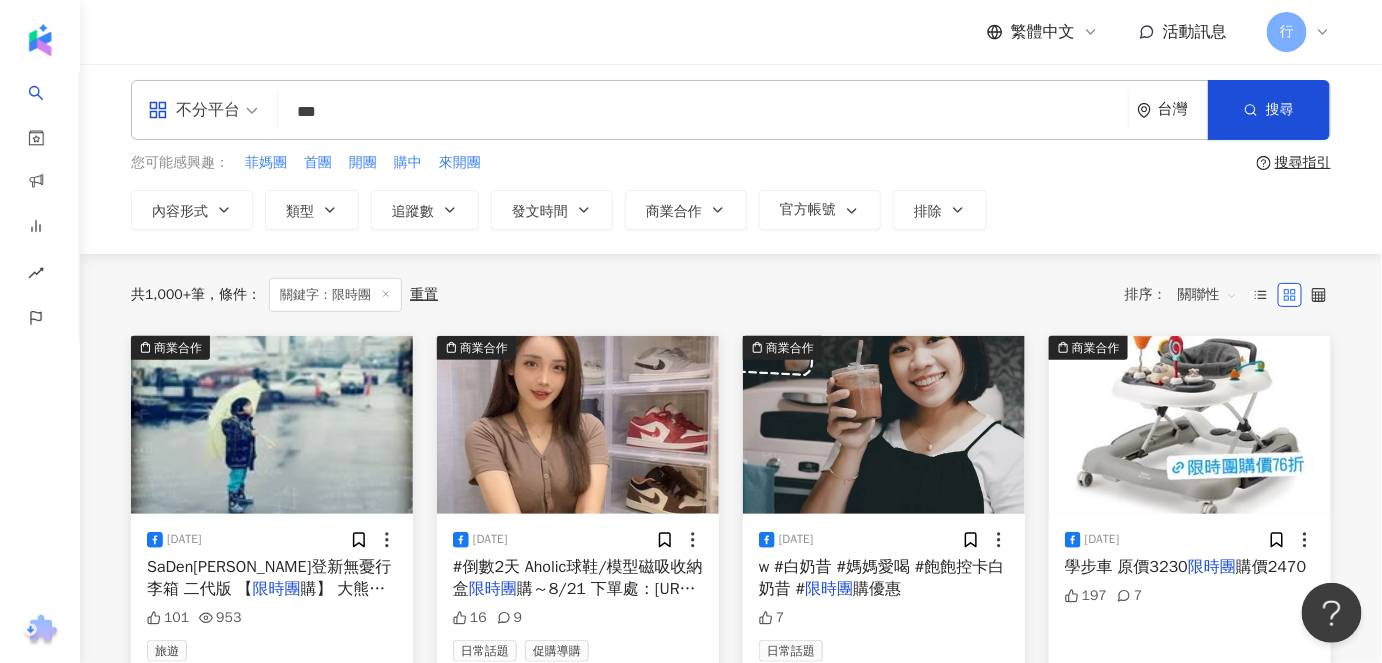 scroll, scrollTop: 0, scrollLeft: 0, axis: both 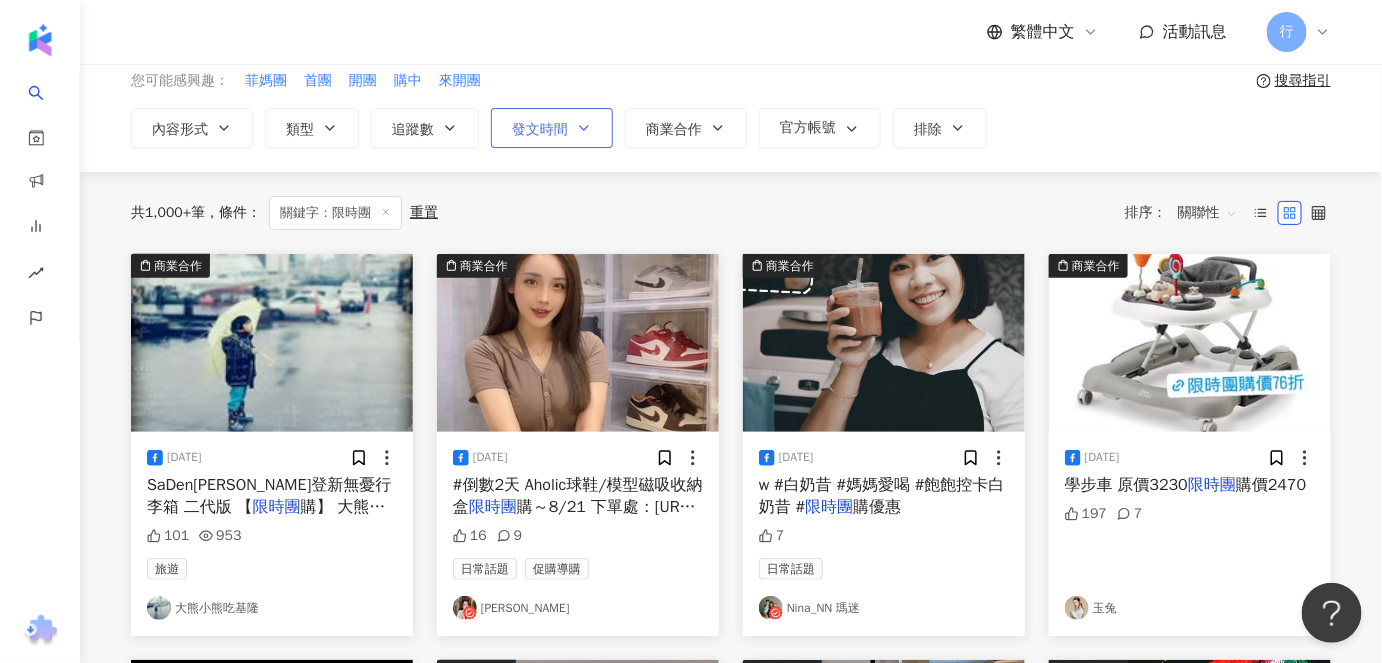 click on "發文時間" at bounding box center [552, 128] 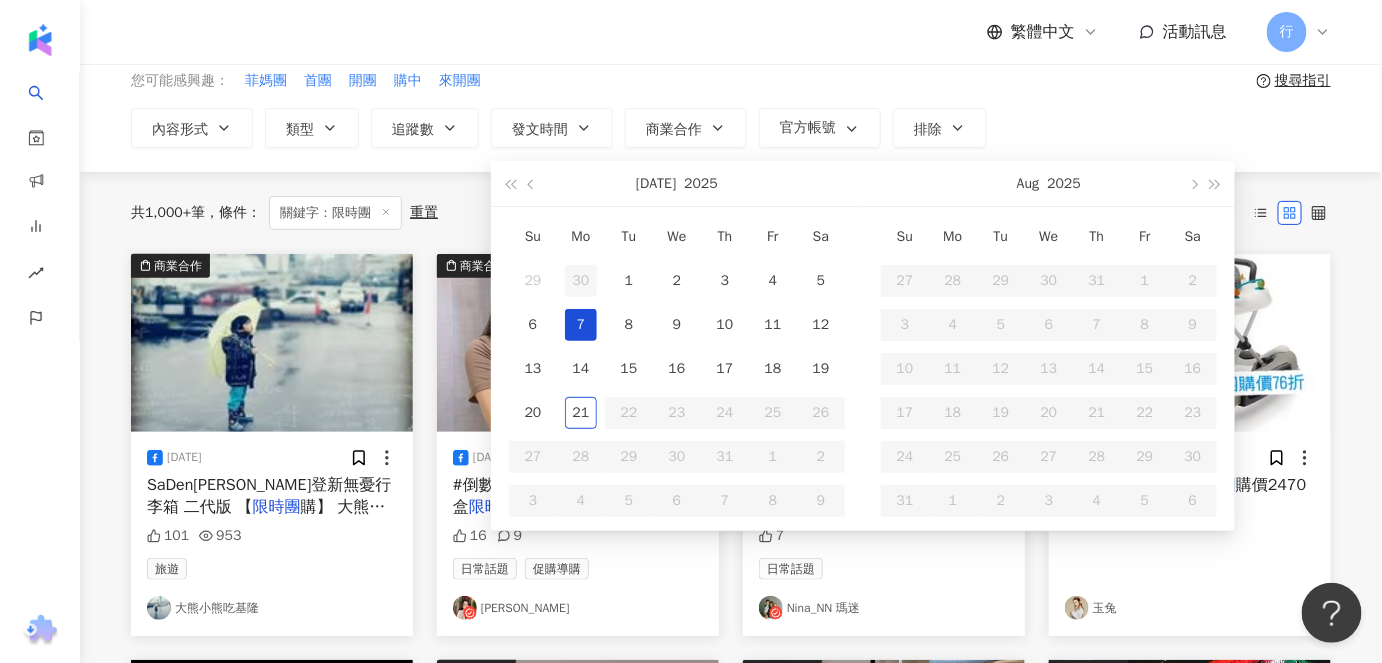 type on "**********" 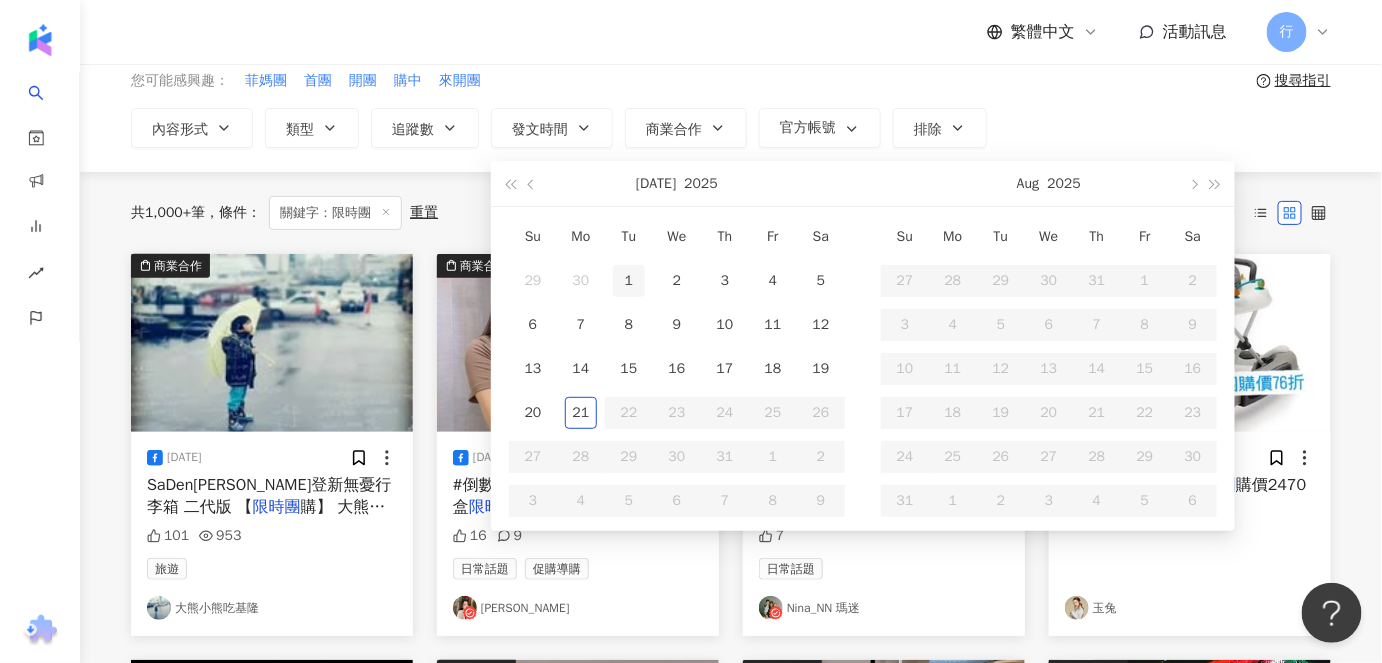 type on "**********" 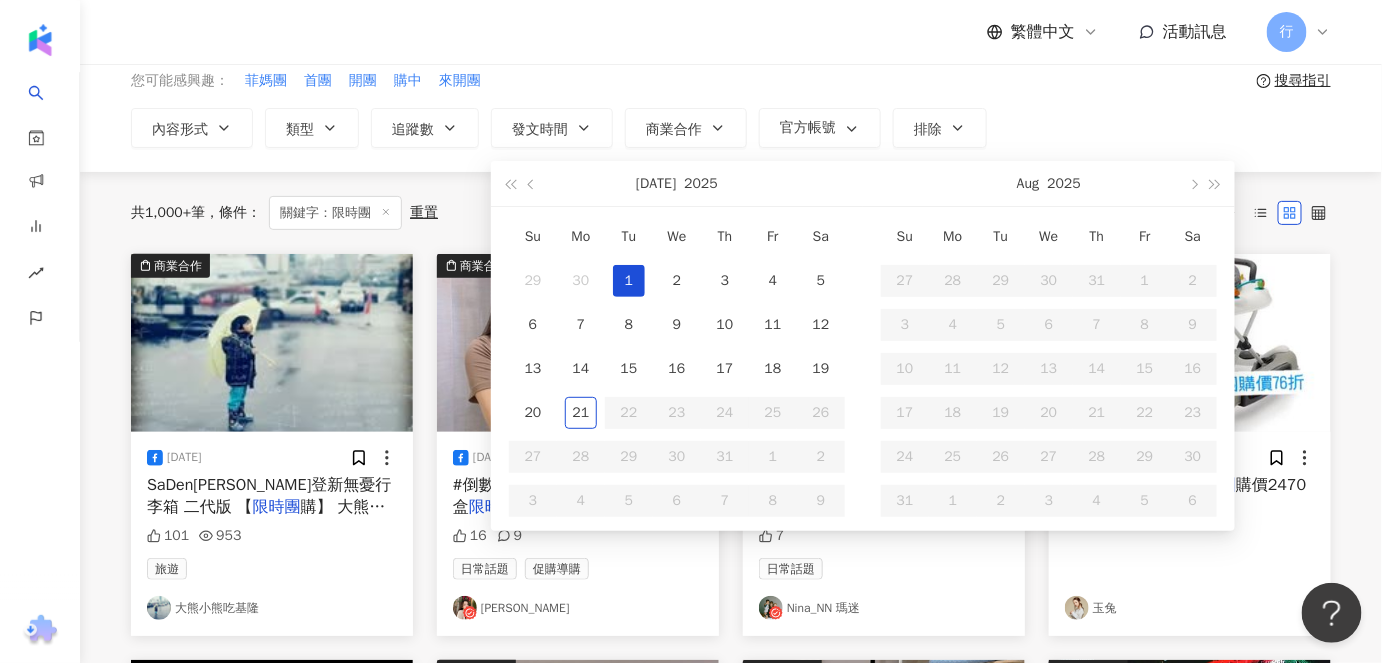 click on "1" at bounding box center [629, 281] 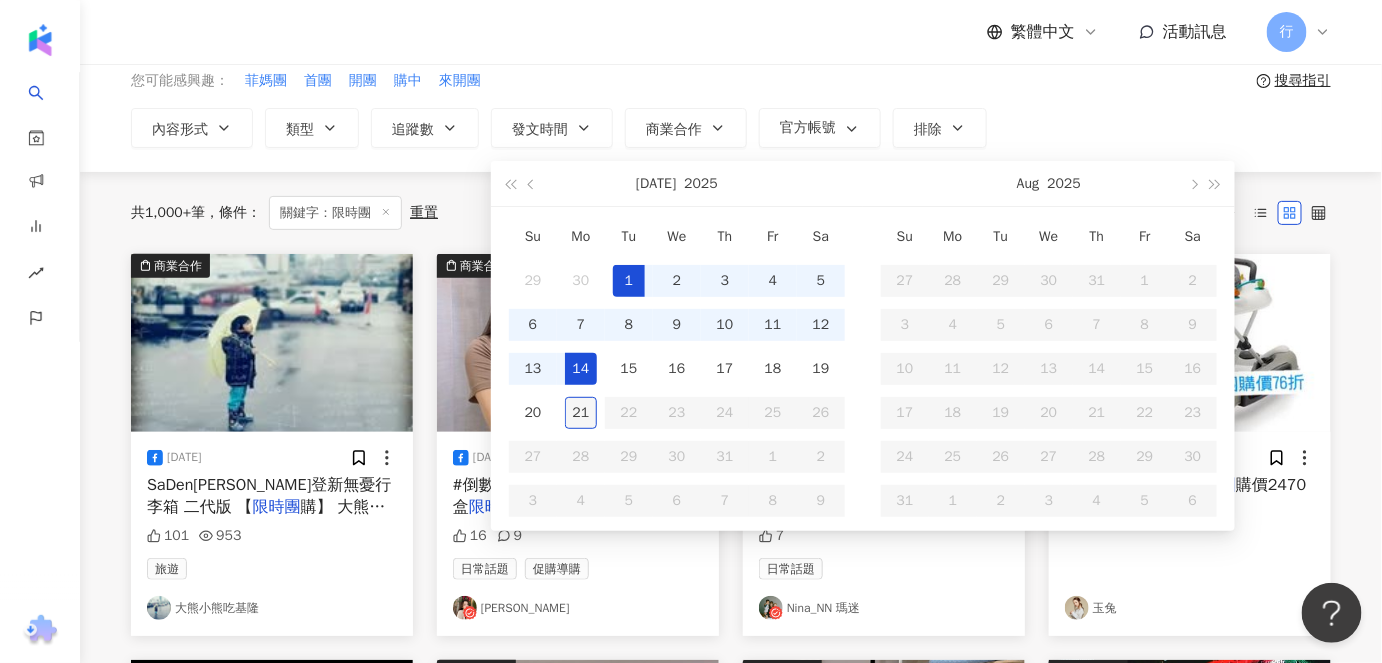 type on "**********" 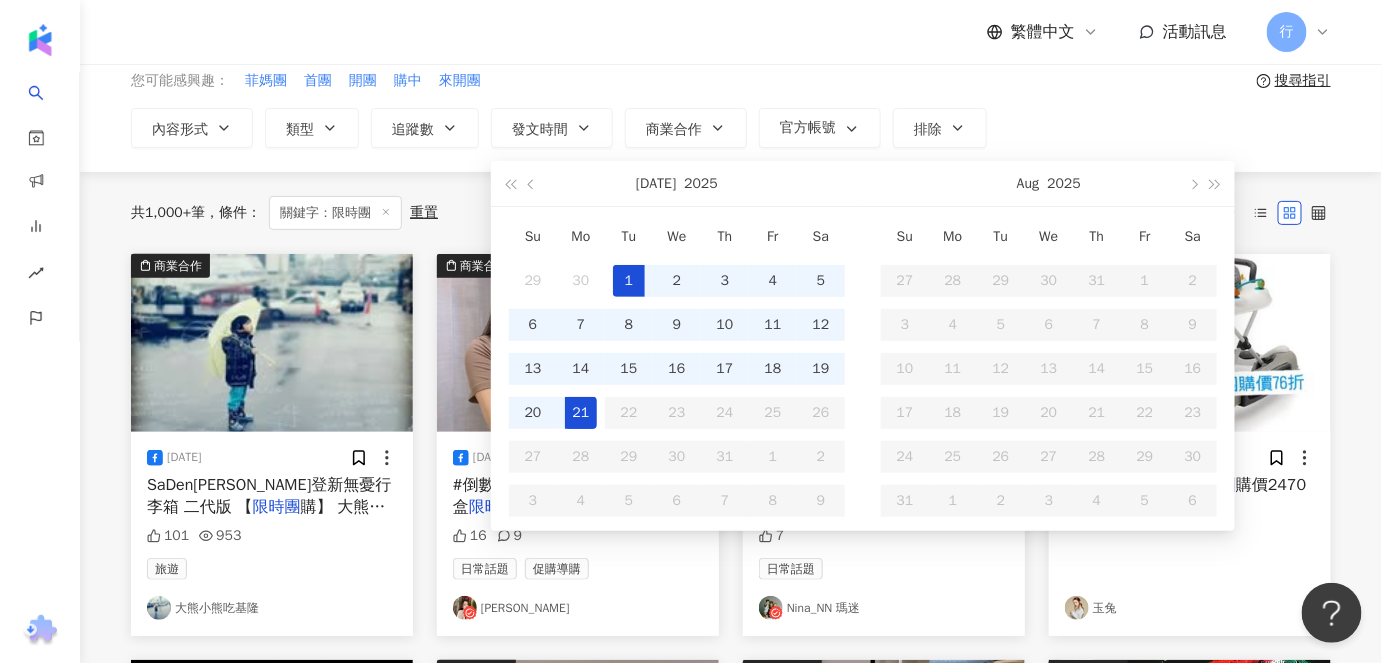 click on "21" at bounding box center (581, 413) 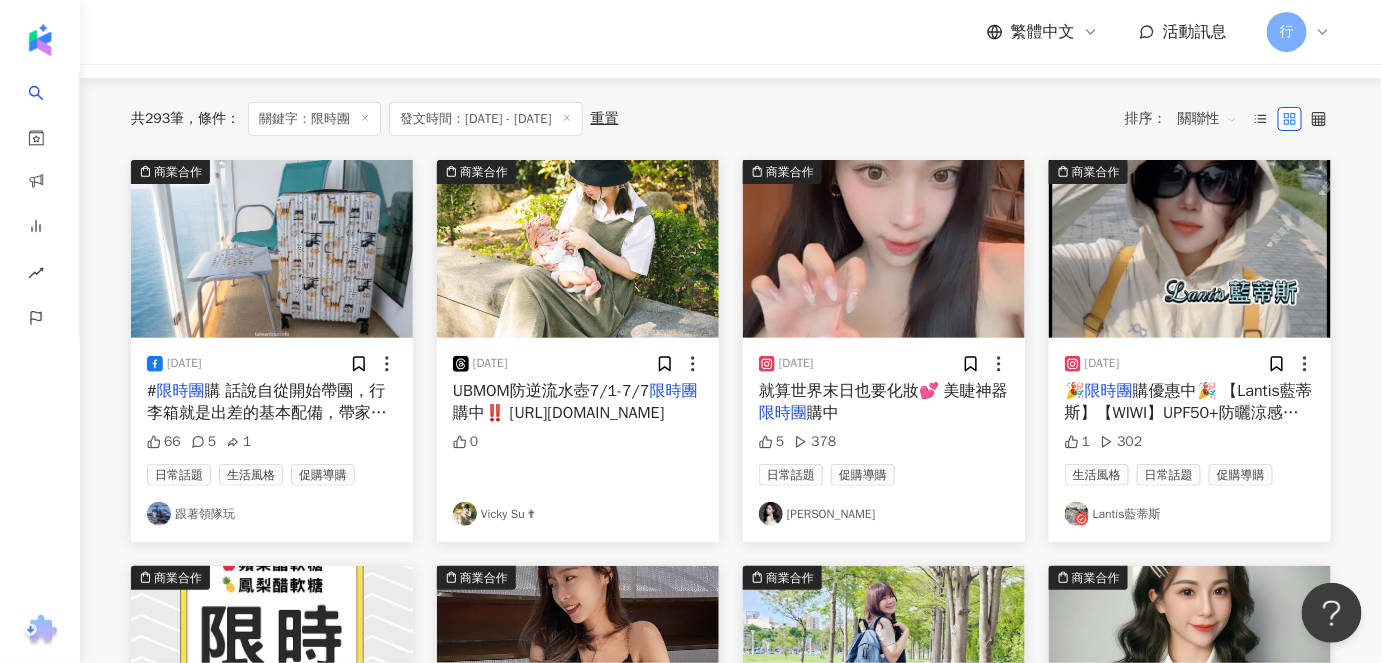 scroll, scrollTop: 181, scrollLeft: 0, axis: vertical 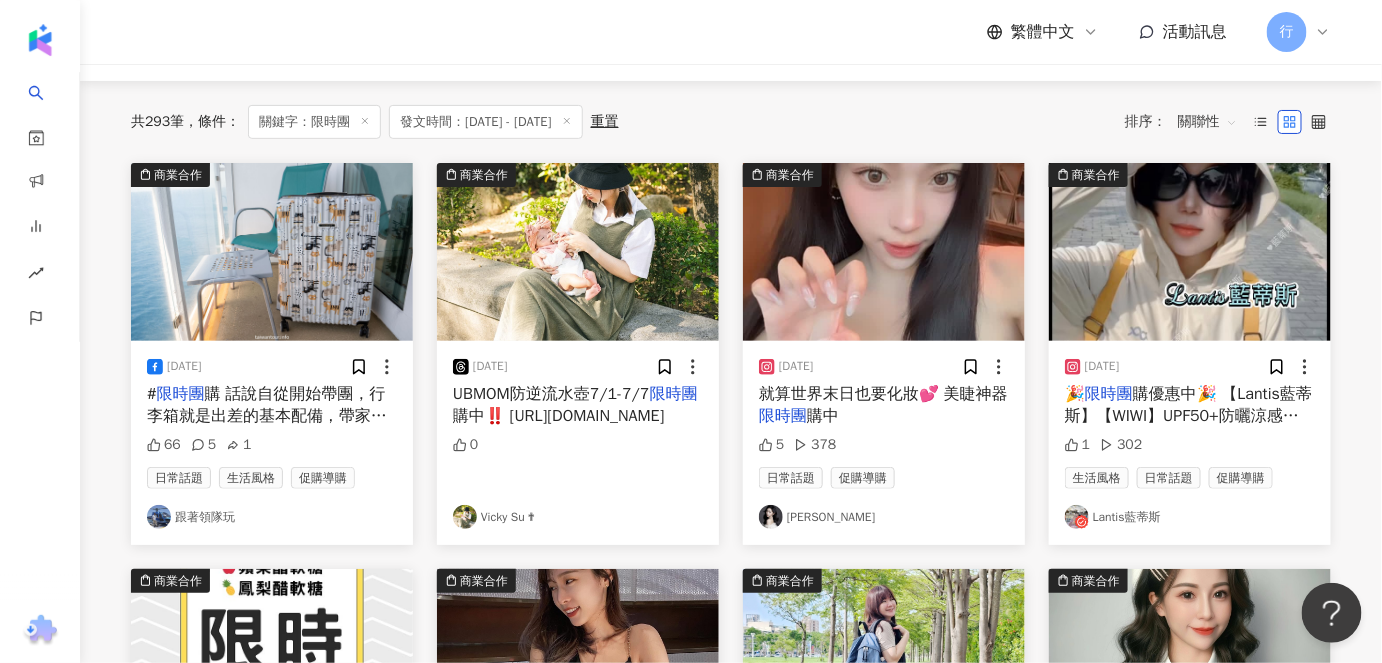 click on "跟著領隊玩" at bounding box center (272, 517) 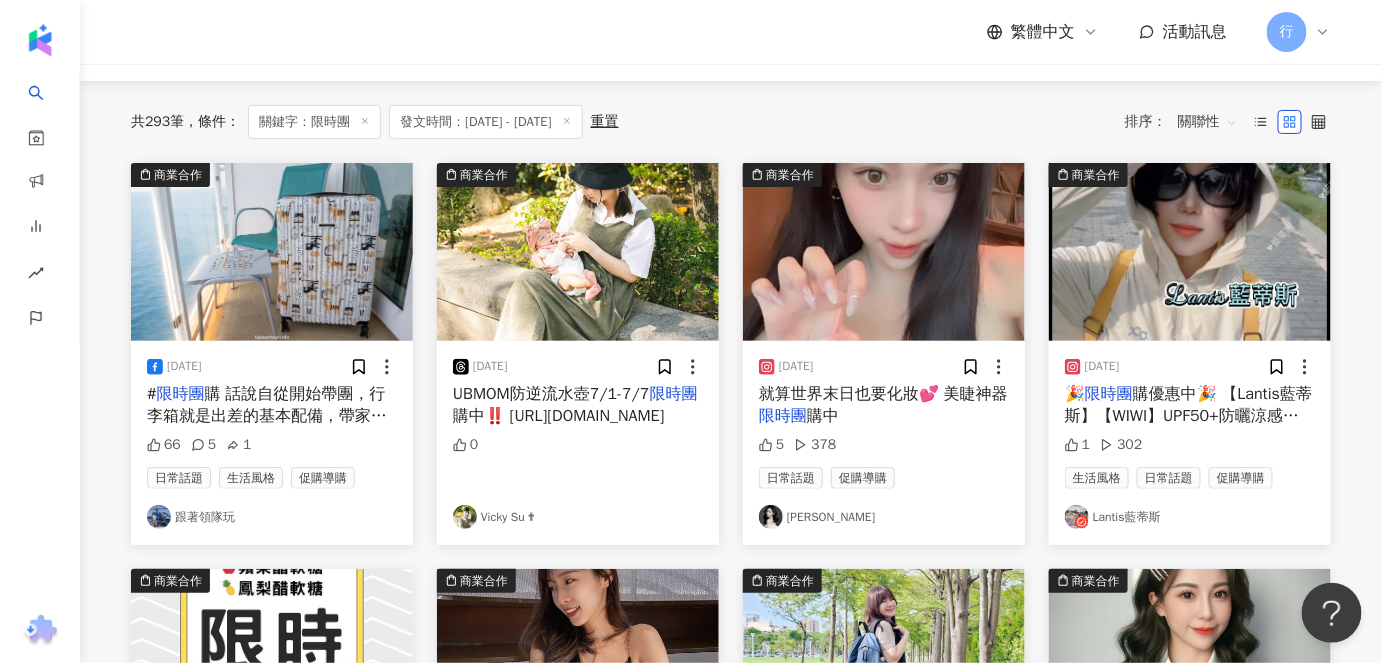 scroll, scrollTop: 0, scrollLeft: 0, axis: both 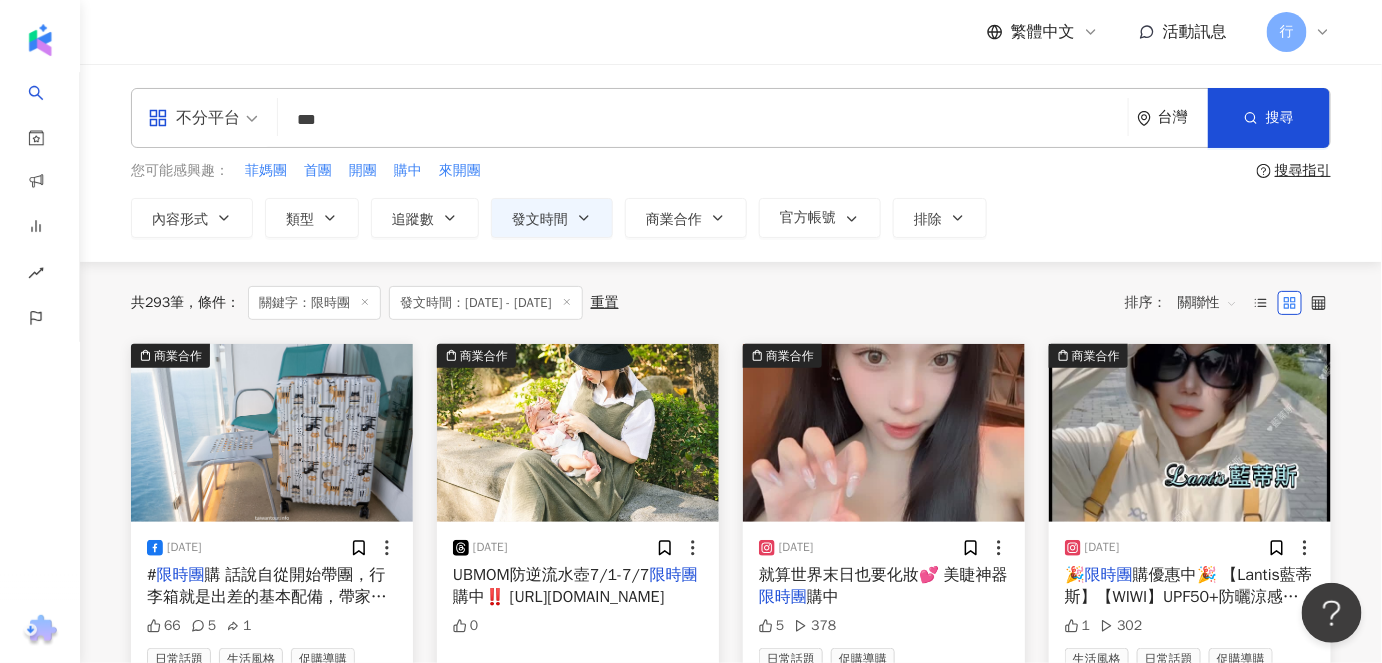click on "***" at bounding box center [703, 119] 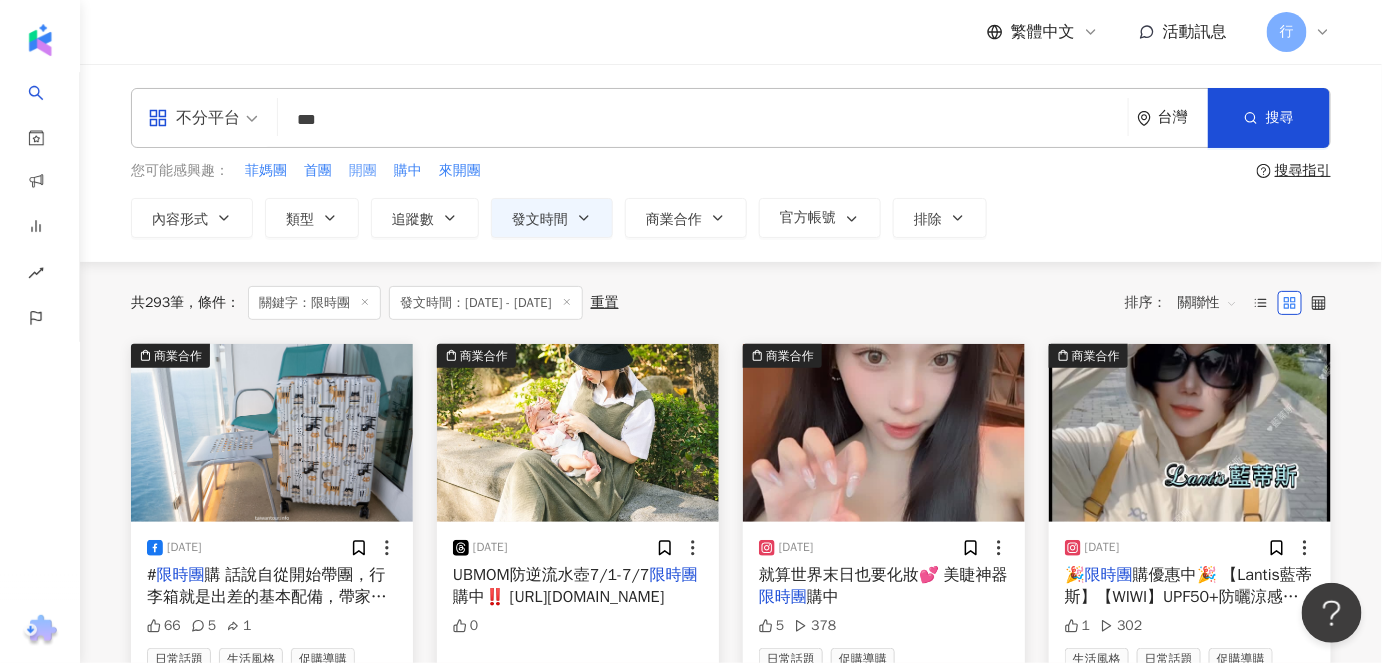 click on "開團" at bounding box center (363, 171) 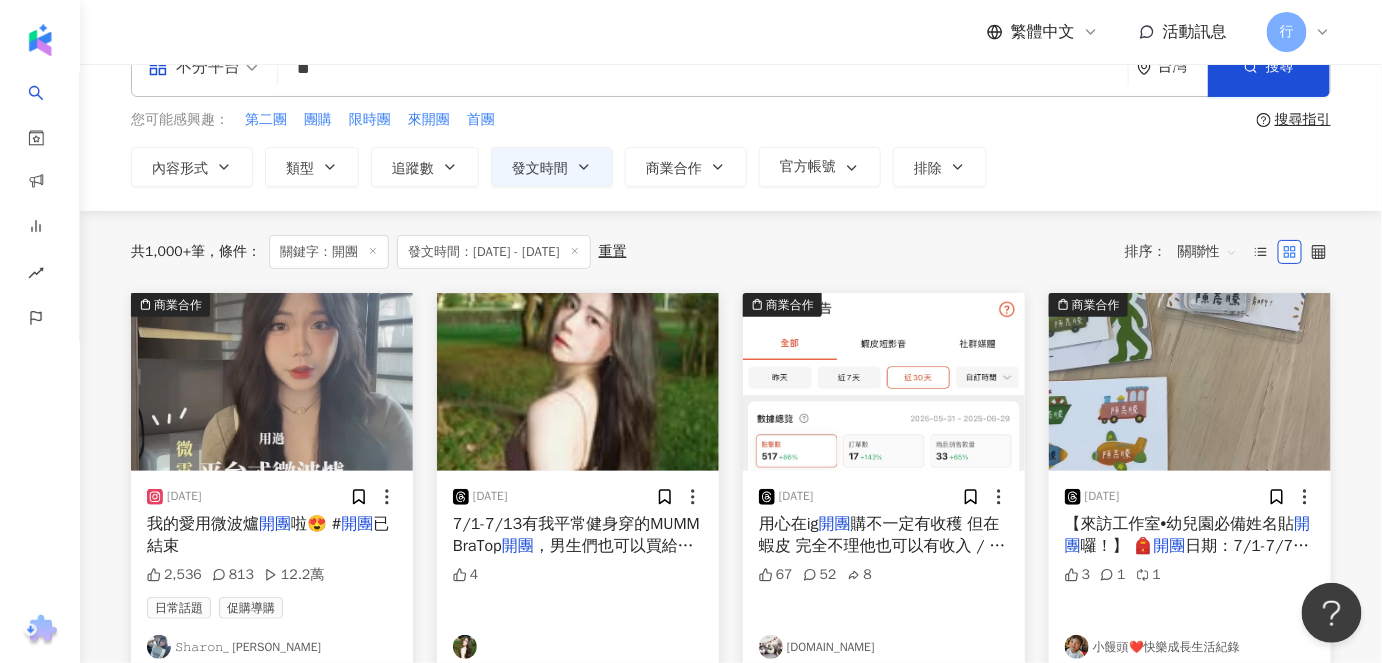 scroll, scrollTop: 90, scrollLeft: 0, axis: vertical 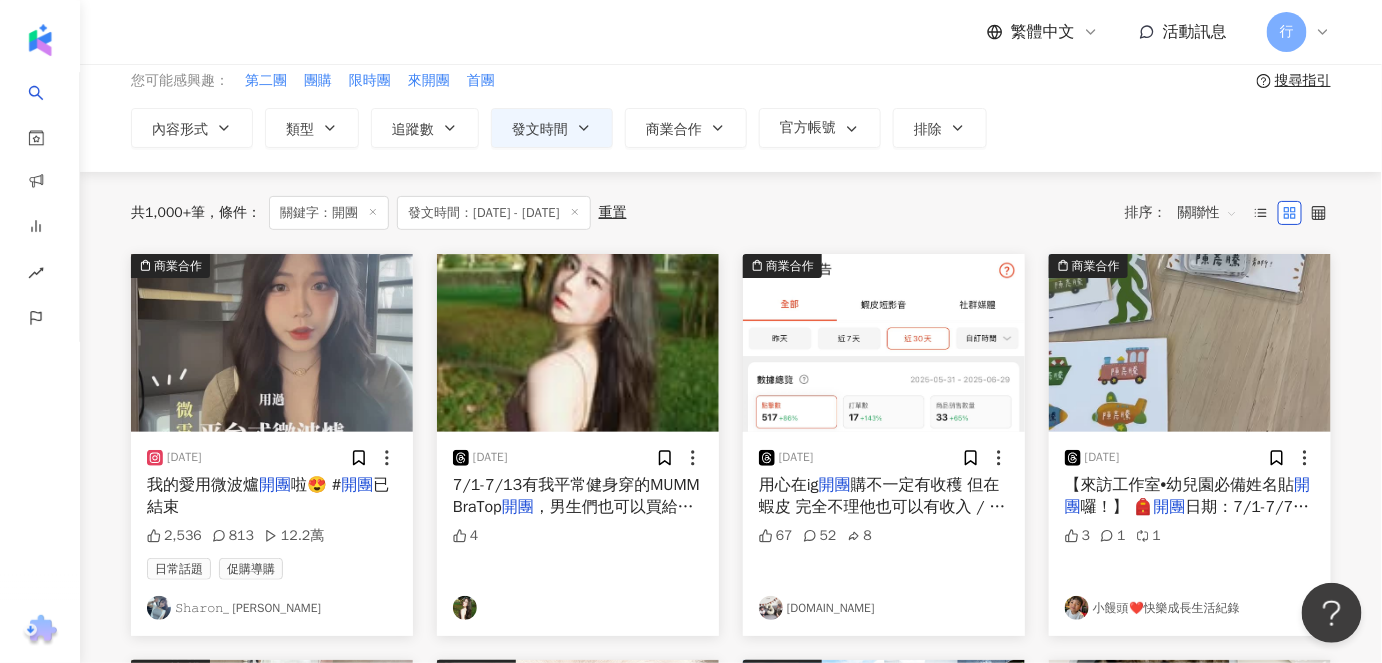 click on "我的愛用微波爐" at bounding box center [203, 485] 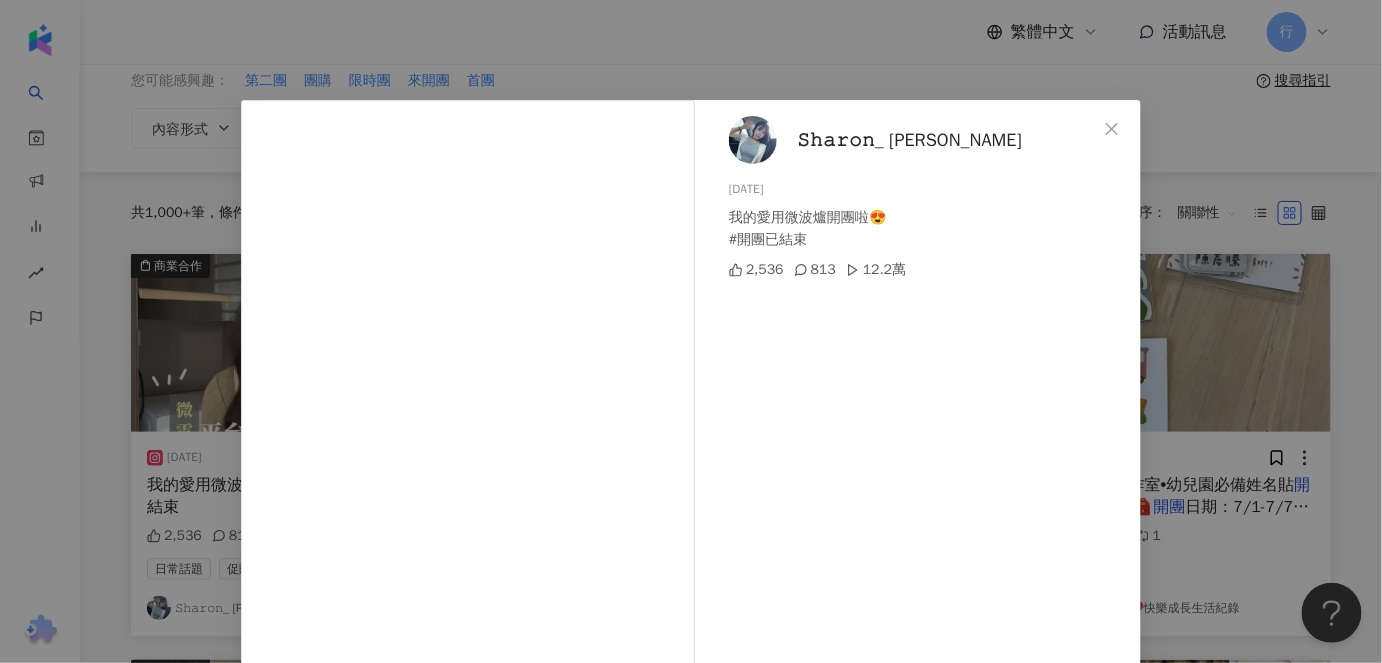 click on "𝚂𝚑𝚊𝚛𝚘𝚗_ 雪倫" at bounding box center (909, 140) 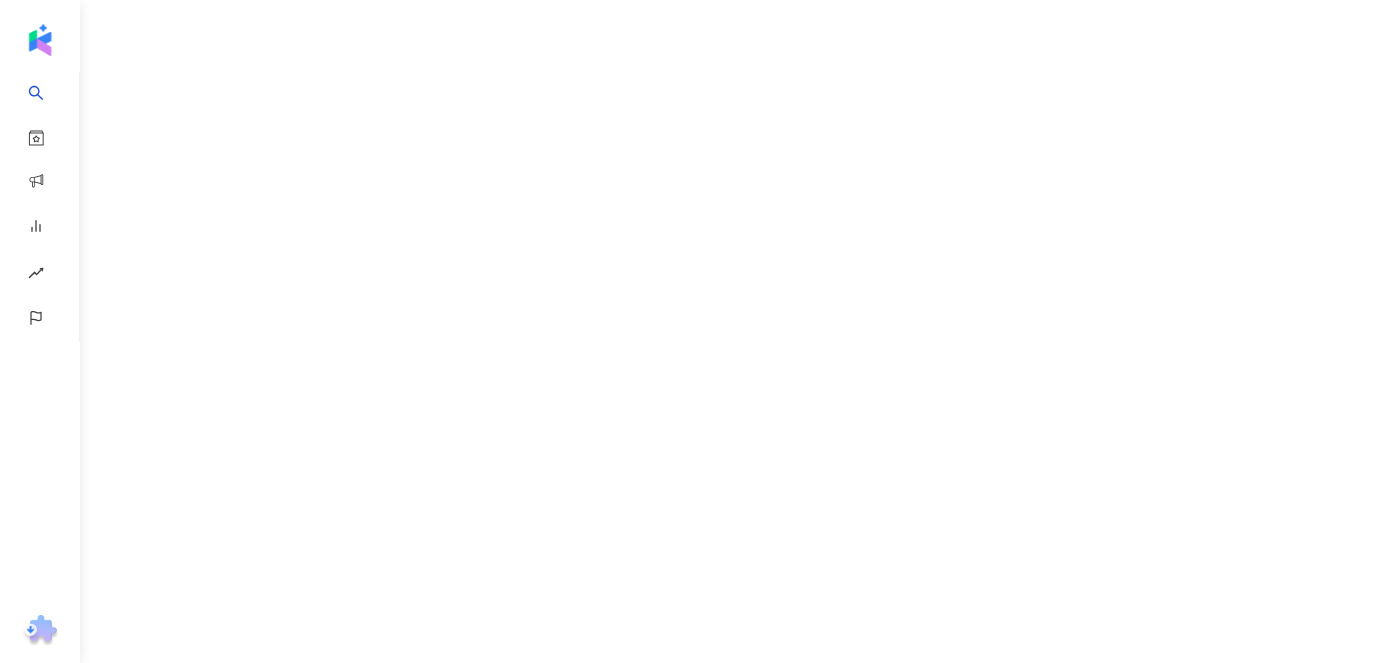 scroll, scrollTop: 0, scrollLeft: 0, axis: both 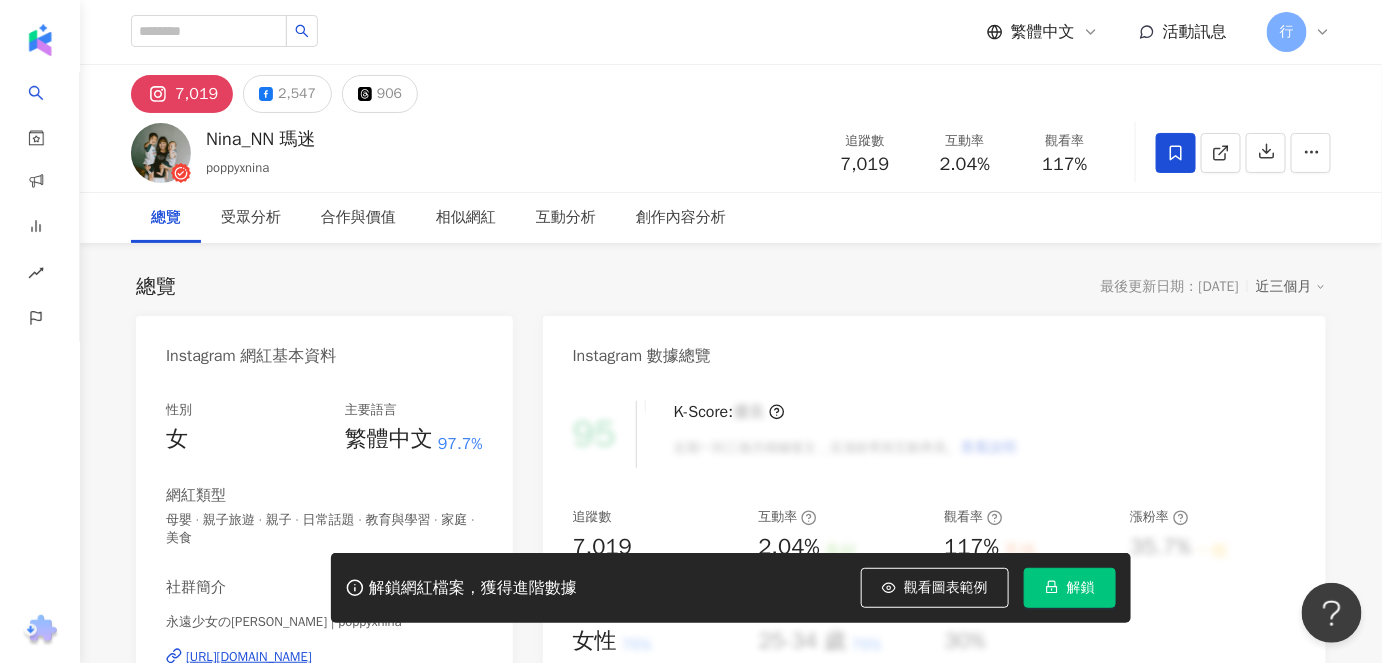 click on "解鎖" at bounding box center (1081, 588) 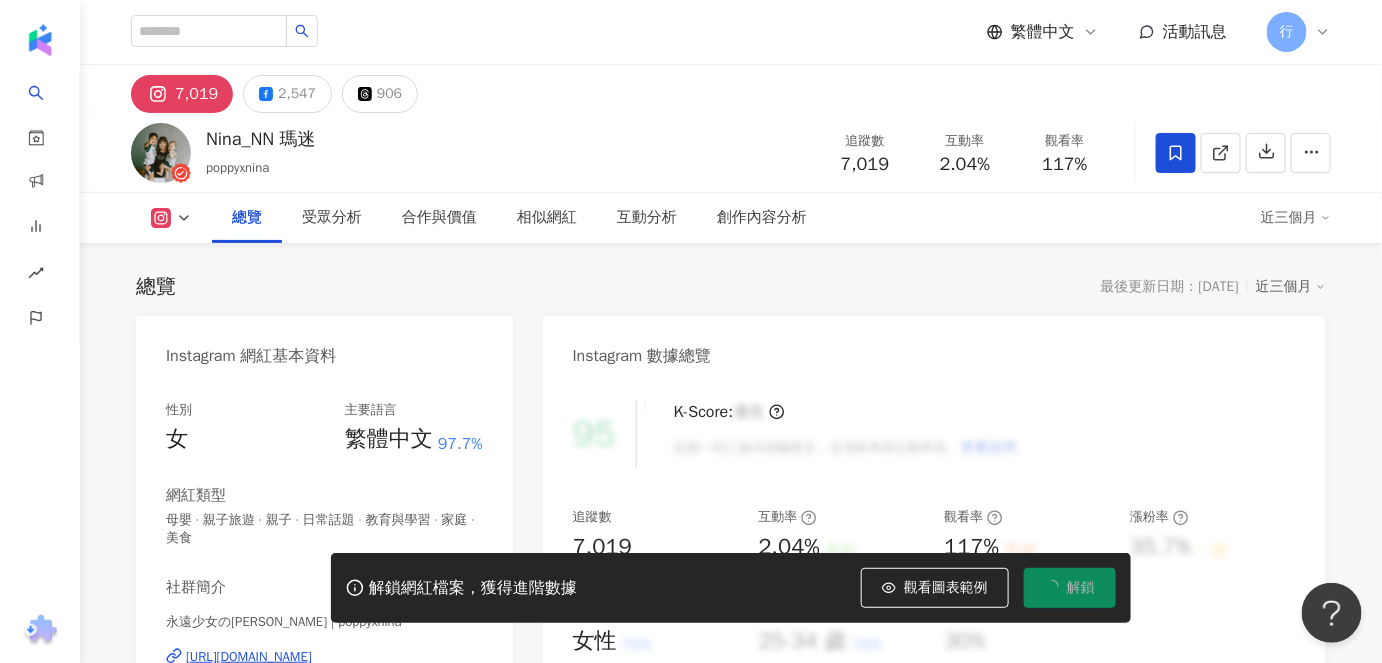 scroll, scrollTop: 363, scrollLeft: 0, axis: vertical 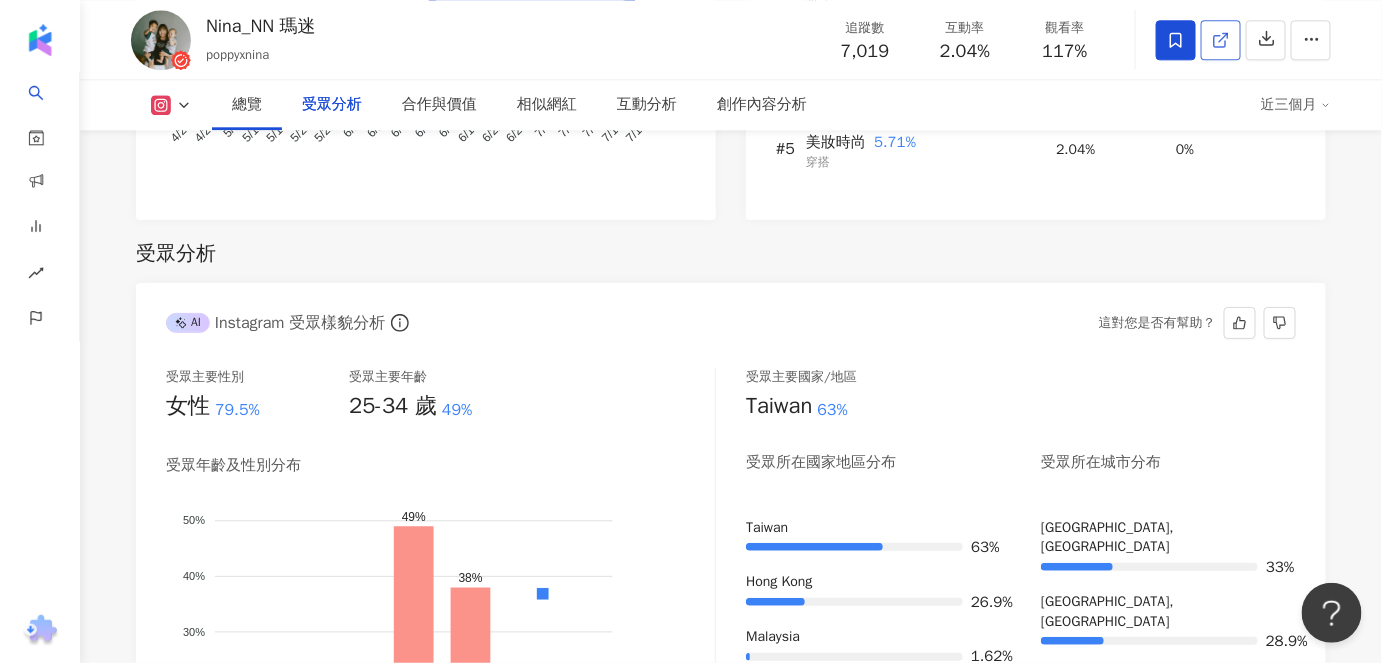 click at bounding box center (1221, 40) 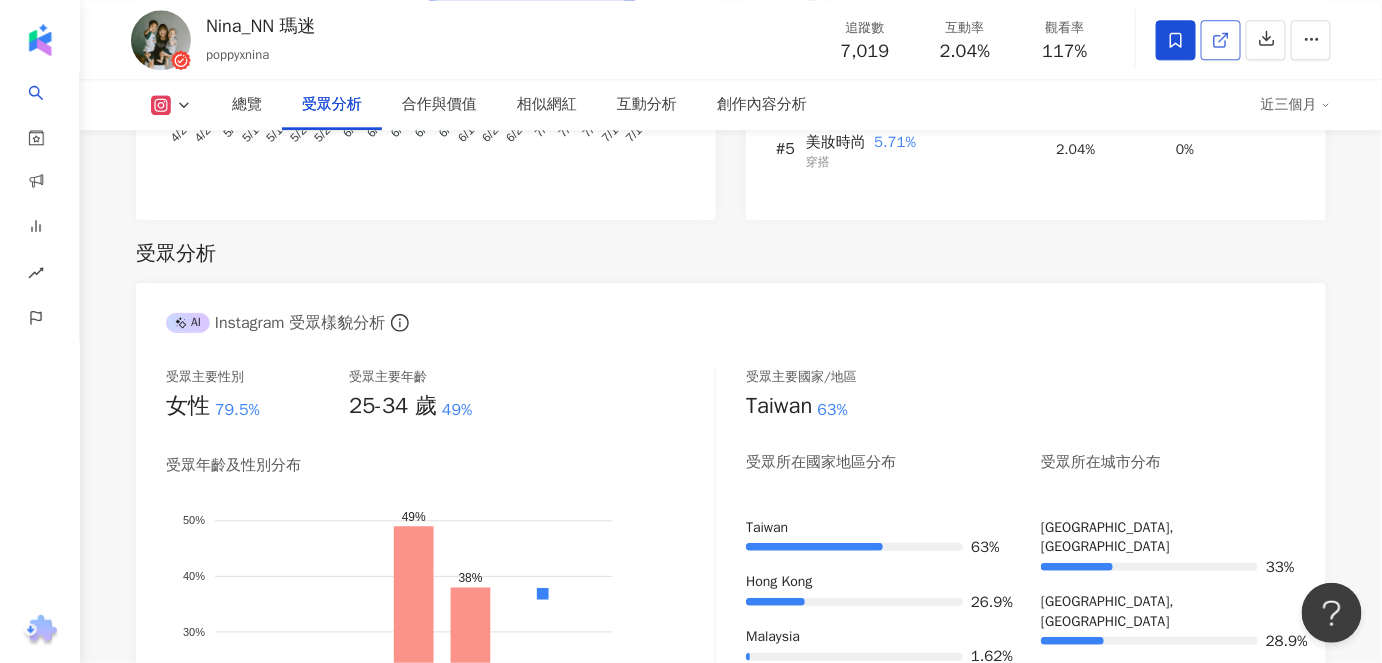 scroll, scrollTop: 1818, scrollLeft: 0, axis: vertical 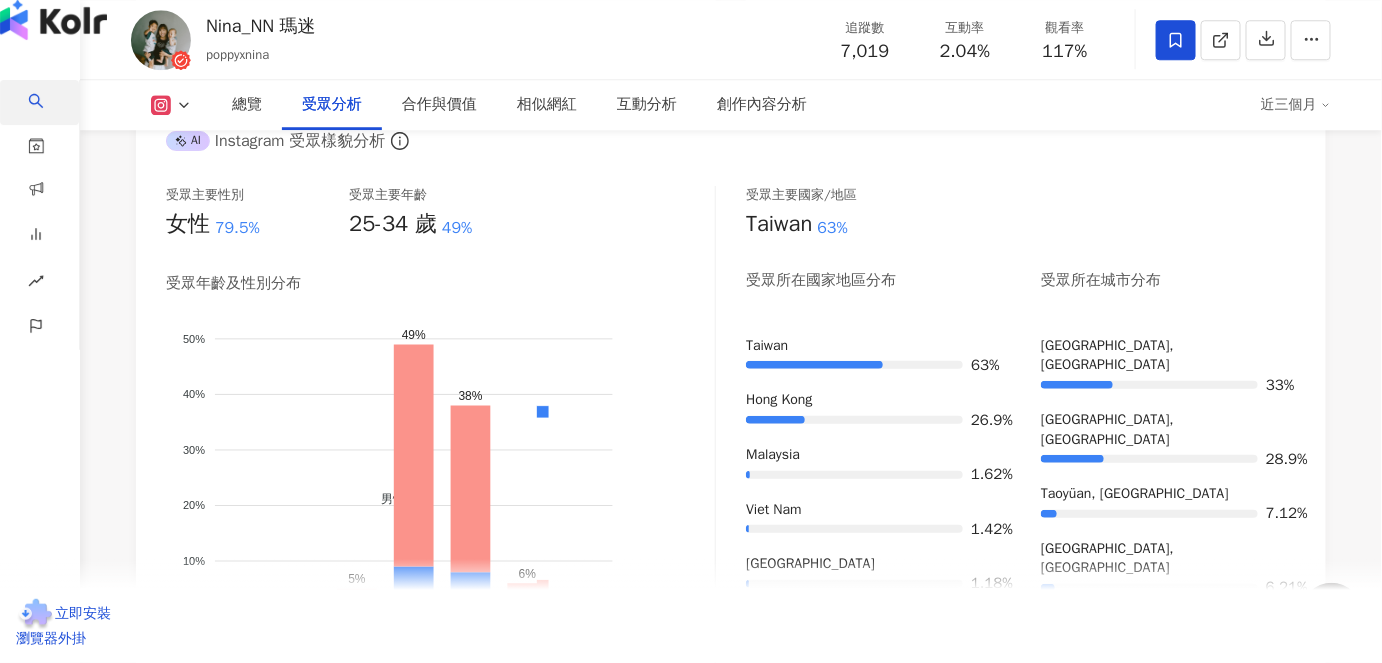 click 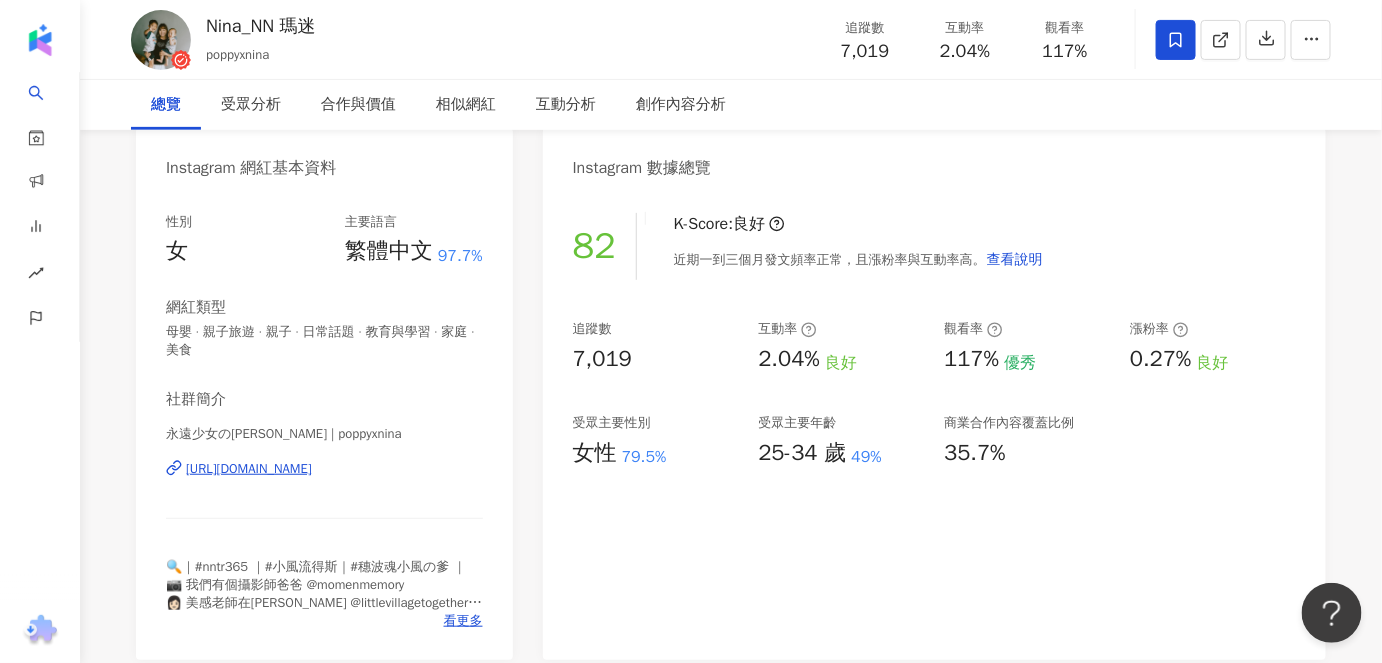 scroll, scrollTop: 0, scrollLeft: 0, axis: both 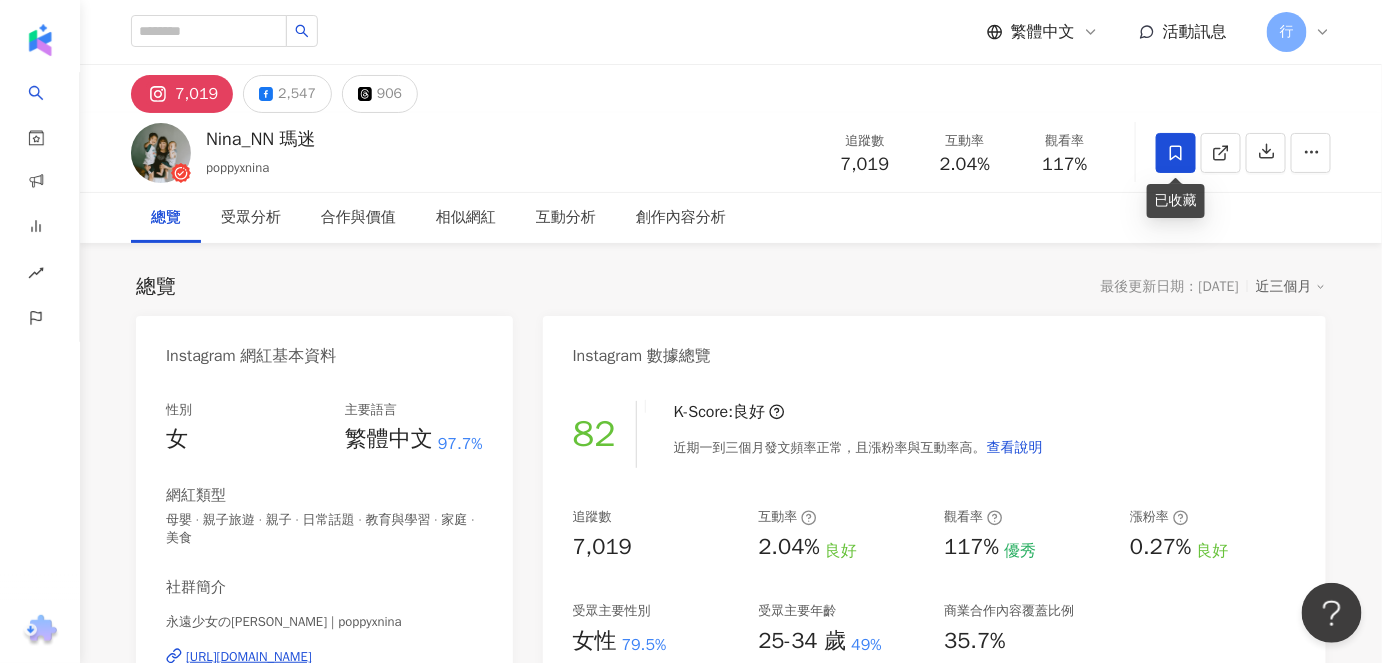 click 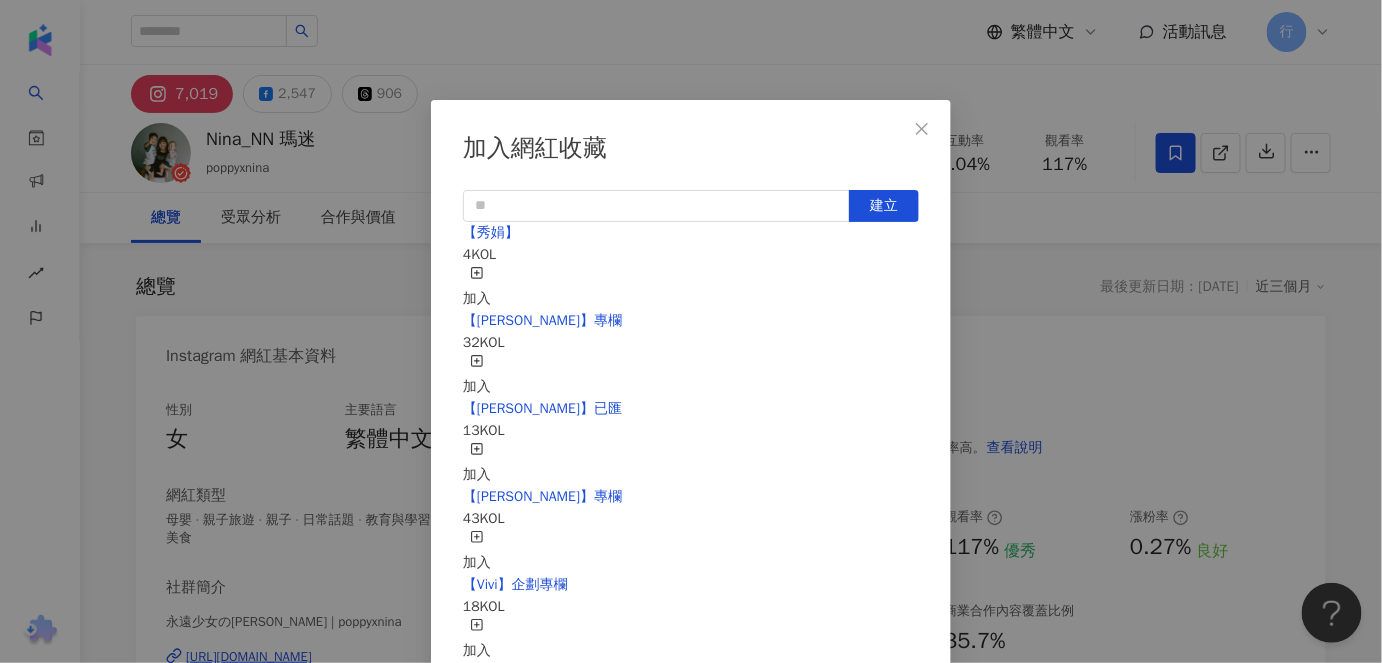 scroll, scrollTop: 536, scrollLeft: 0, axis: vertical 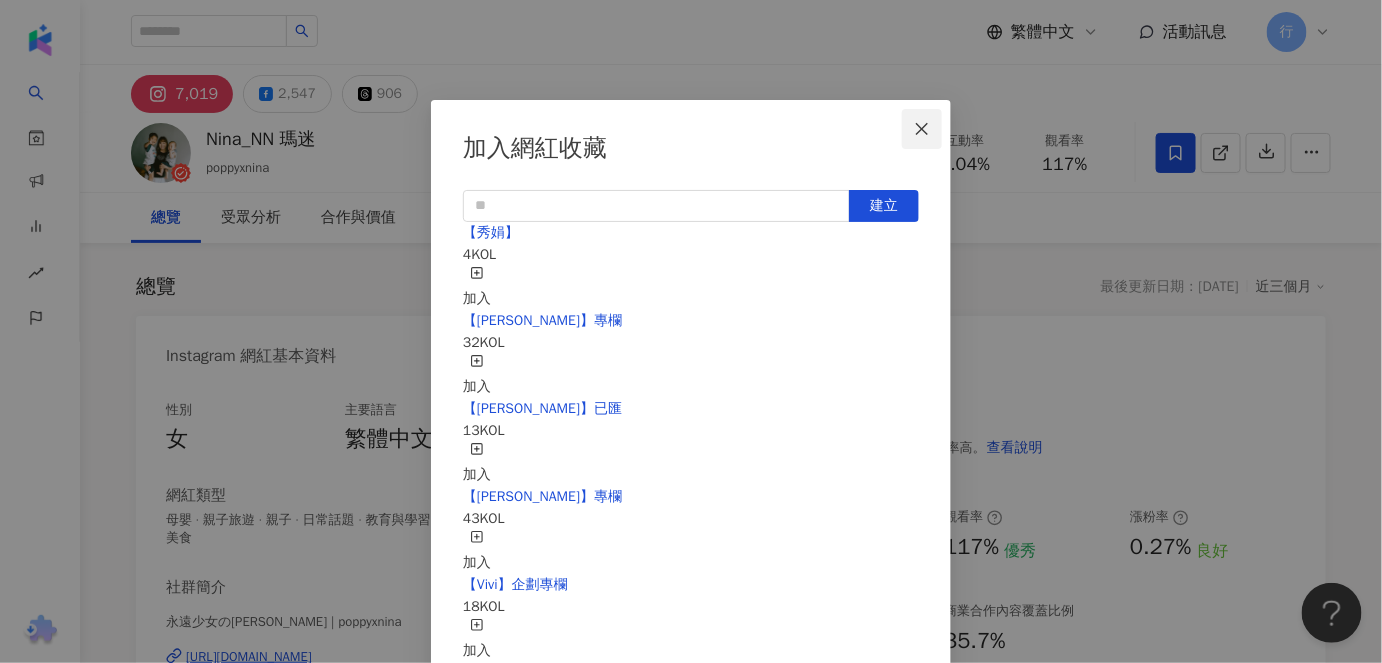 click 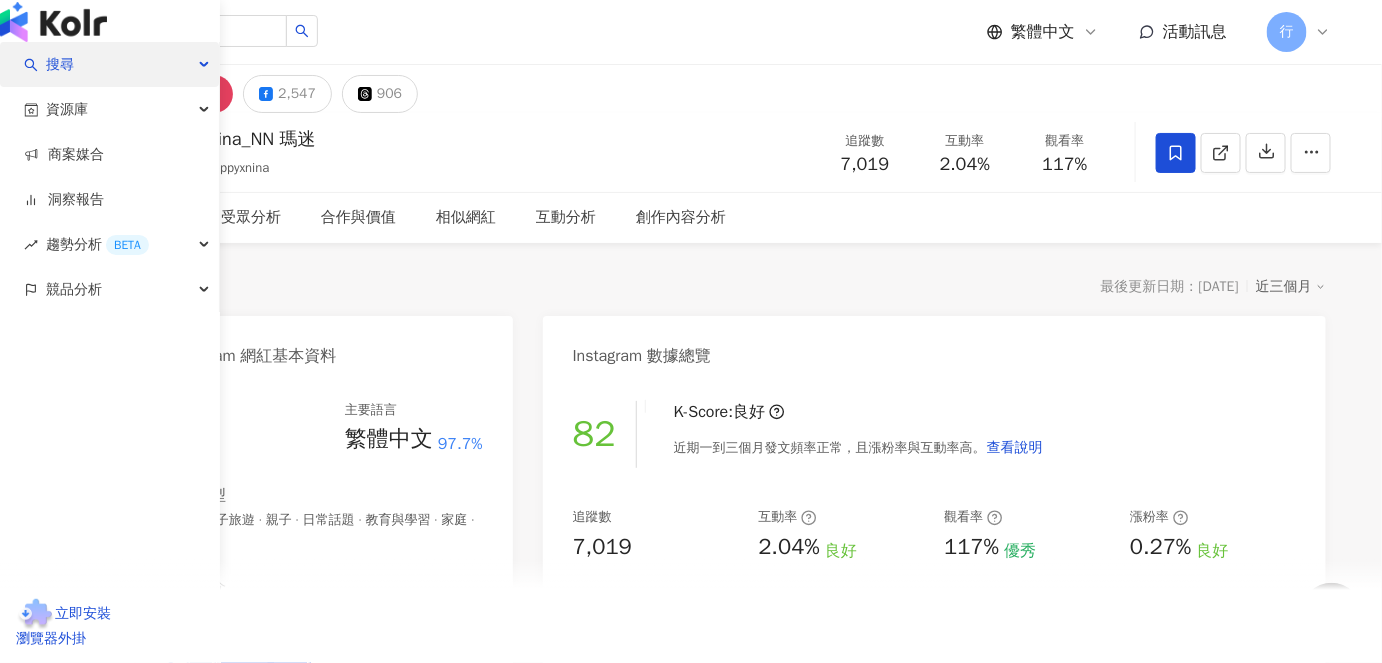 click on "搜尋" at bounding box center [60, 64] 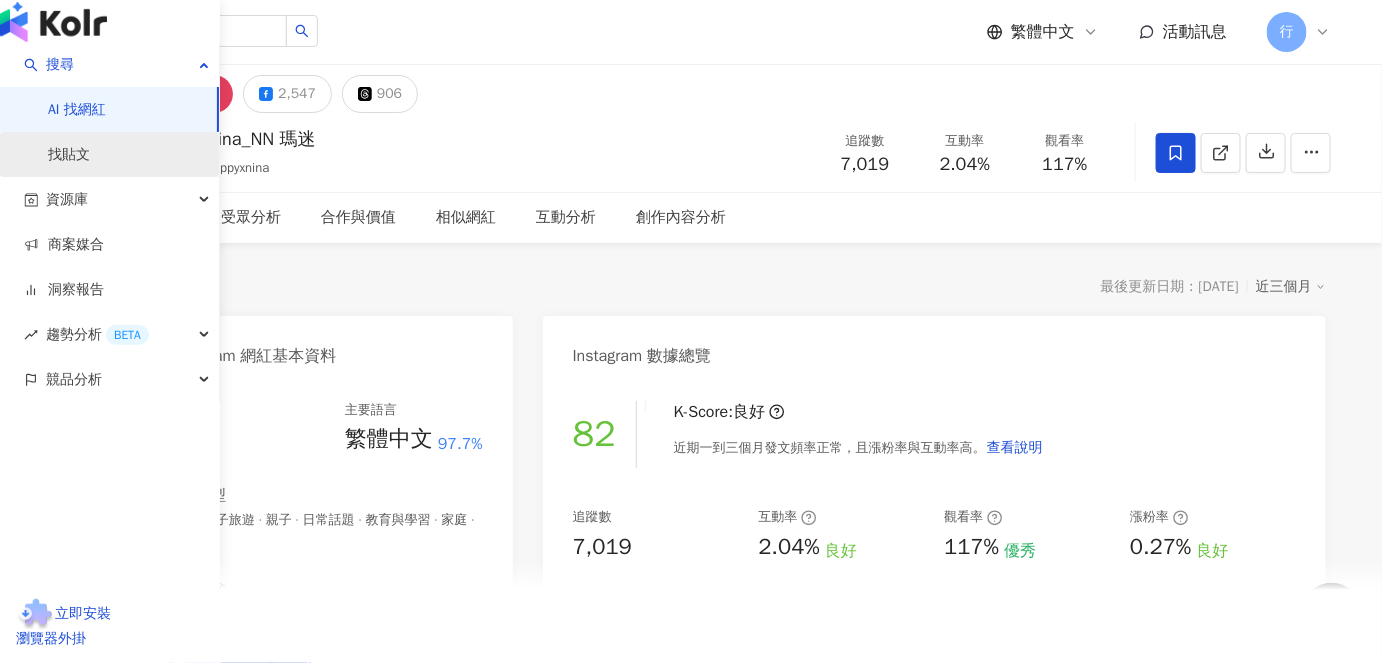 click on "找貼文" at bounding box center [69, 155] 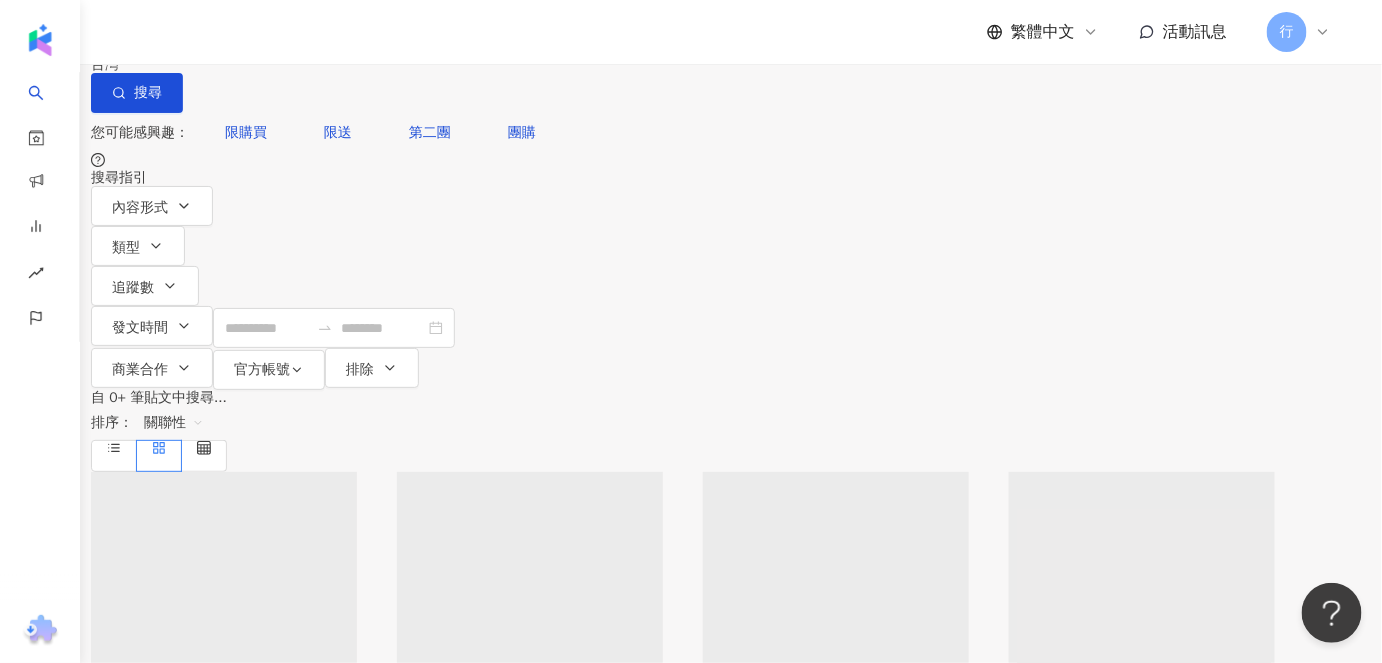 click at bounding box center [311, 21] 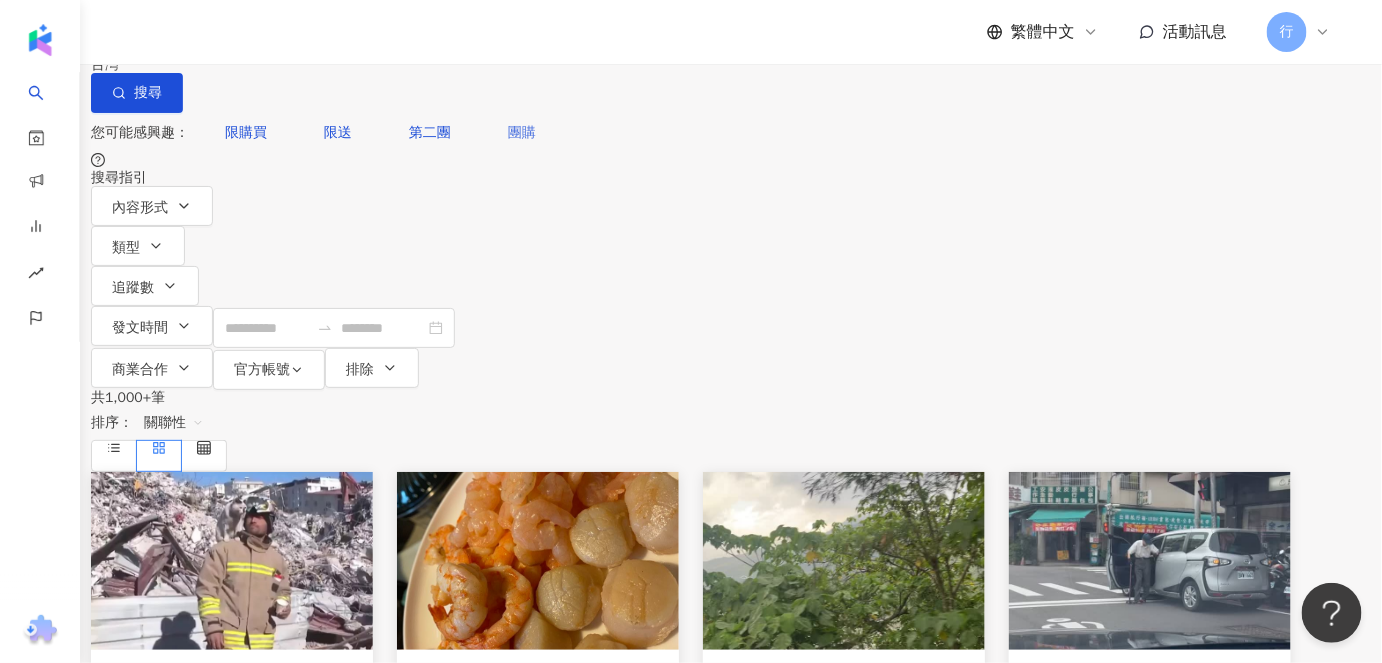 click on "團購" at bounding box center (522, 133) 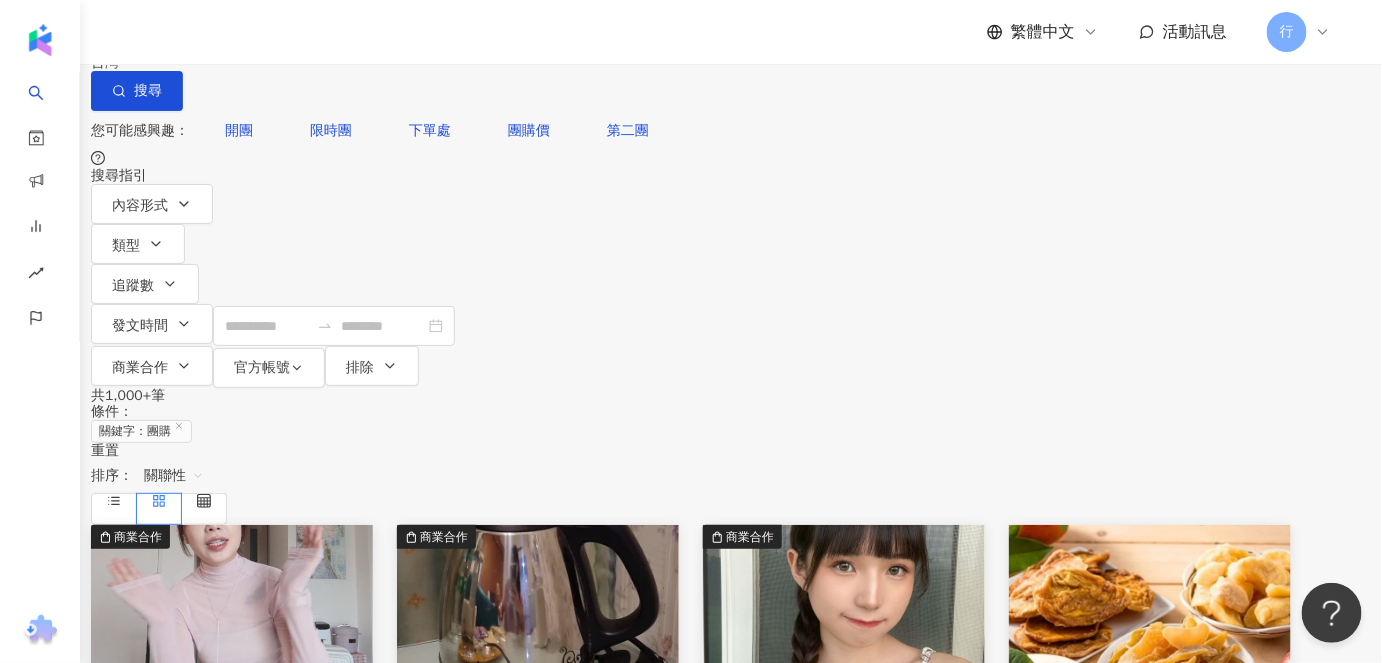 scroll, scrollTop: 0, scrollLeft: 0, axis: both 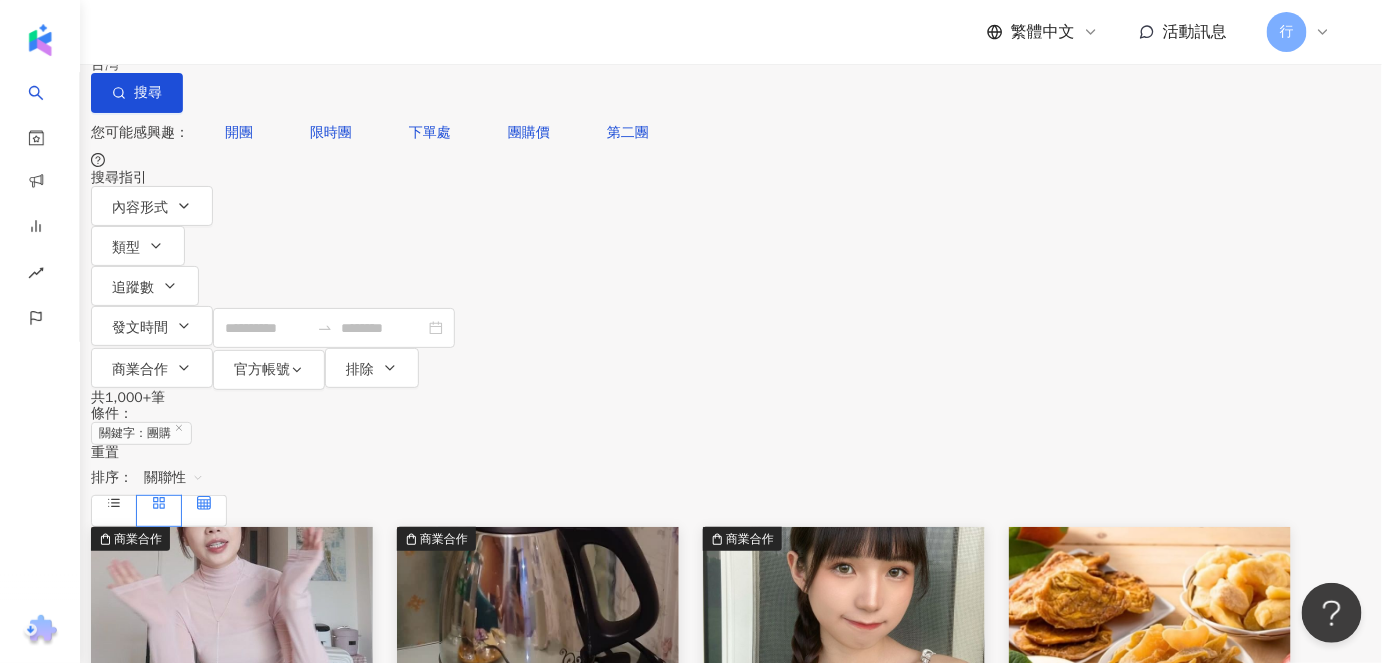 click at bounding box center [204, 511] 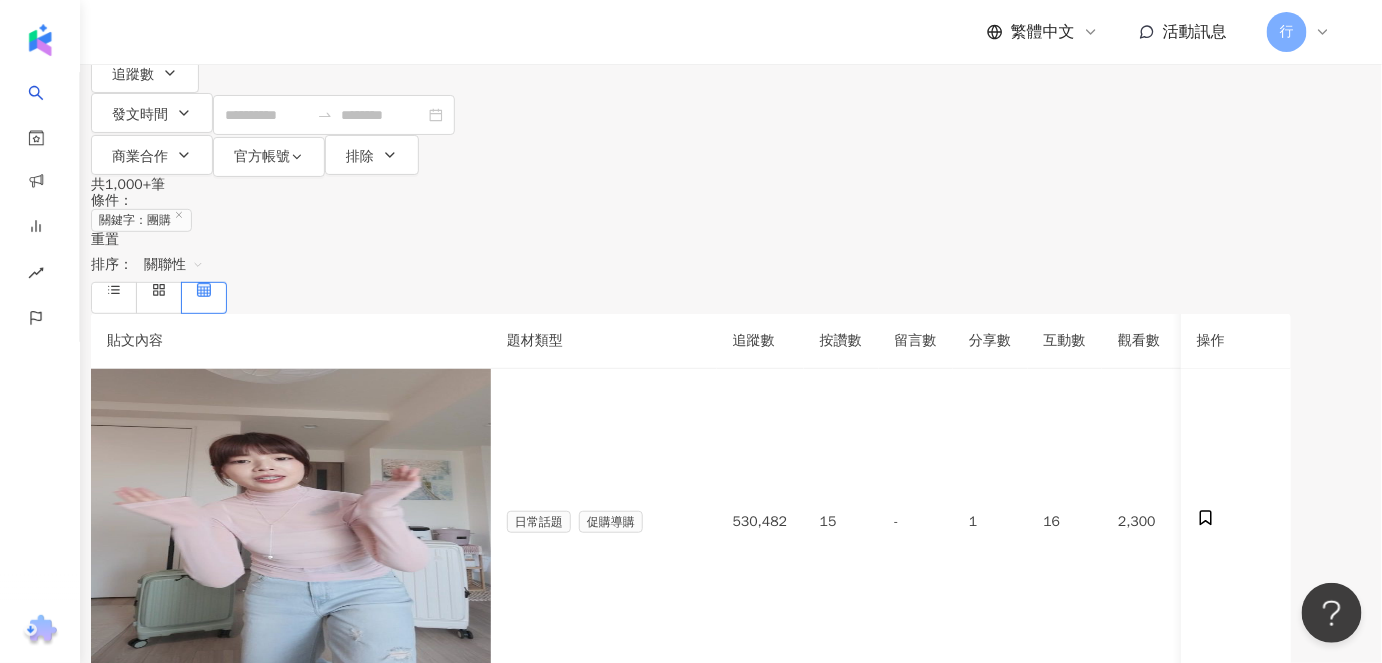 scroll, scrollTop: 181, scrollLeft: 0, axis: vertical 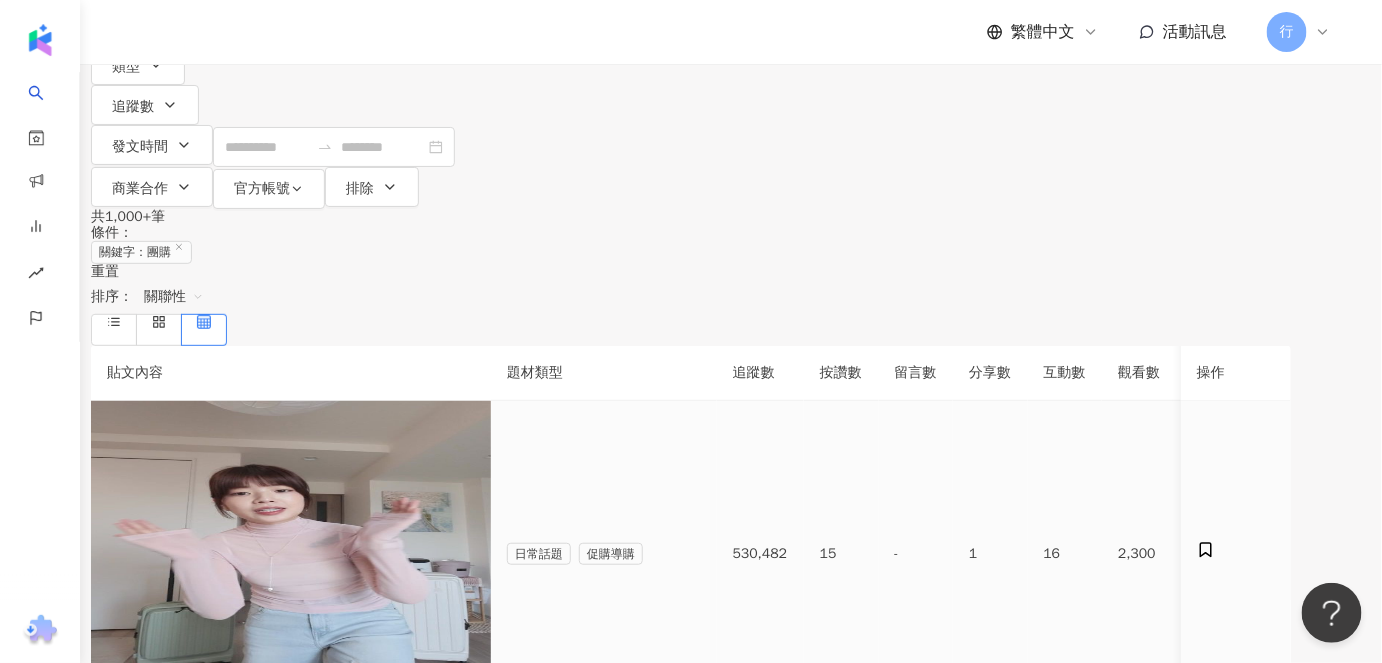 click on "Acer行李箱 X Peachi" at bounding box center (169, 493) 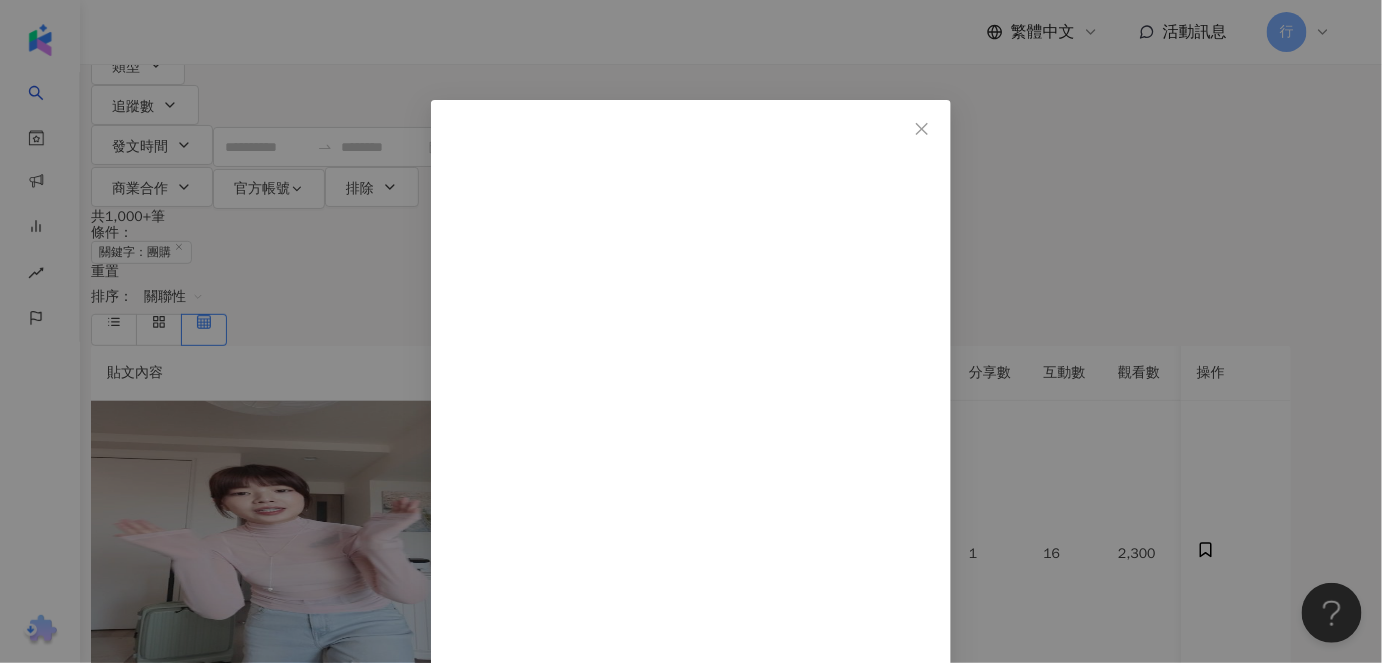 click on "Peachi" at bounding box center (531, 871) 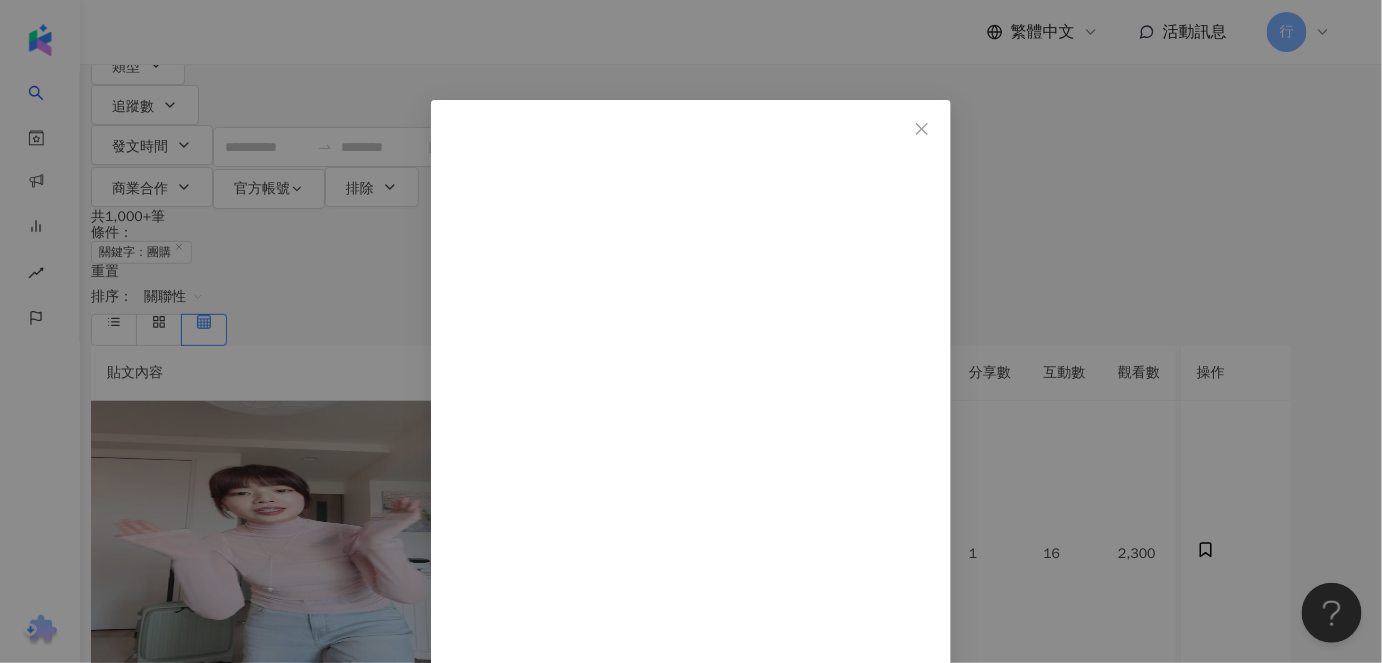 click on "Peachi" at bounding box center (531, 871) 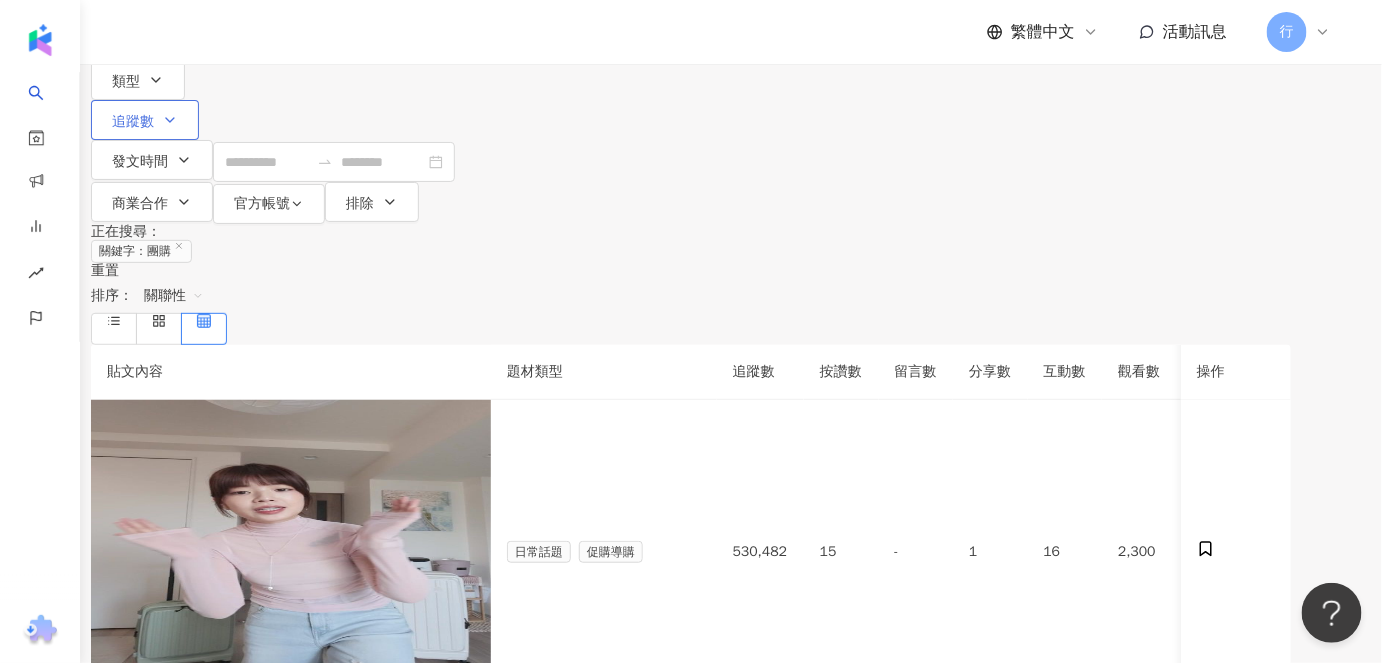 scroll, scrollTop: 90, scrollLeft: 0, axis: vertical 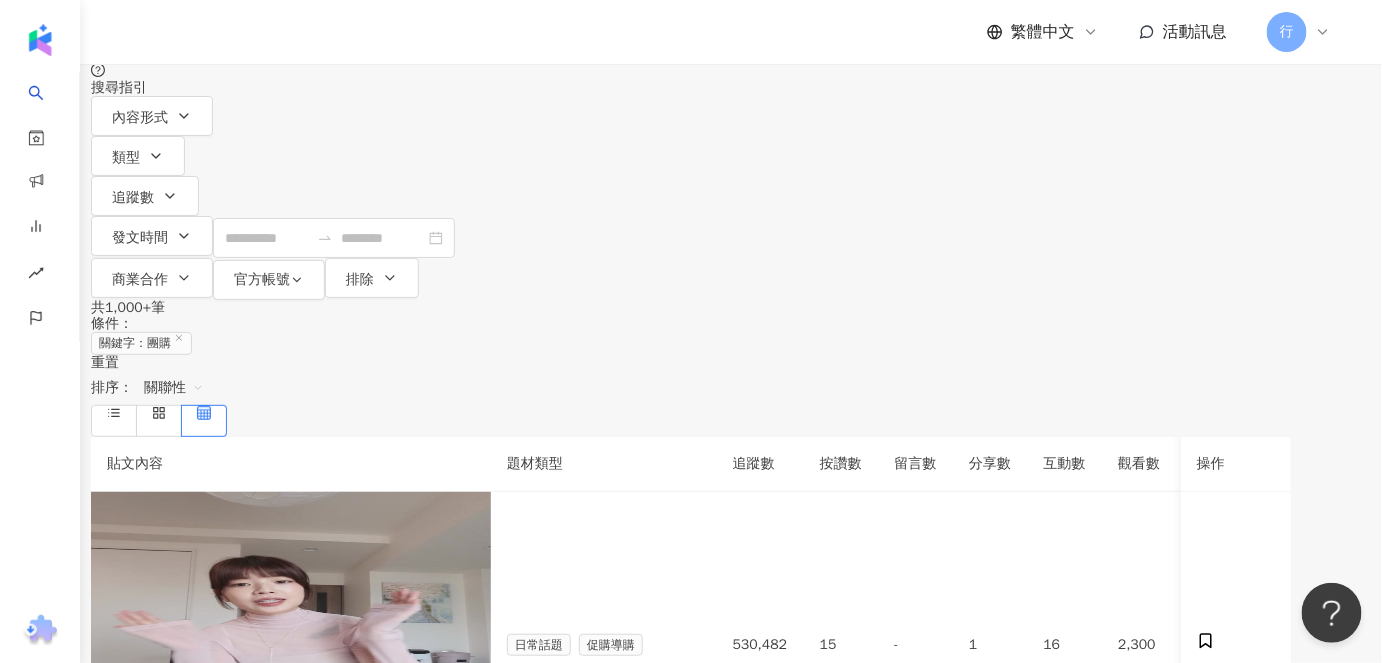 click on "關鍵字：團購" at bounding box center [141, 343] 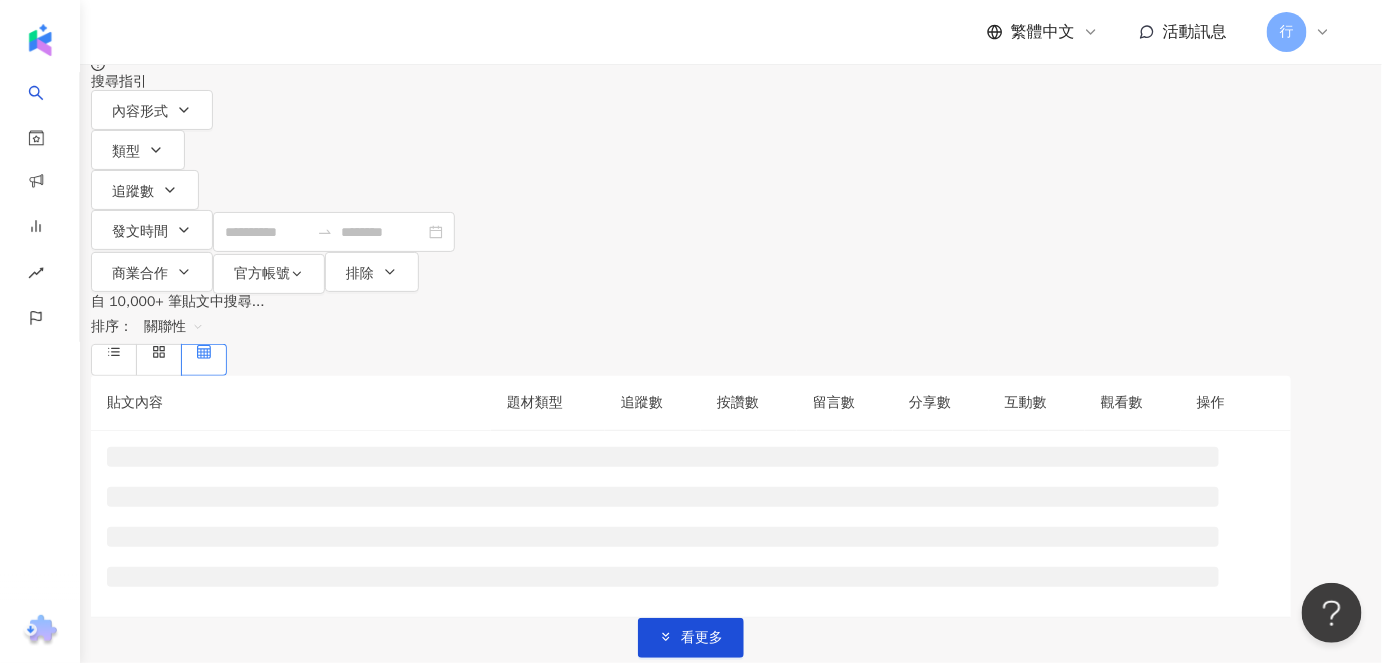 scroll, scrollTop: 0, scrollLeft: 0, axis: both 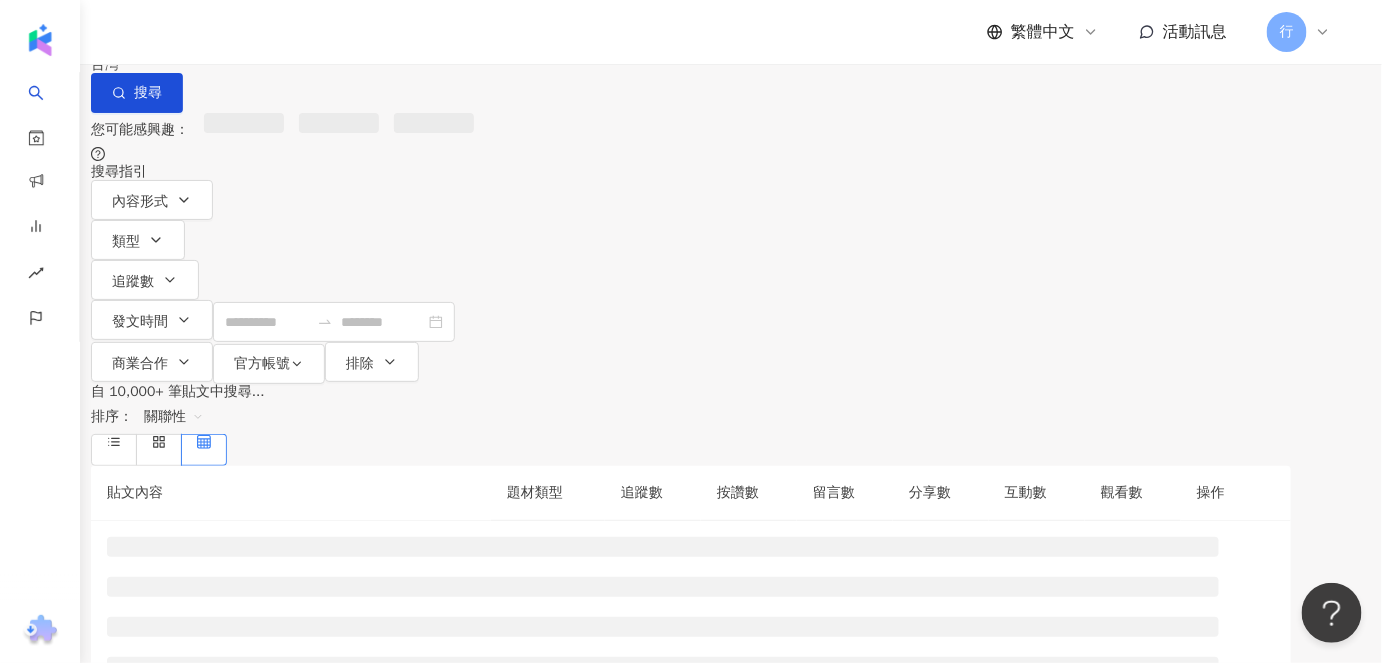click at bounding box center (311, 21) 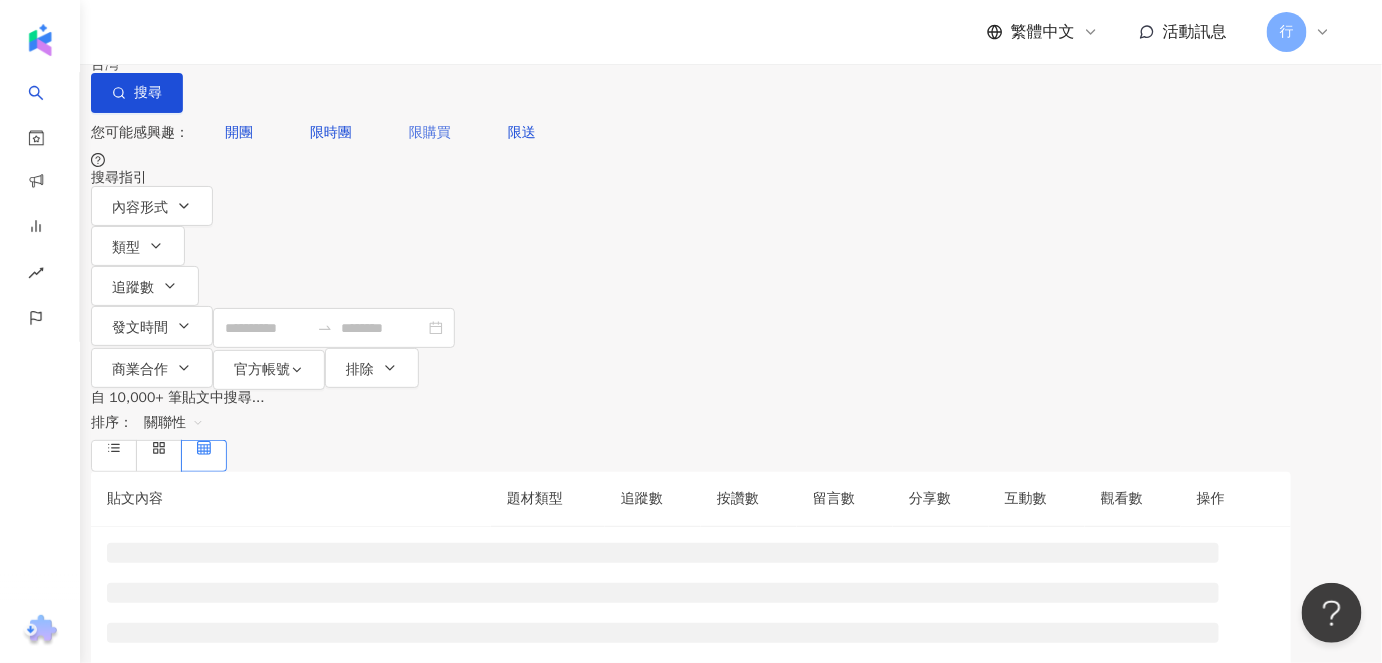 click on "限購買" at bounding box center (430, 133) 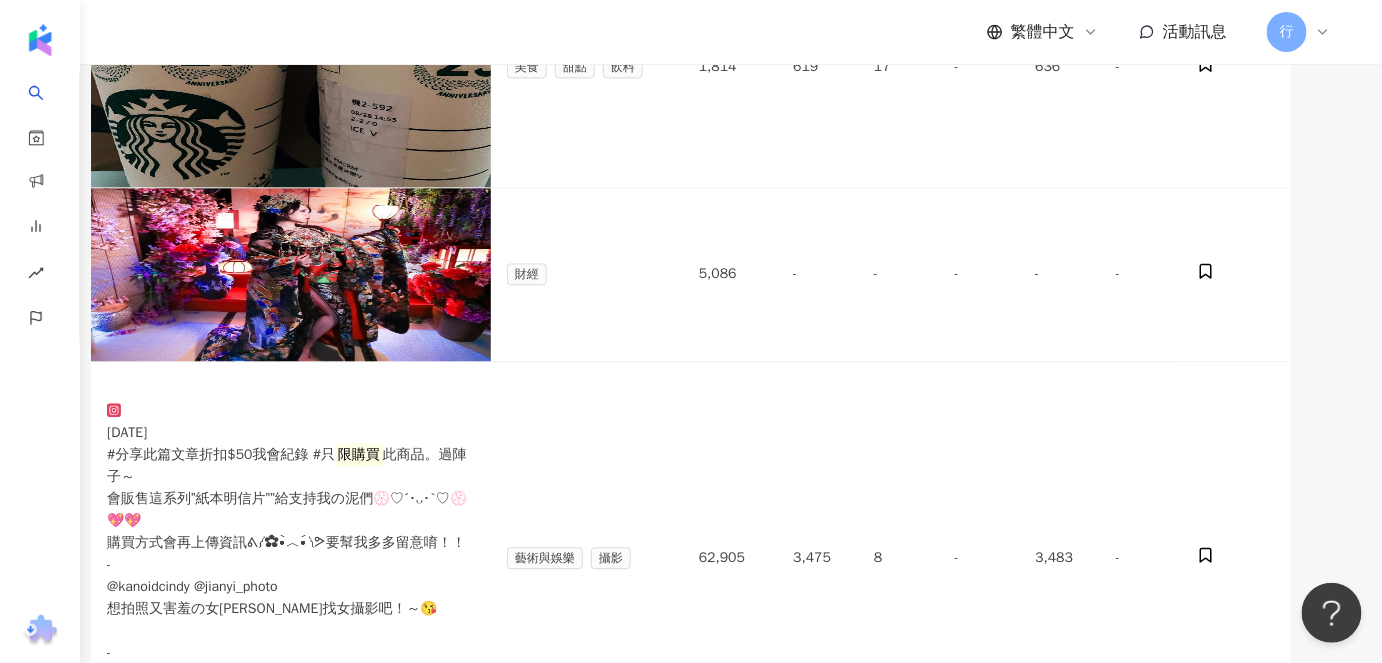 scroll, scrollTop: 1636, scrollLeft: 0, axis: vertical 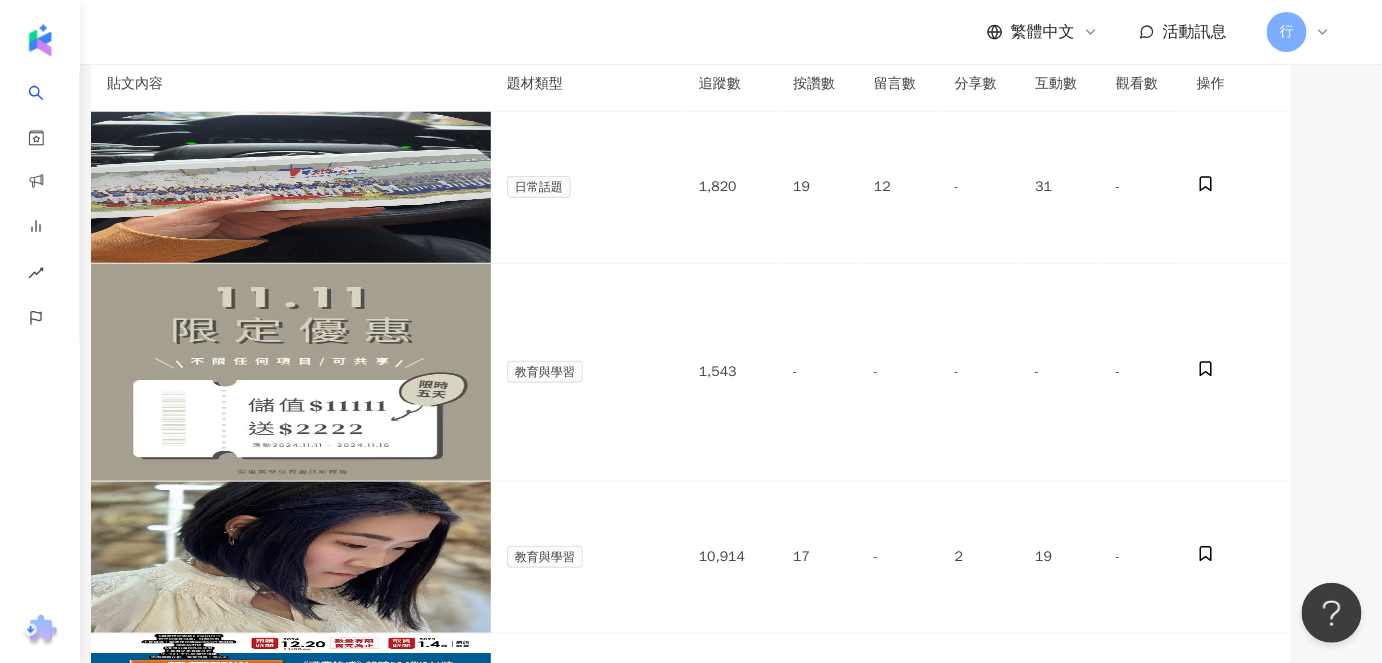 click 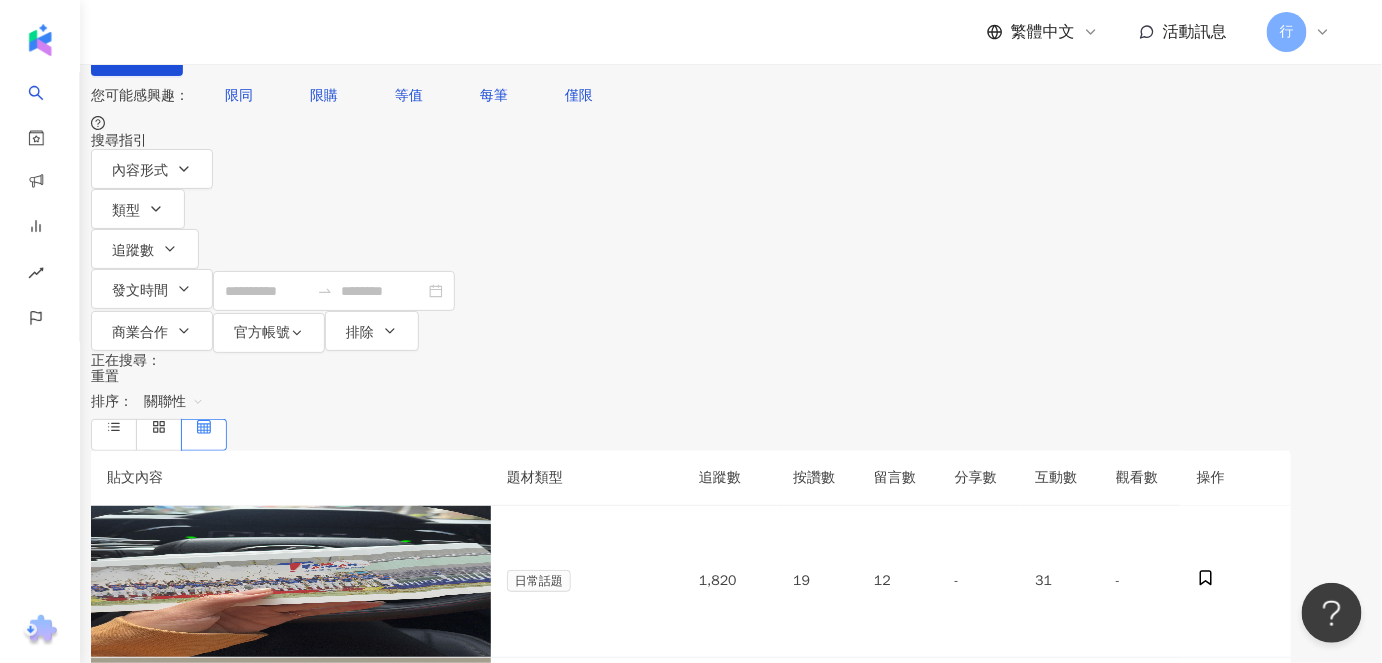 scroll, scrollTop: 0, scrollLeft: 0, axis: both 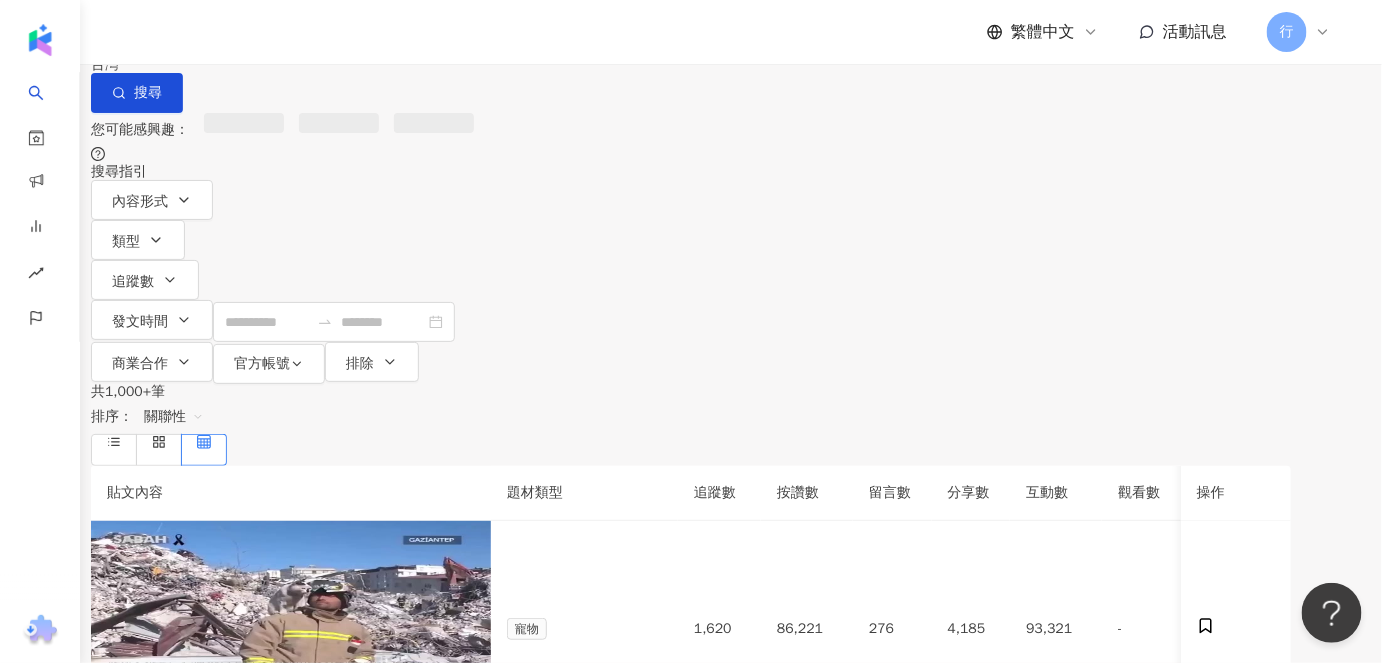 click on "不分平台 台灣 搜尋" at bounding box center [691, 56] 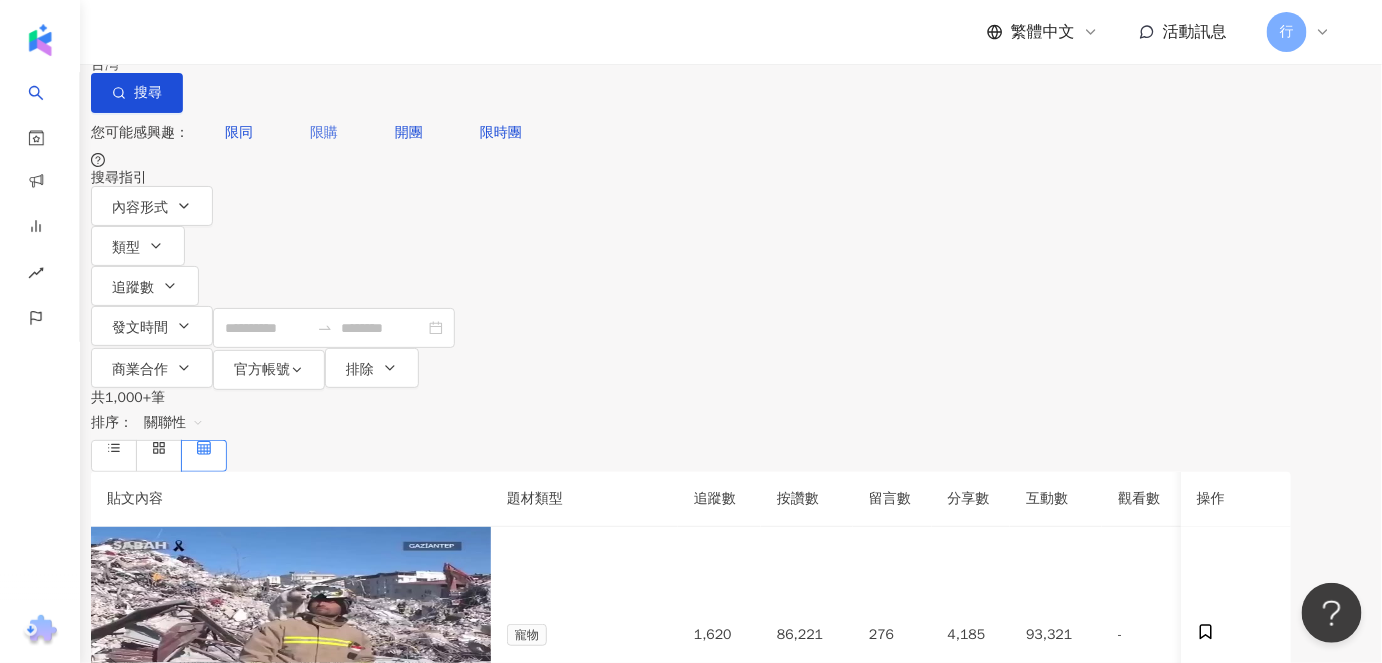 click on "限購" at bounding box center [324, 133] 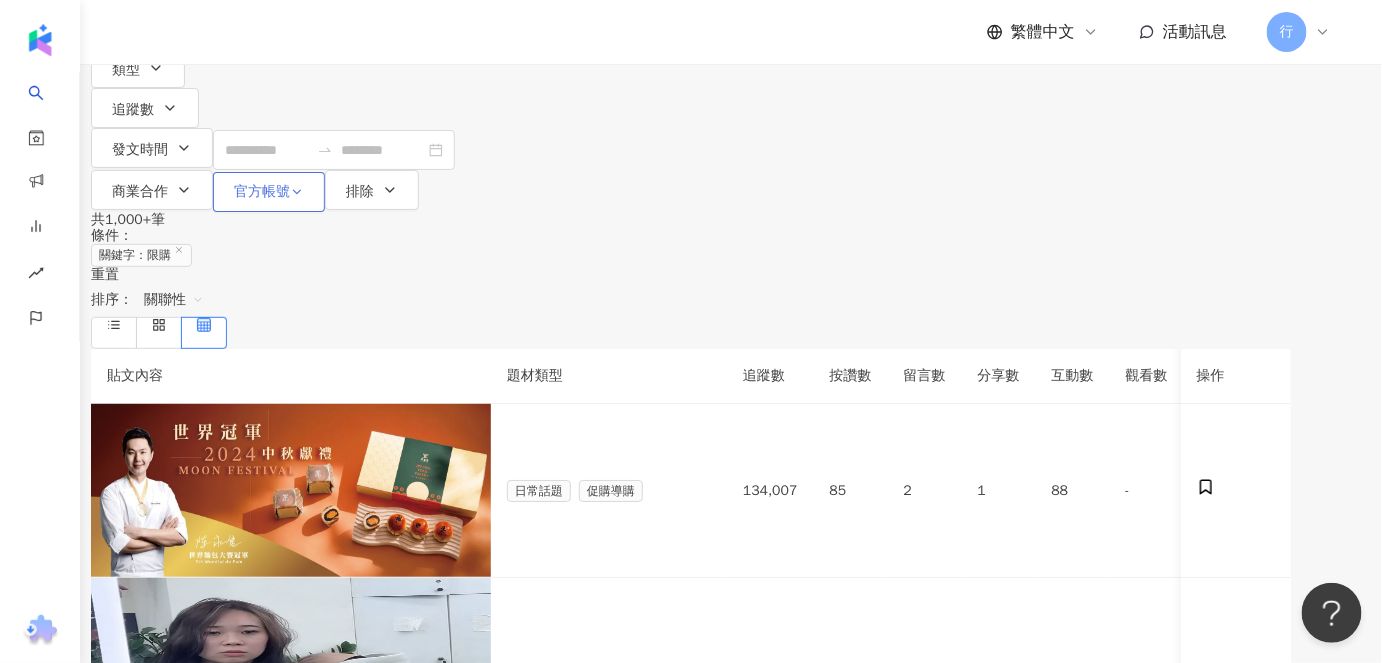 scroll, scrollTop: 181, scrollLeft: 0, axis: vertical 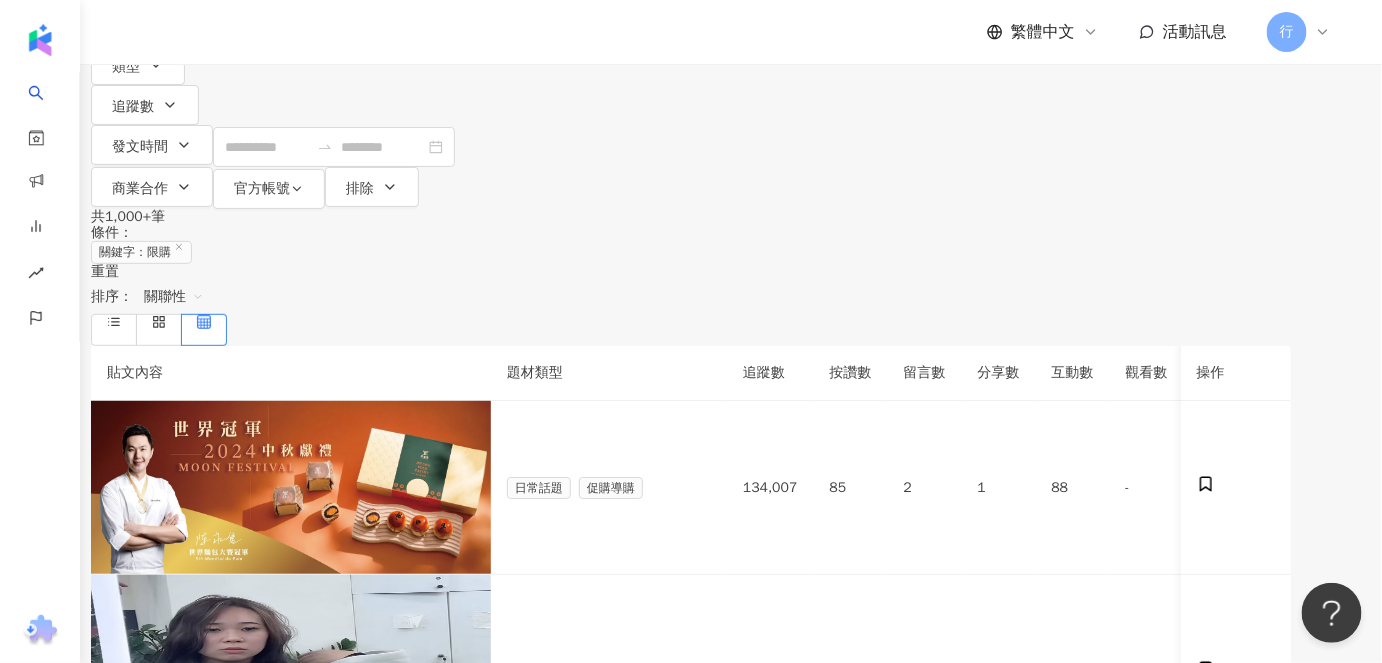 click 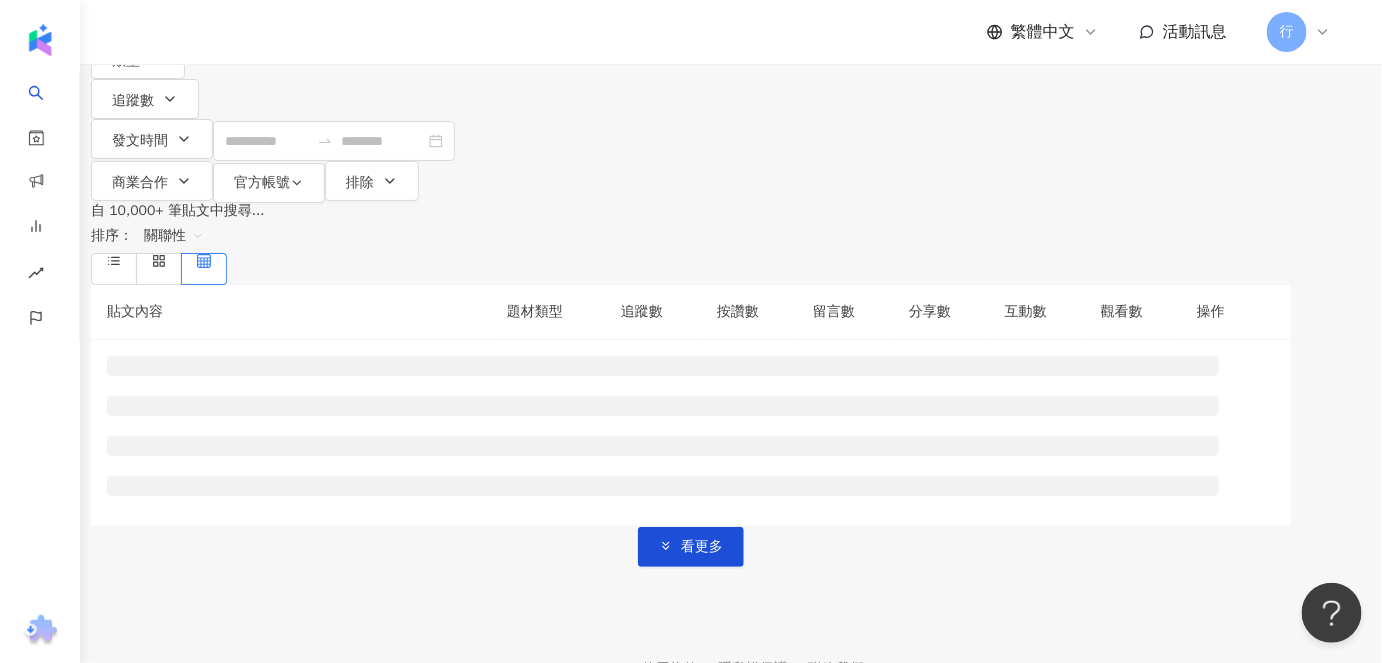 scroll, scrollTop: 0, scrollLeft: 0, axis: both 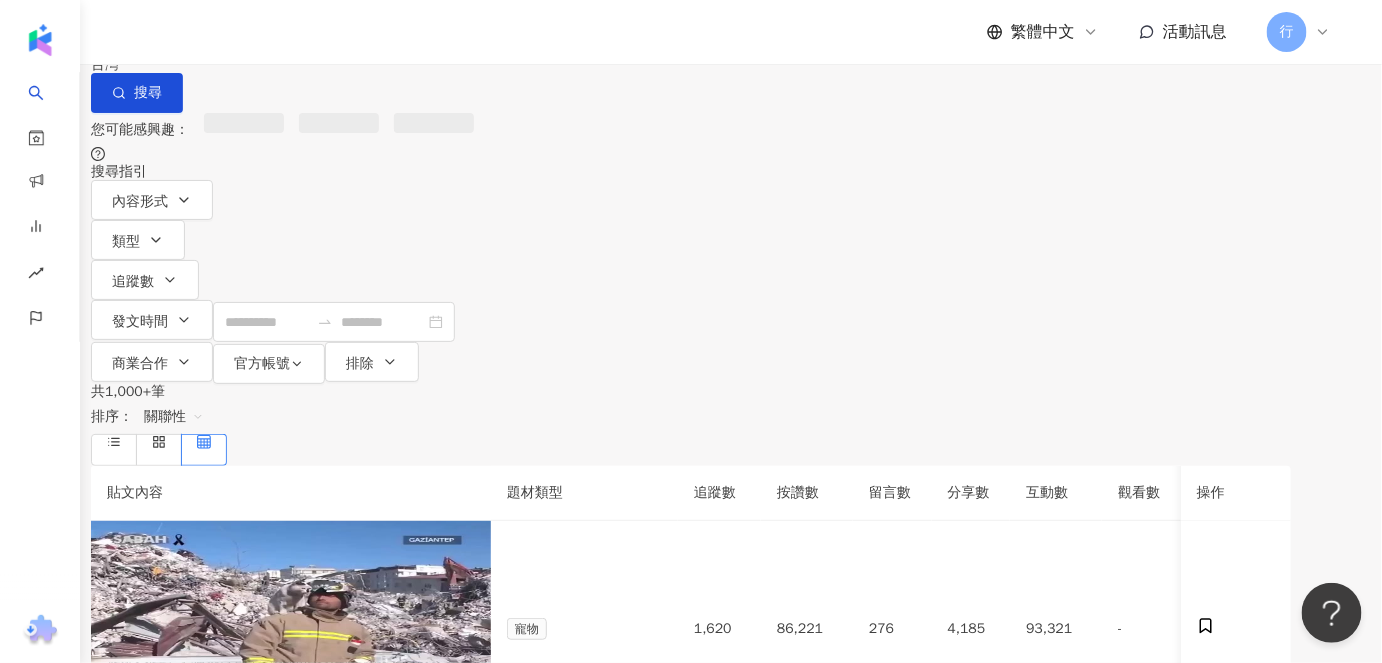 click at bounding box center [311, 21] 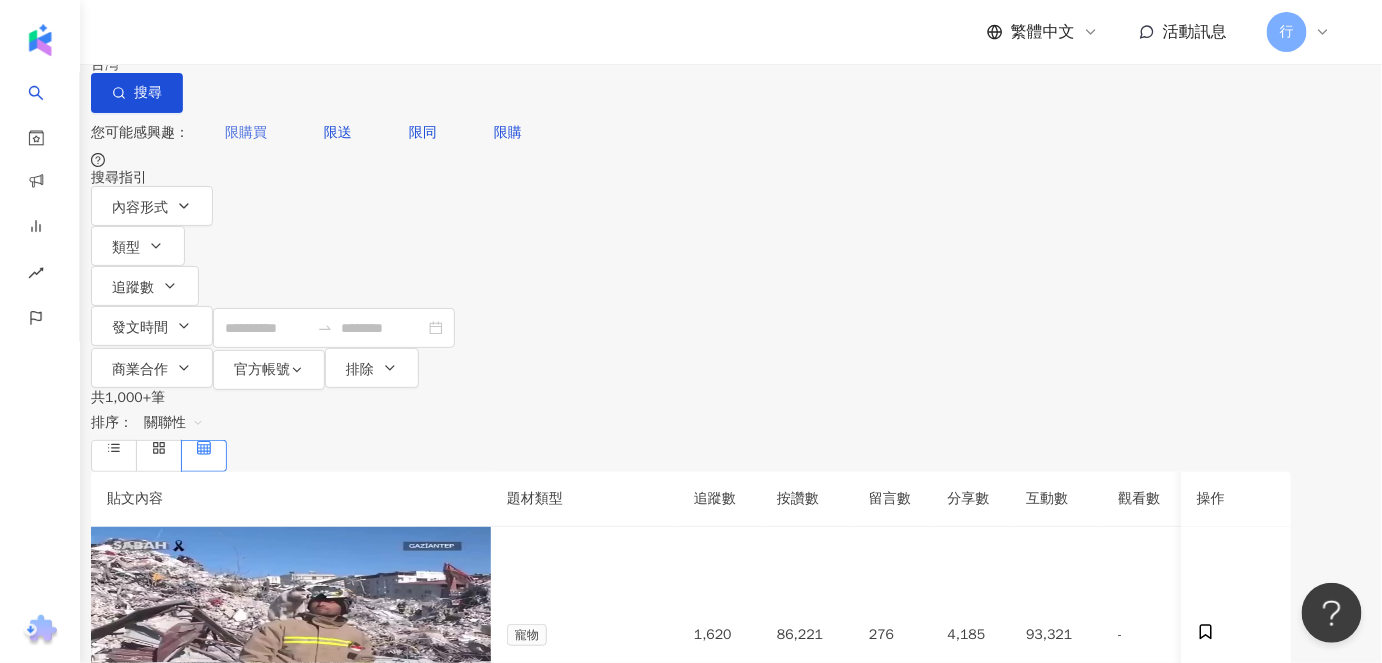 click on "限購買" at bounding box center [246, 133] 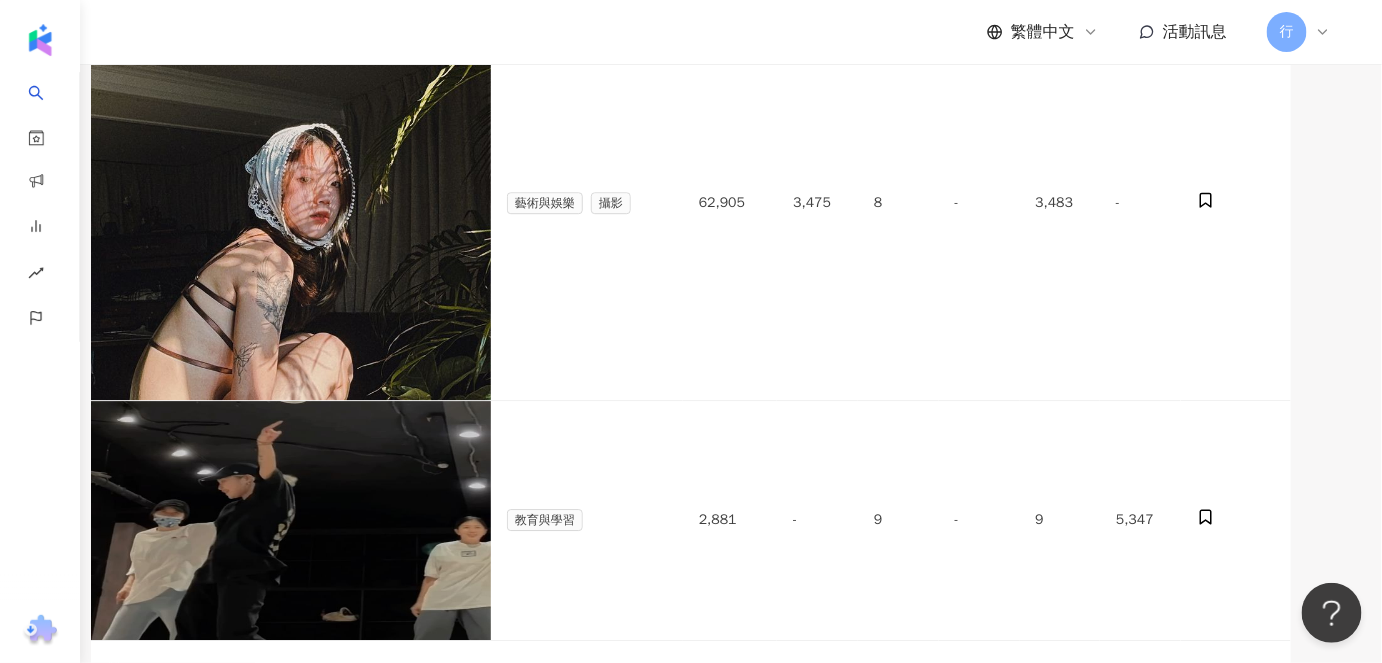 scroll, scrollTop: 1867, scrollLeft: 0, axis: vertical 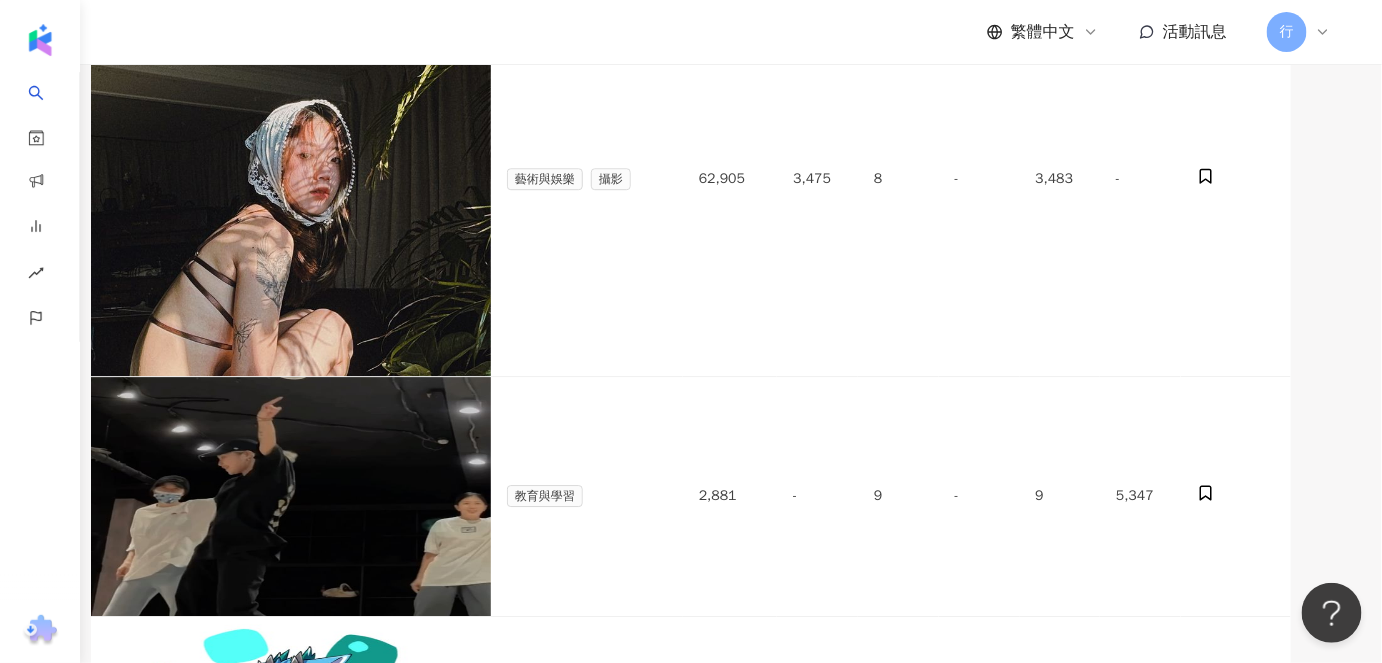 click on "關鍵字：限購買" at bounding box center (147, -1450) 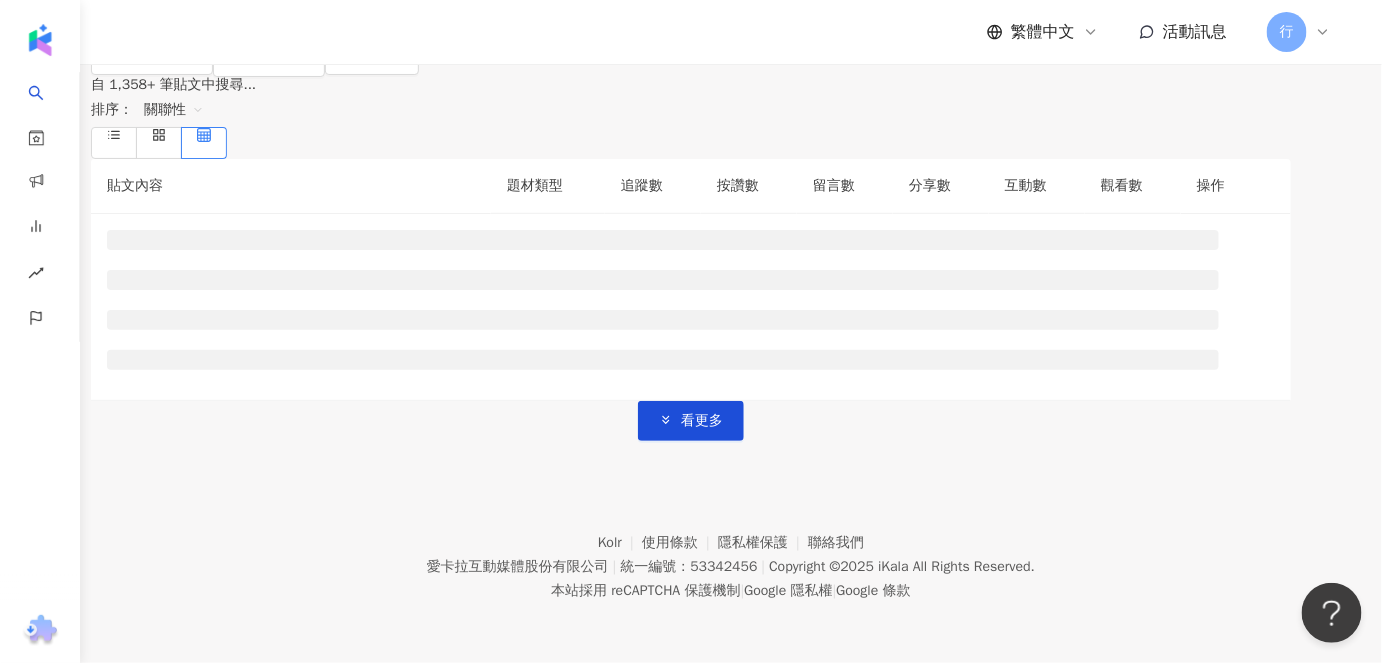 scroll, scrollTop: 0, scrollLeft: 0, axis: both 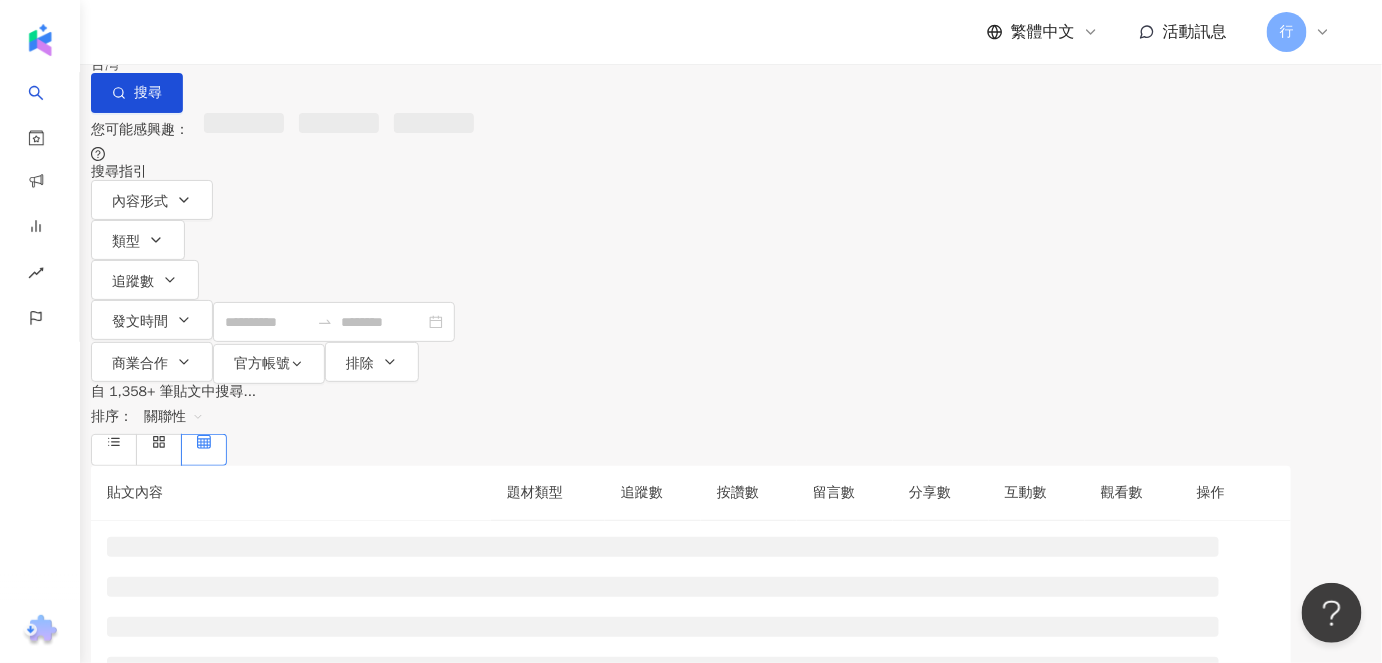 click at bounding box center [311, 21] 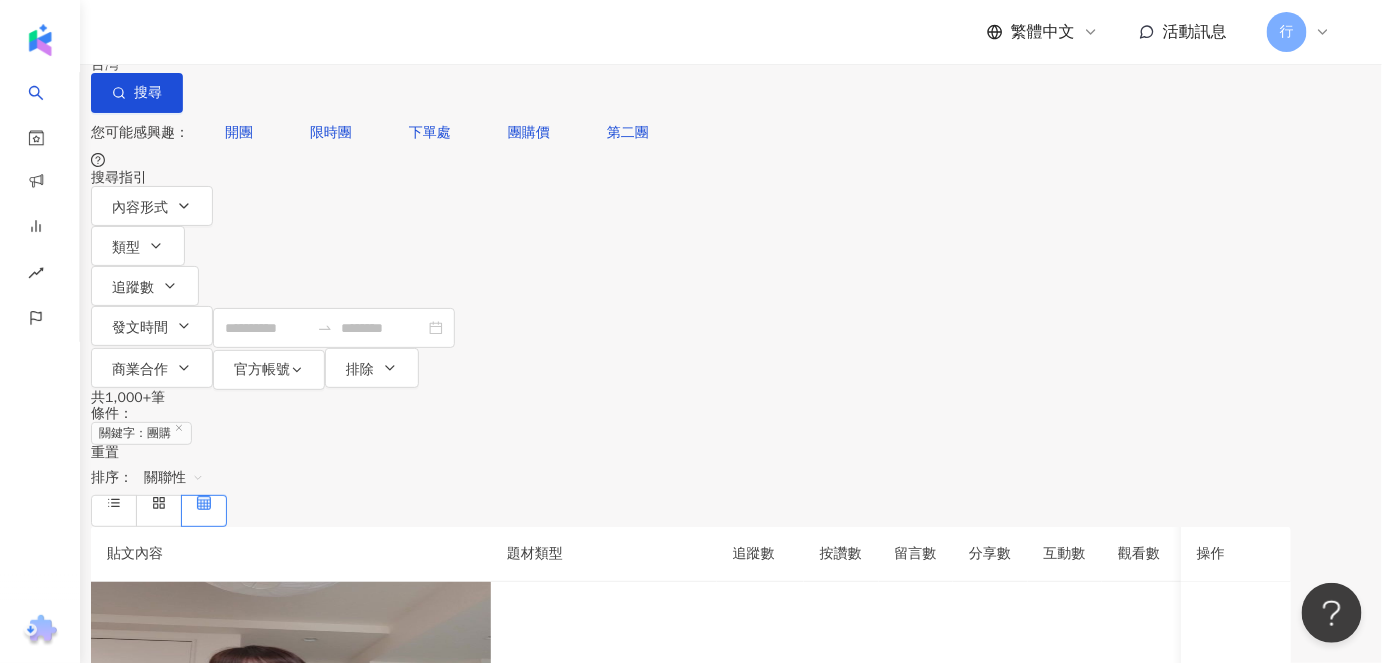 click on "**" at bounding box center [311, 21] 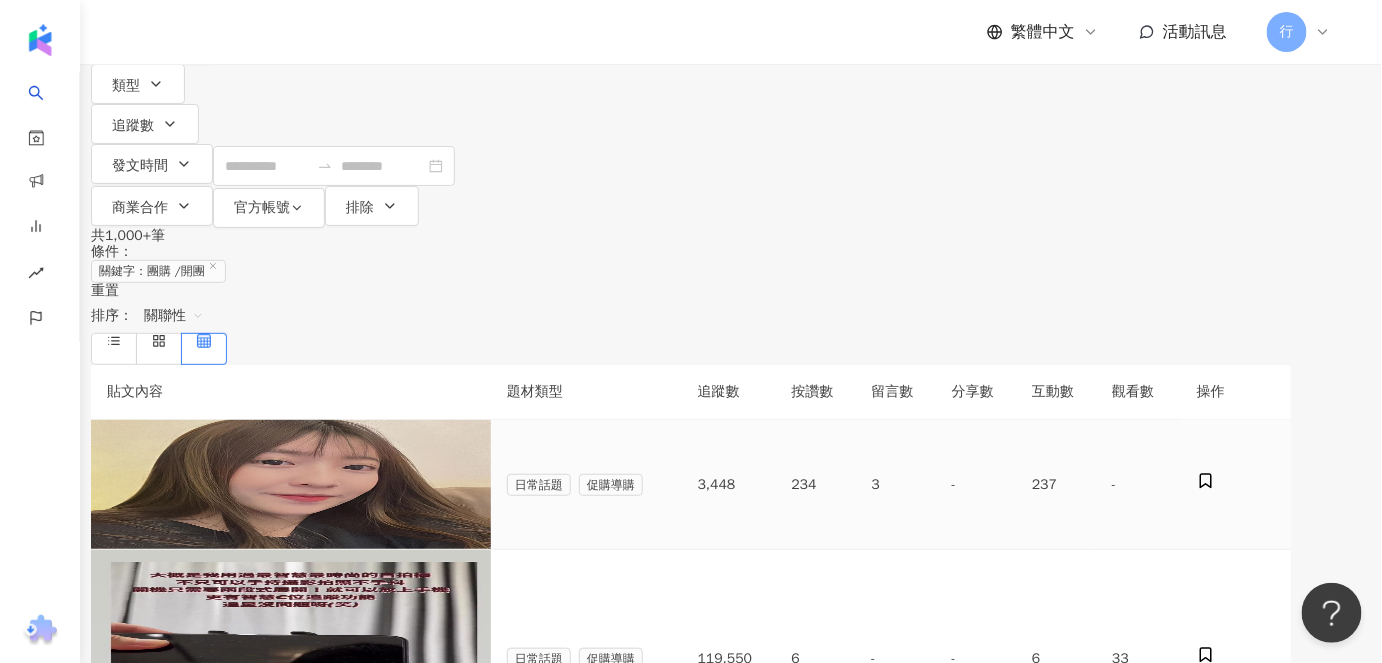 scroll, scrollTop: 181, scrollLeft: 0, axis: vertical 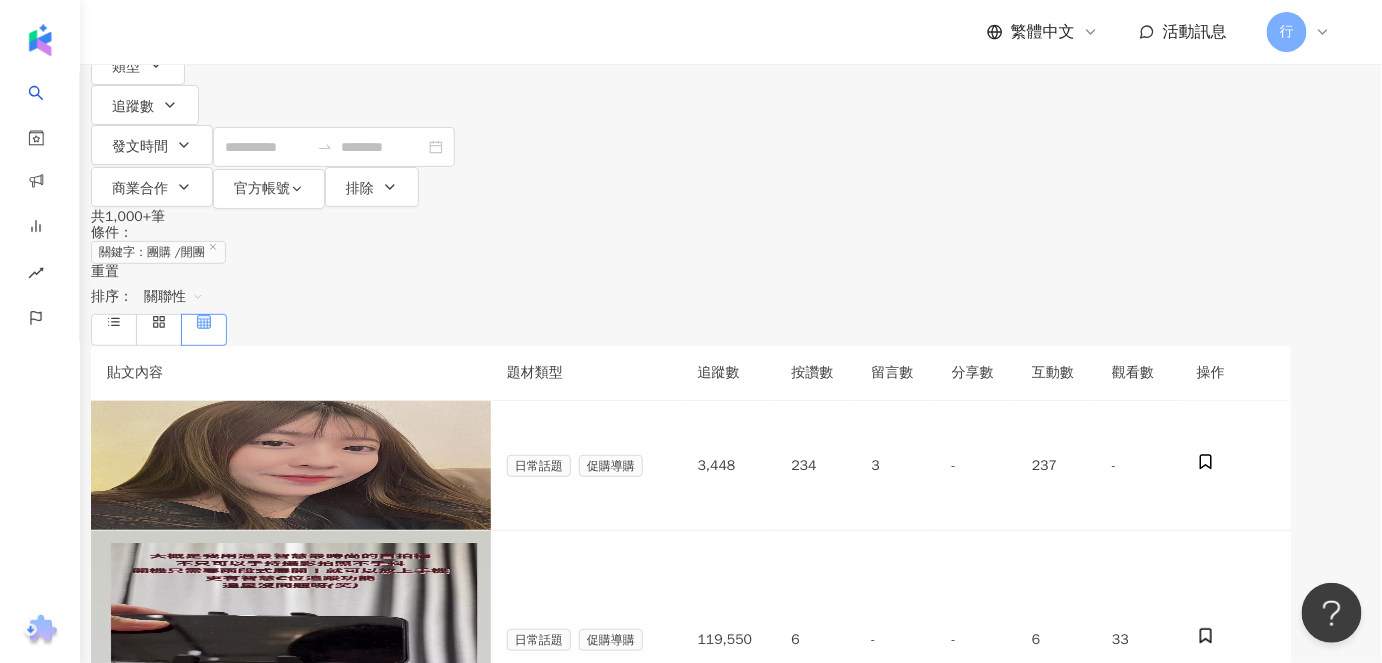 click at bounding box center [204, 330] 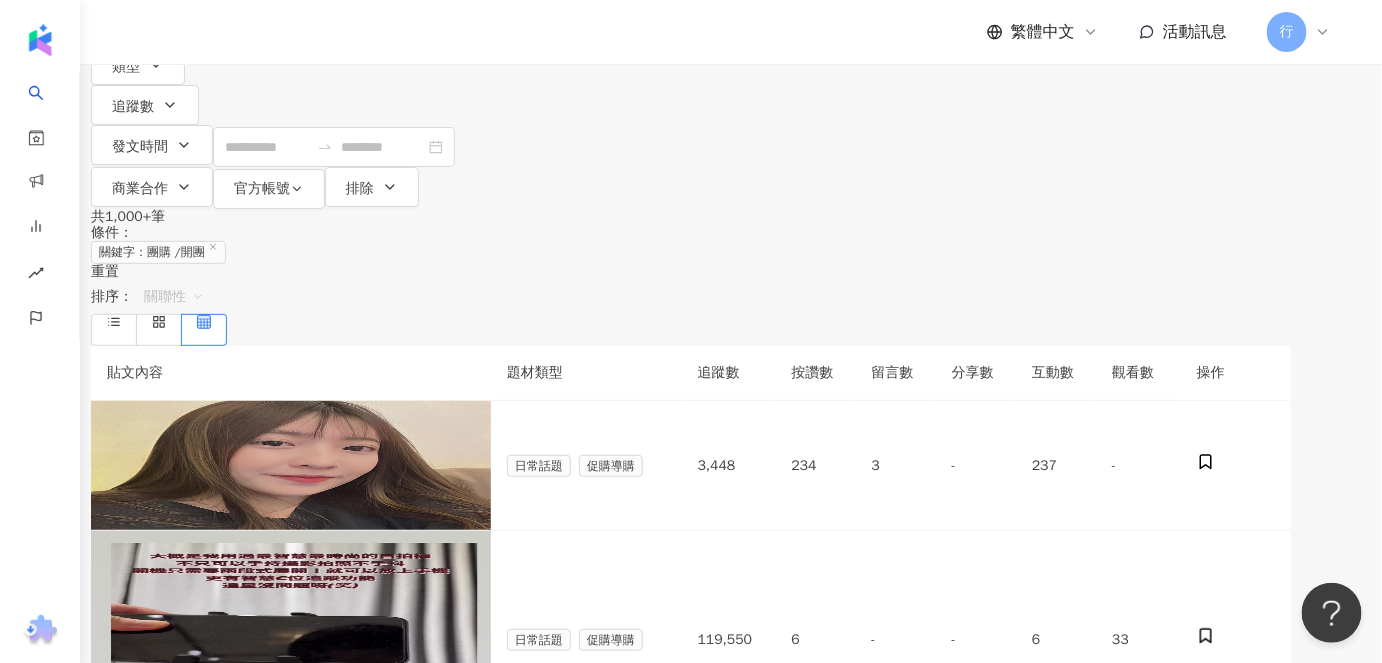 click on "關聯性" at bounding box center (174, 297) 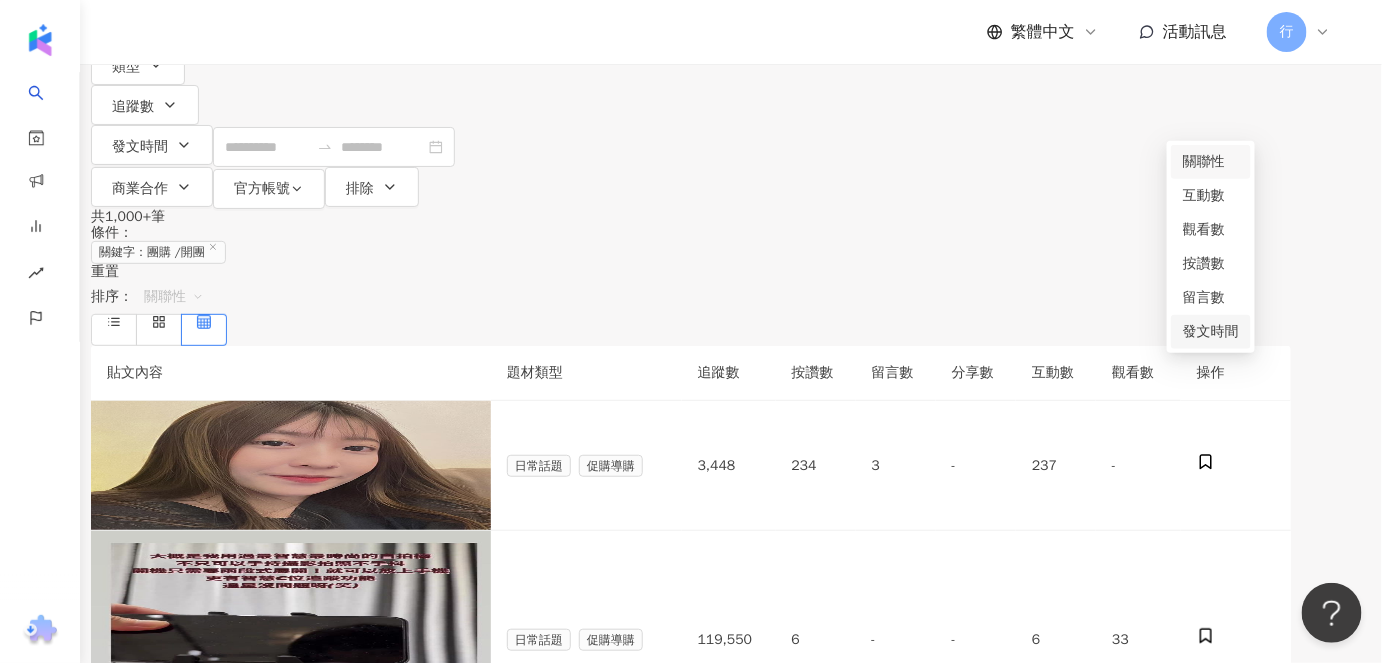 click on "發文時間" at bounding box center [1211, 332] 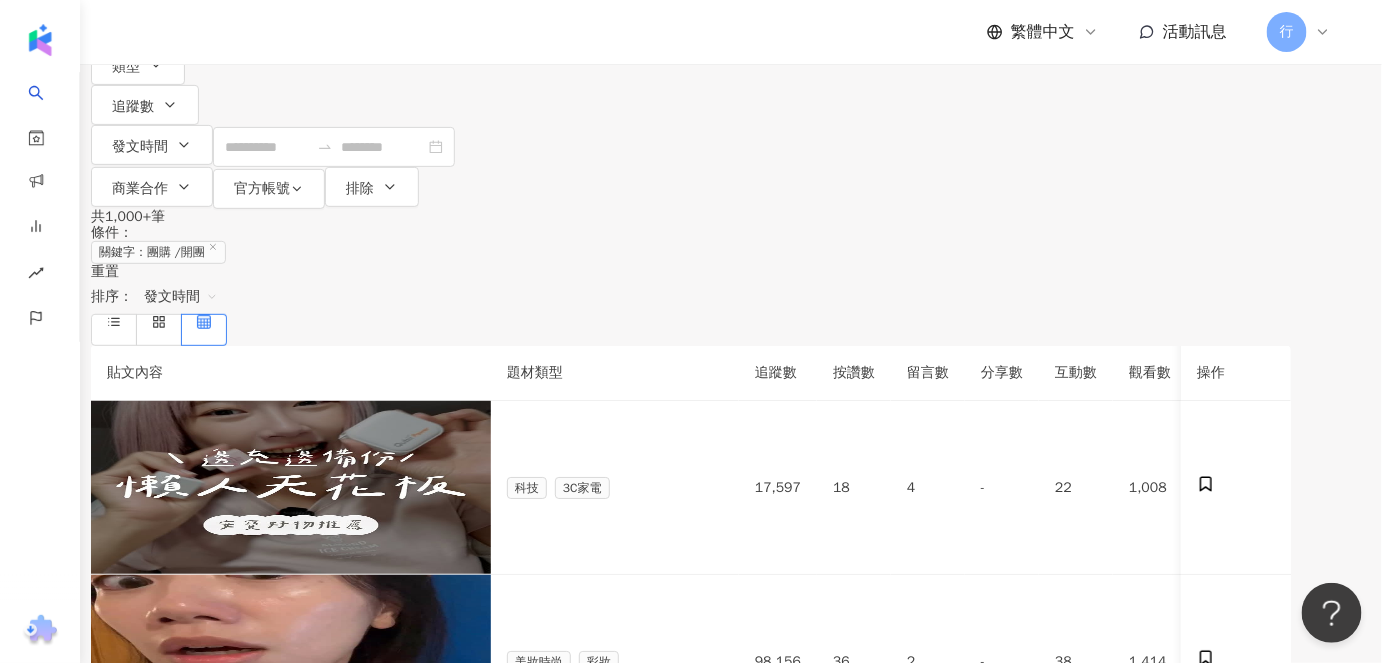 scroll, scrollTop: 272, scrollLeft: 0, axis: vertical 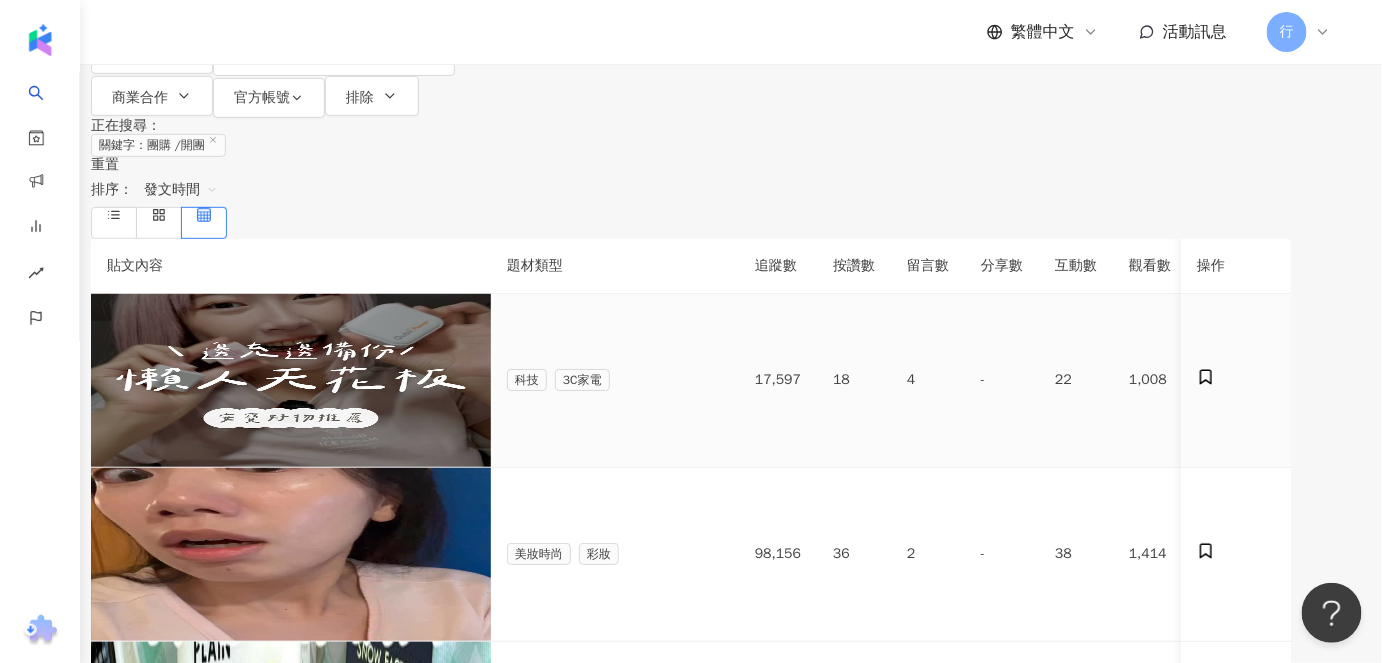 click on "團購" at bounding box center (160, 386) 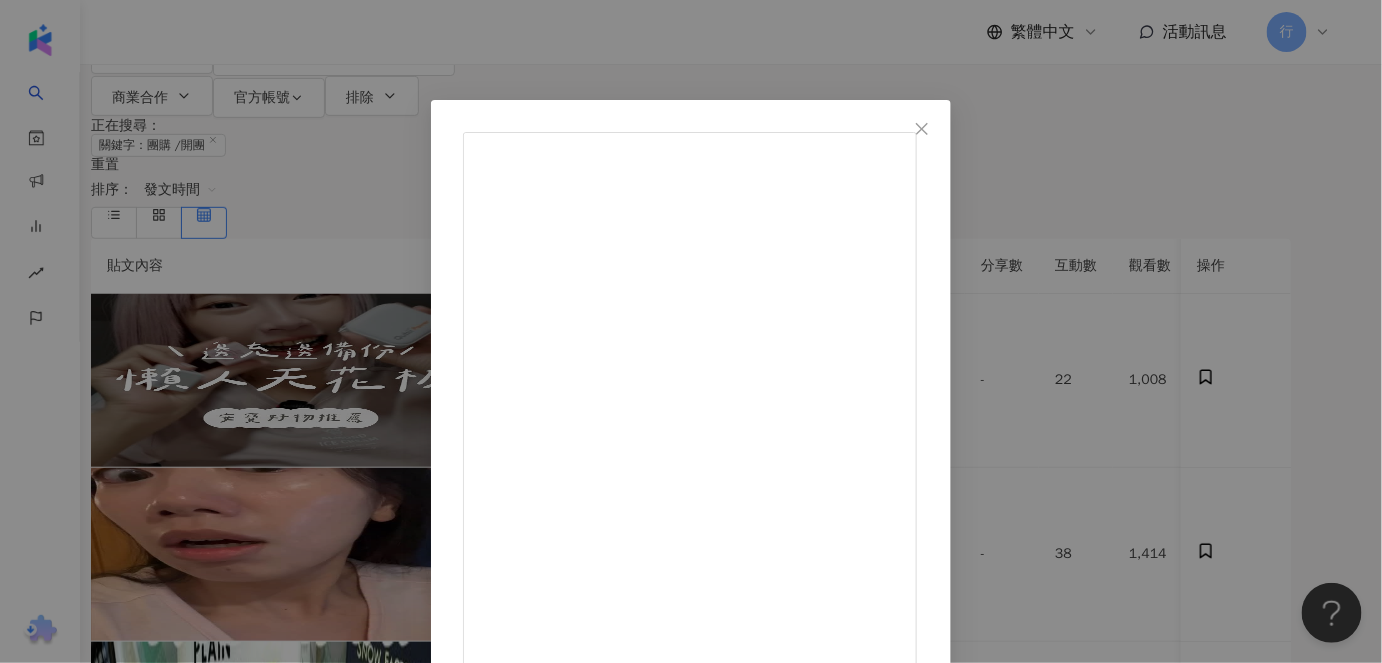 click on "安寶Amber" at bounding box center [544, 961] 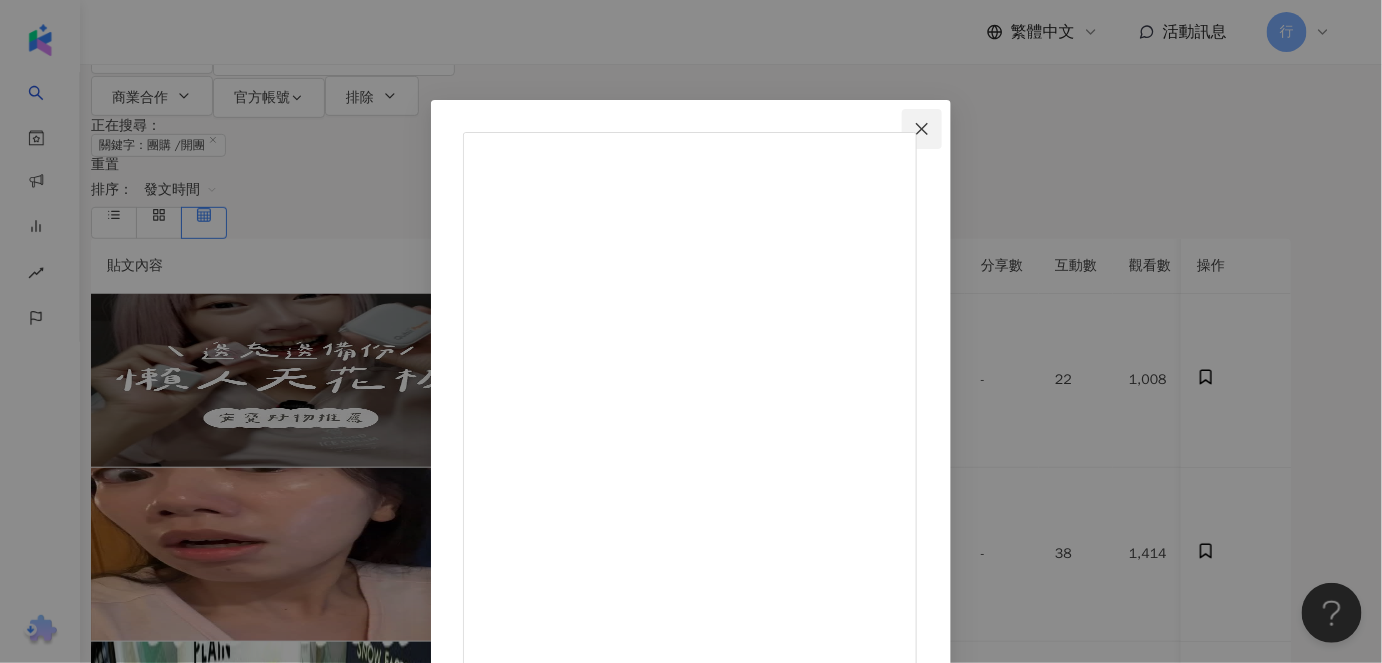 click 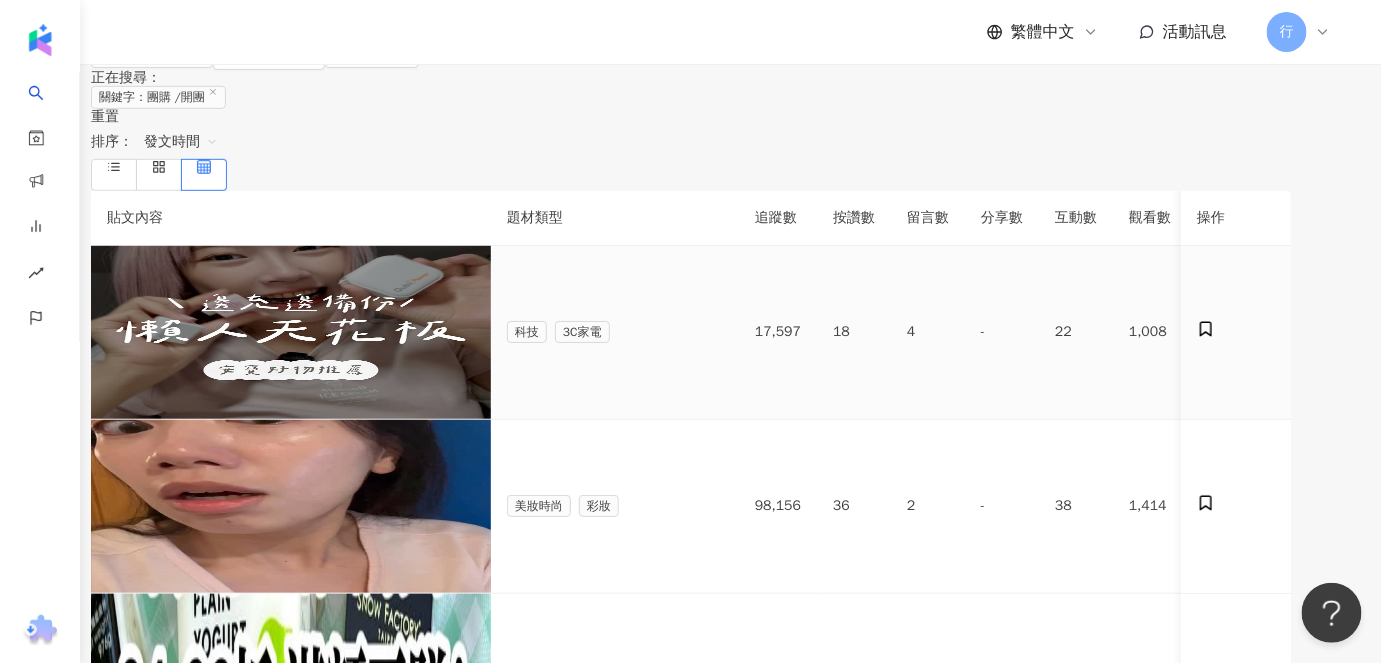 scroll, scrollTop: 363, scrollLeft: 0, axis: vertical 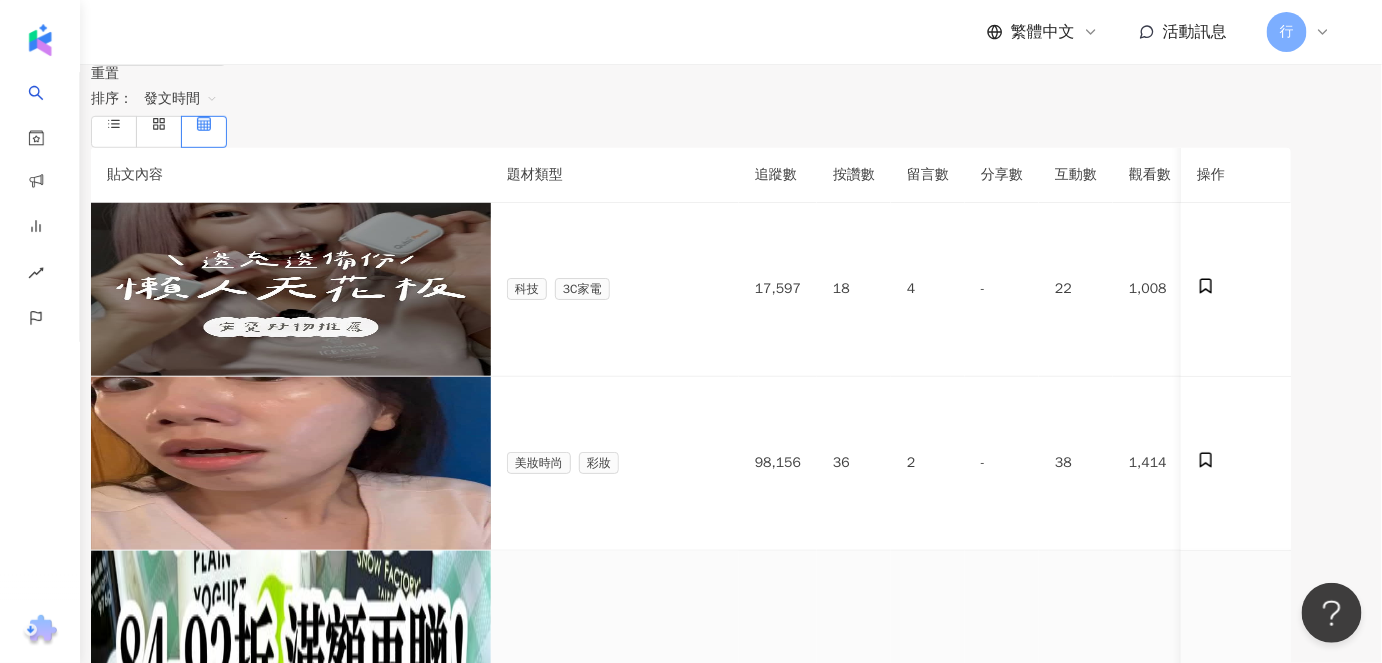 click on "朵朵吃台中 ｜美食甜點｜偶爾外縣市" at bounding box center (233, 1840) 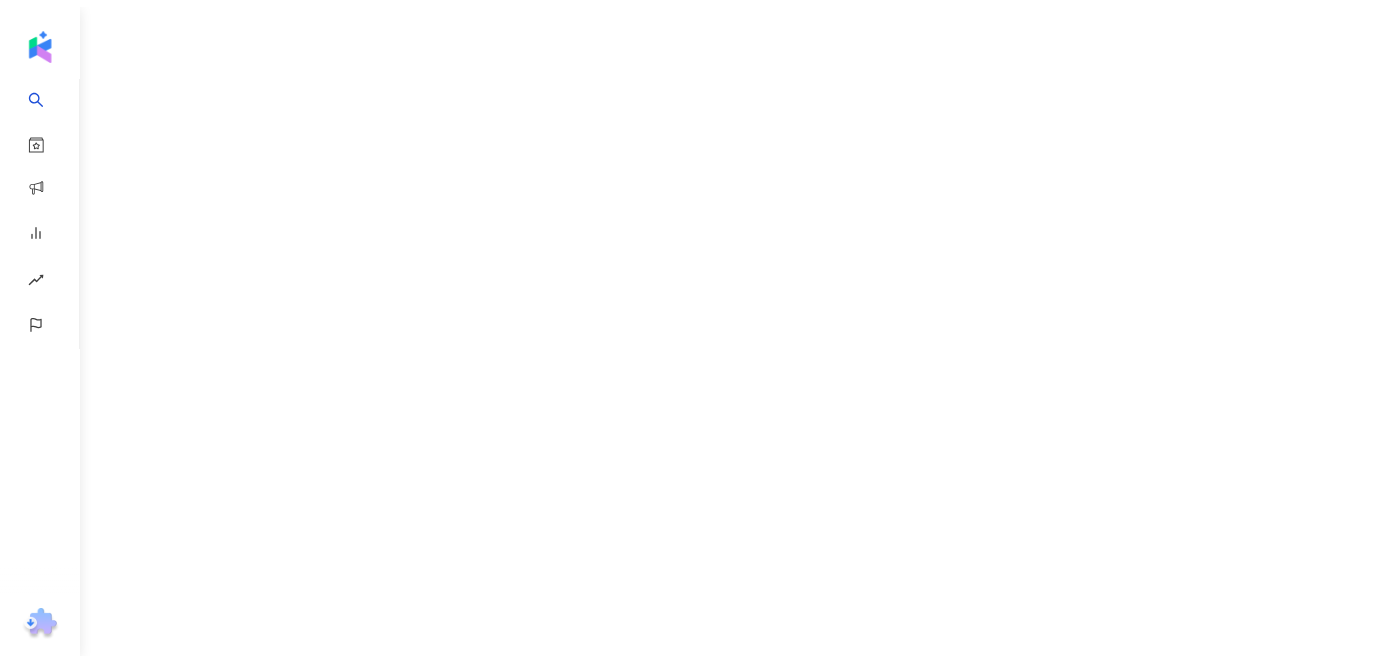 scroll, scrollTop: 0, scrollLeft: 0, axis: both 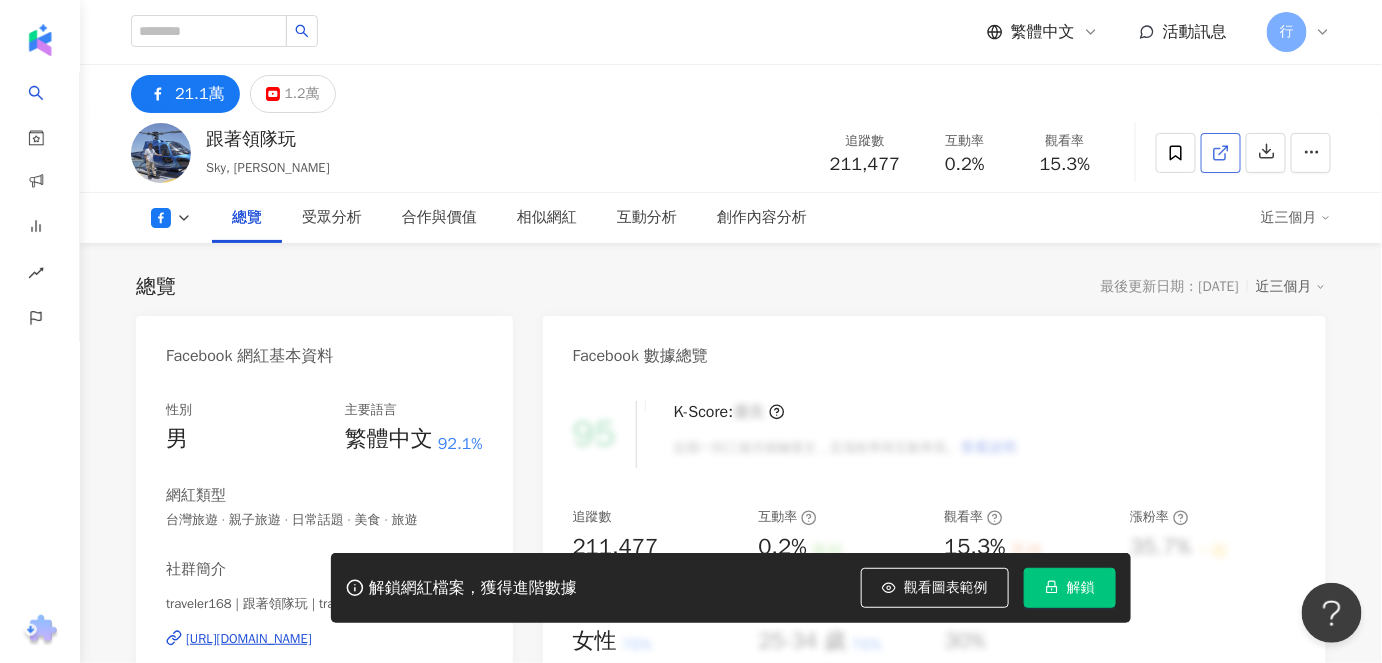 click 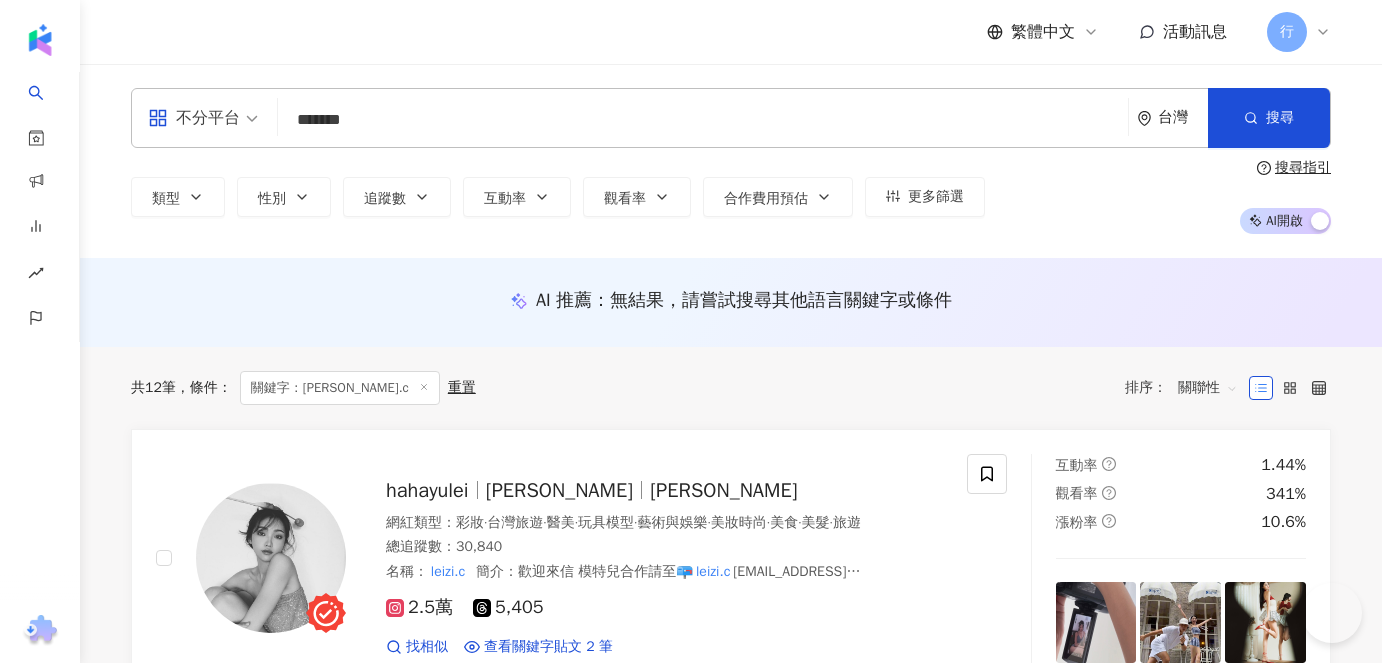 scroll, scrollTop: 181, scrollLeft: 0, axis: vertical 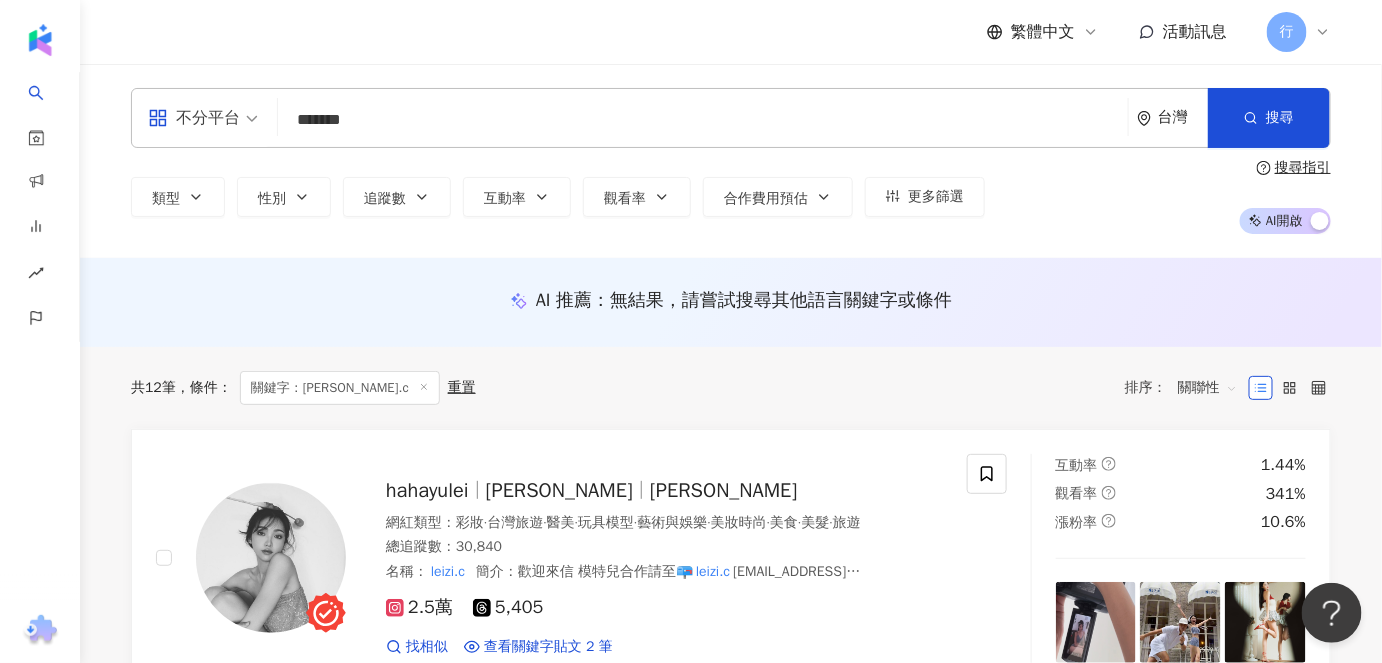 click on "AI 推薦 ： 無結果，請嘗試搜尋其他語言關鍵字或條件" at bounding box center (731, 302) 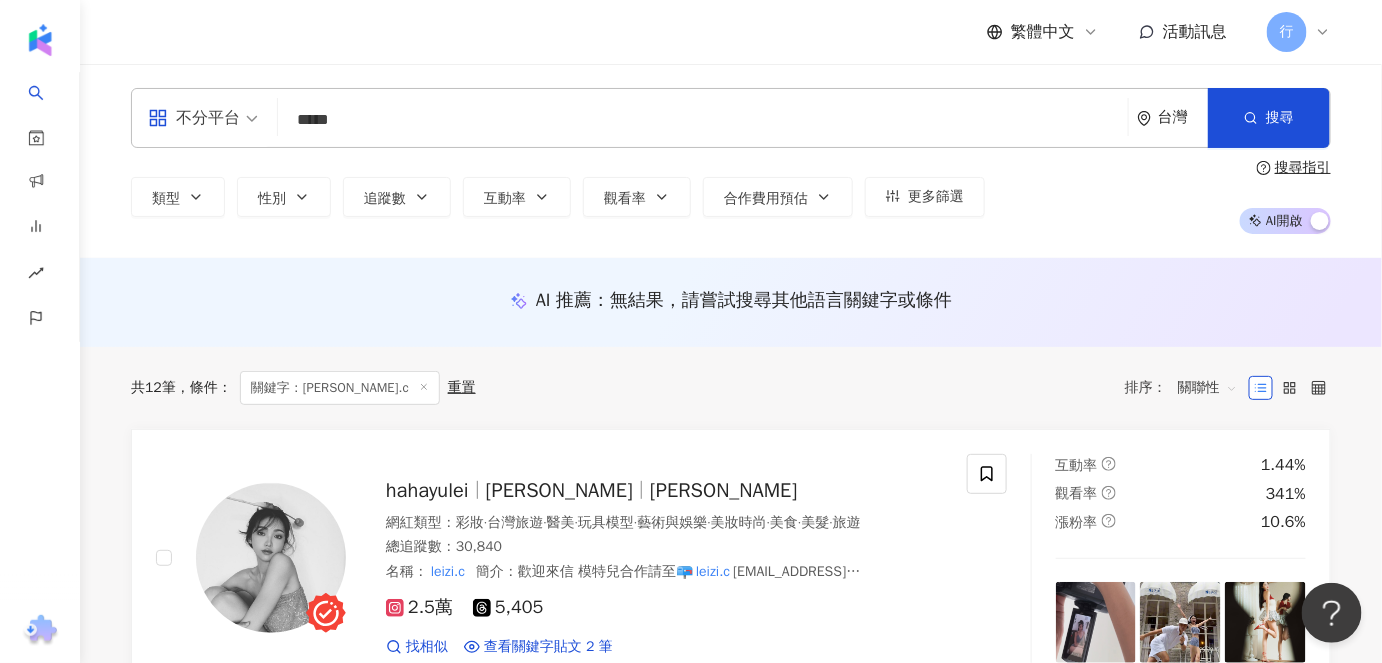 click on "不分平台 ***** 台灣 搜尋 6913b64d-2229-4561-ba61-cc359fdb5d29 hahayulei 30,840   追蹤者 leizi.correaa 1,153   追蹤者 搜尋名稱、敘述、貼文含有關鍵字 “ leizi ” 的網紅" at bounding box center (731, 118) 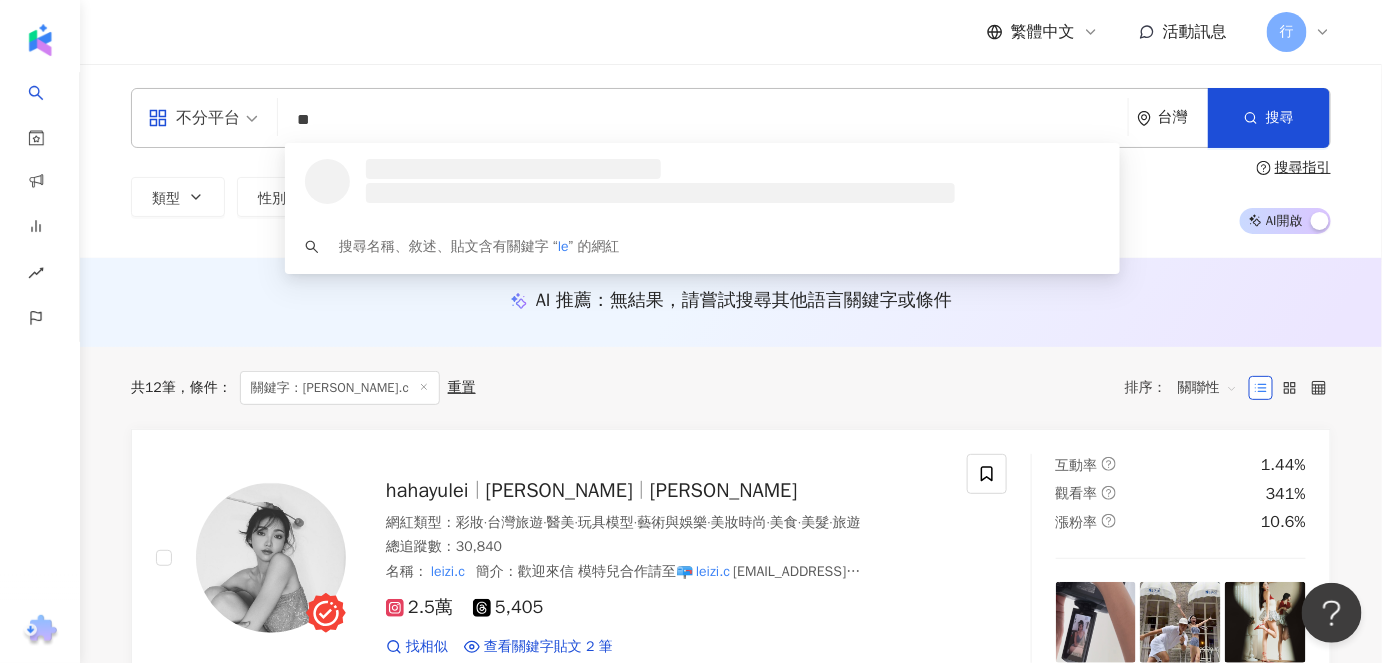 type on "*" 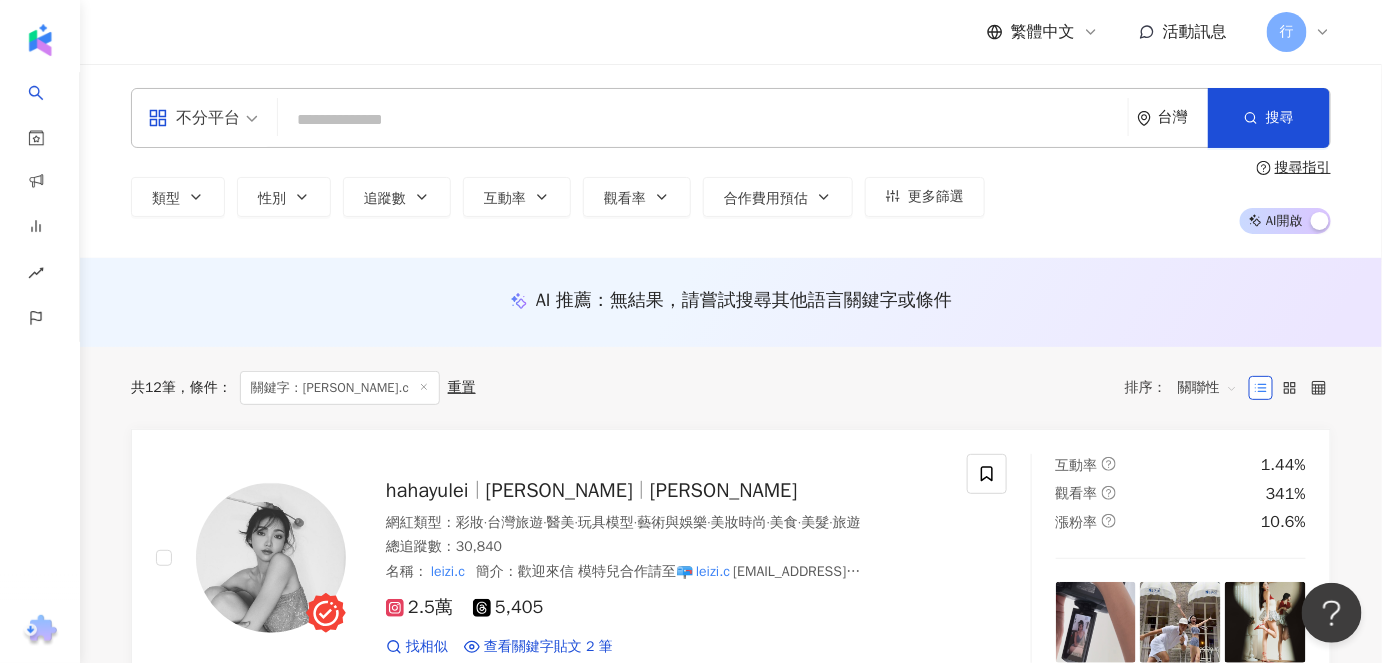 paste on "**********" 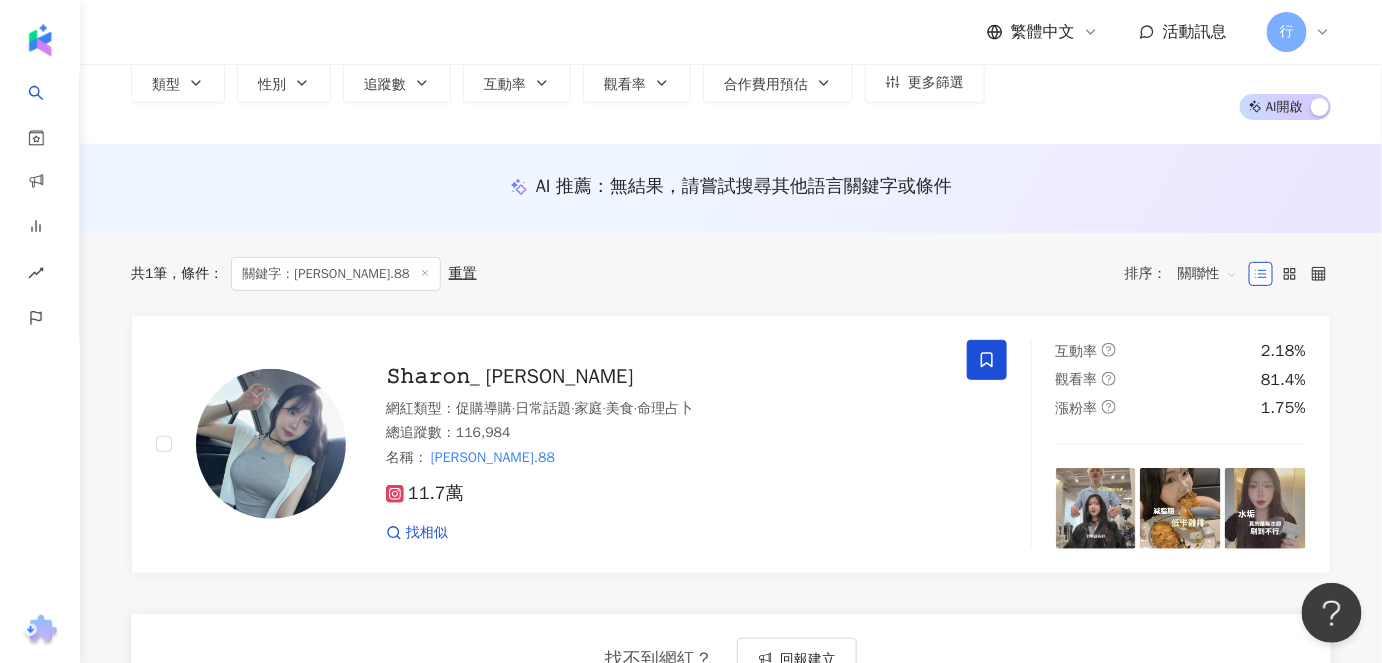 scroll, scrollTop: 272, scrollLeft: 0, axis: vertical 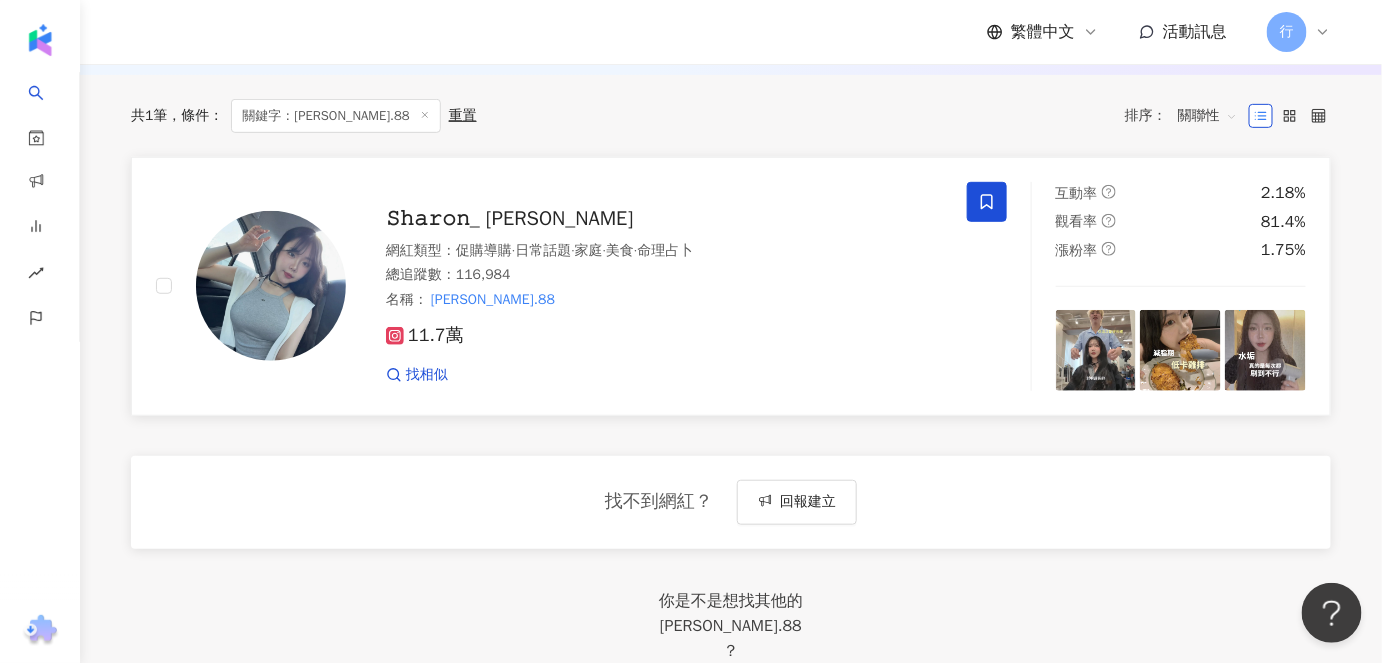 type on "**********" 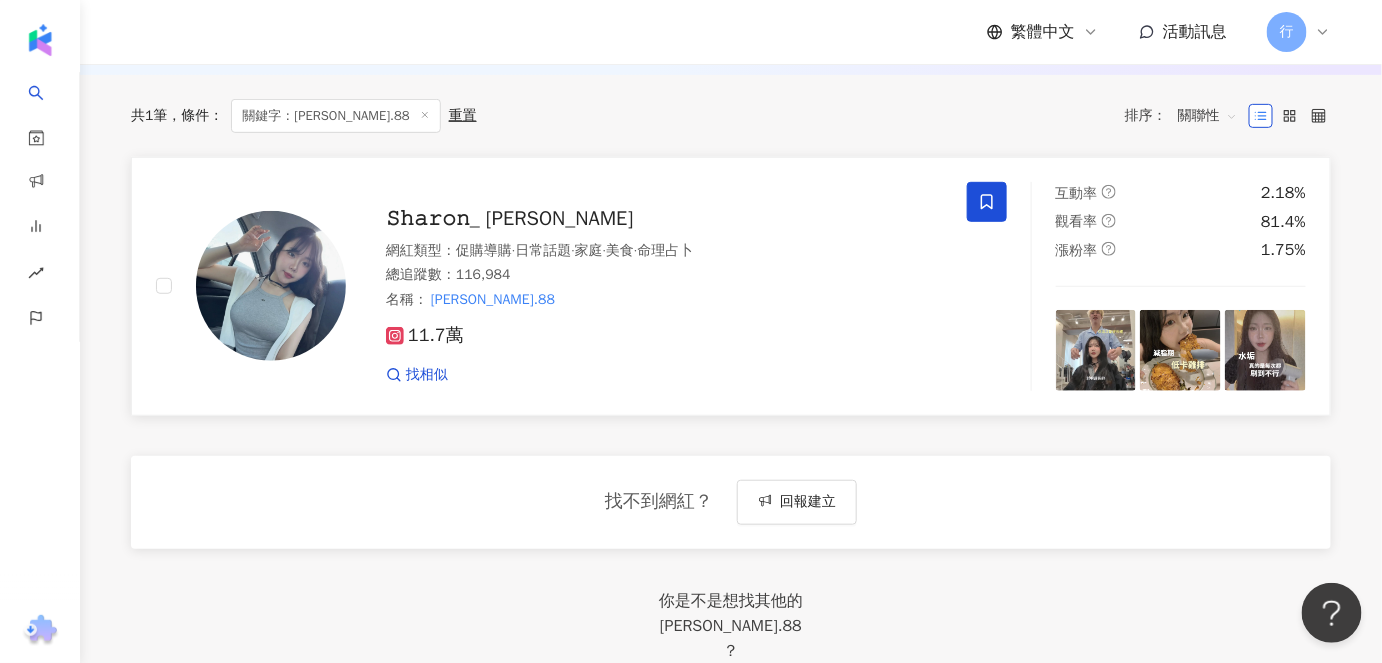 click on "𝚂𝚑𝚊𝚛𝚘𝚗_ [PERSON_NAME]" at bounding box center [509, 218] 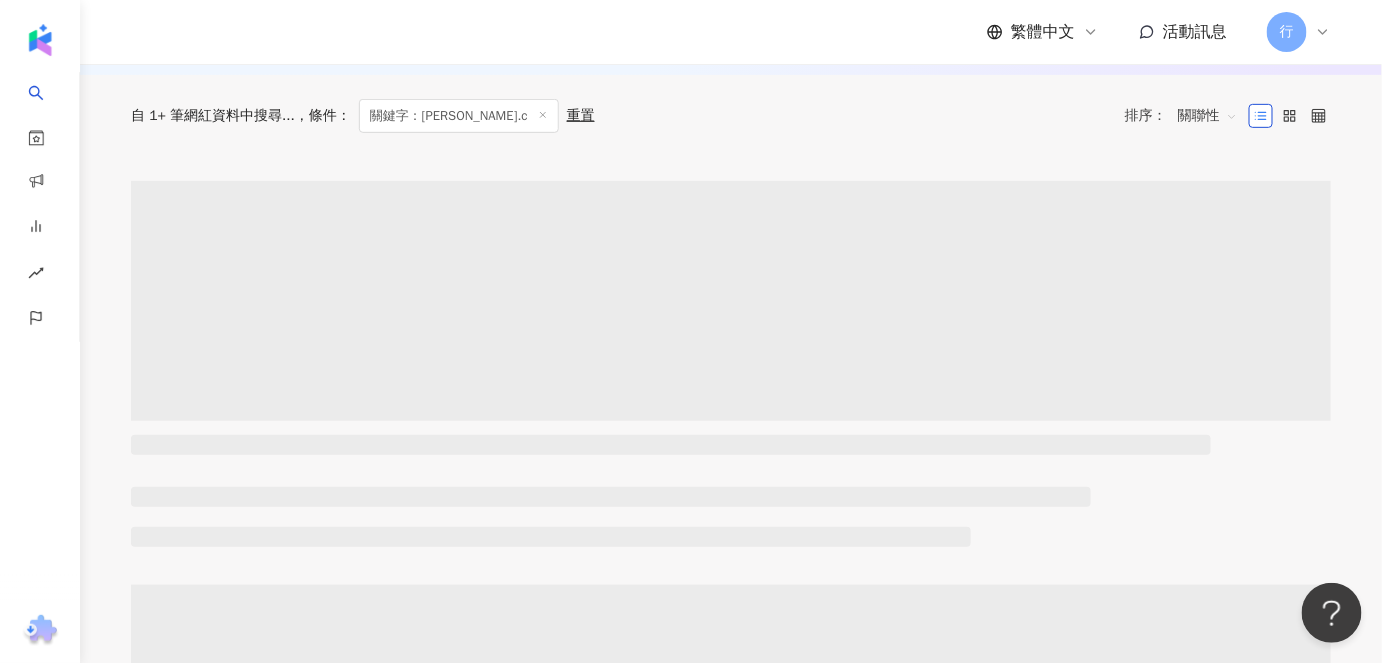 scroll, scrollTop: 0, scrollLeft: 0, axis: both 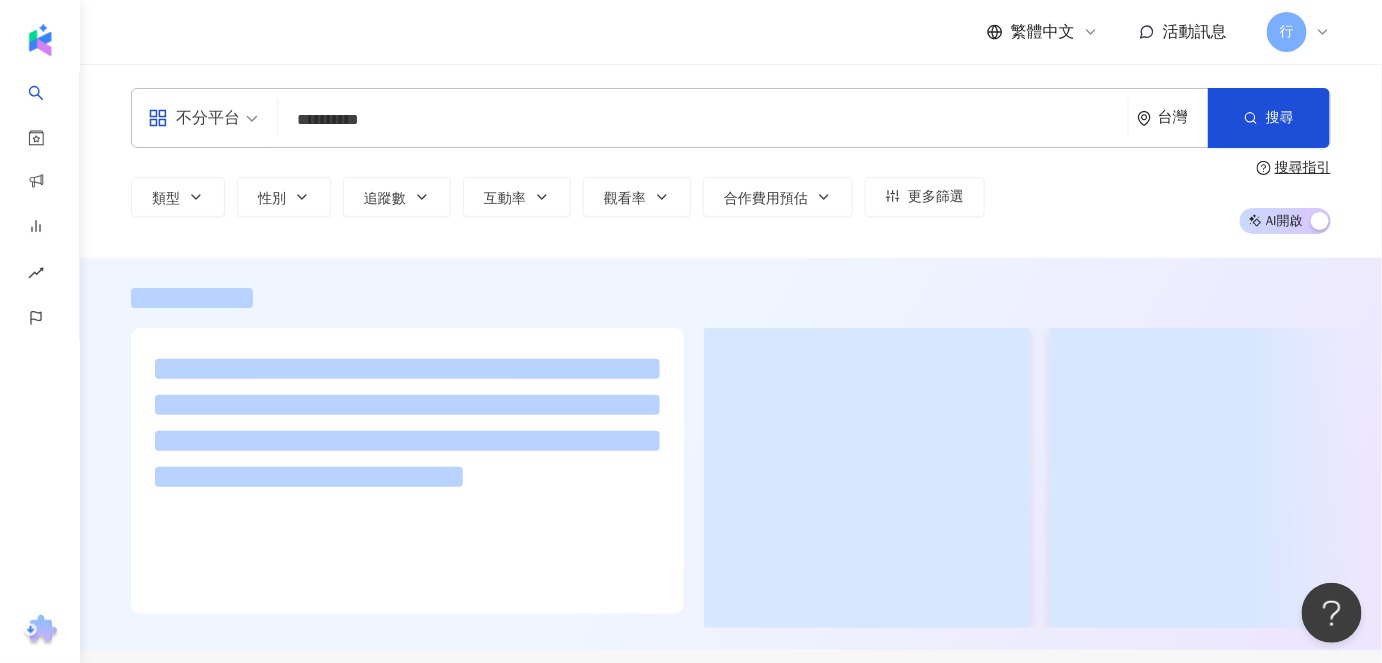 click on "**********" at bounding box center [703, 120] 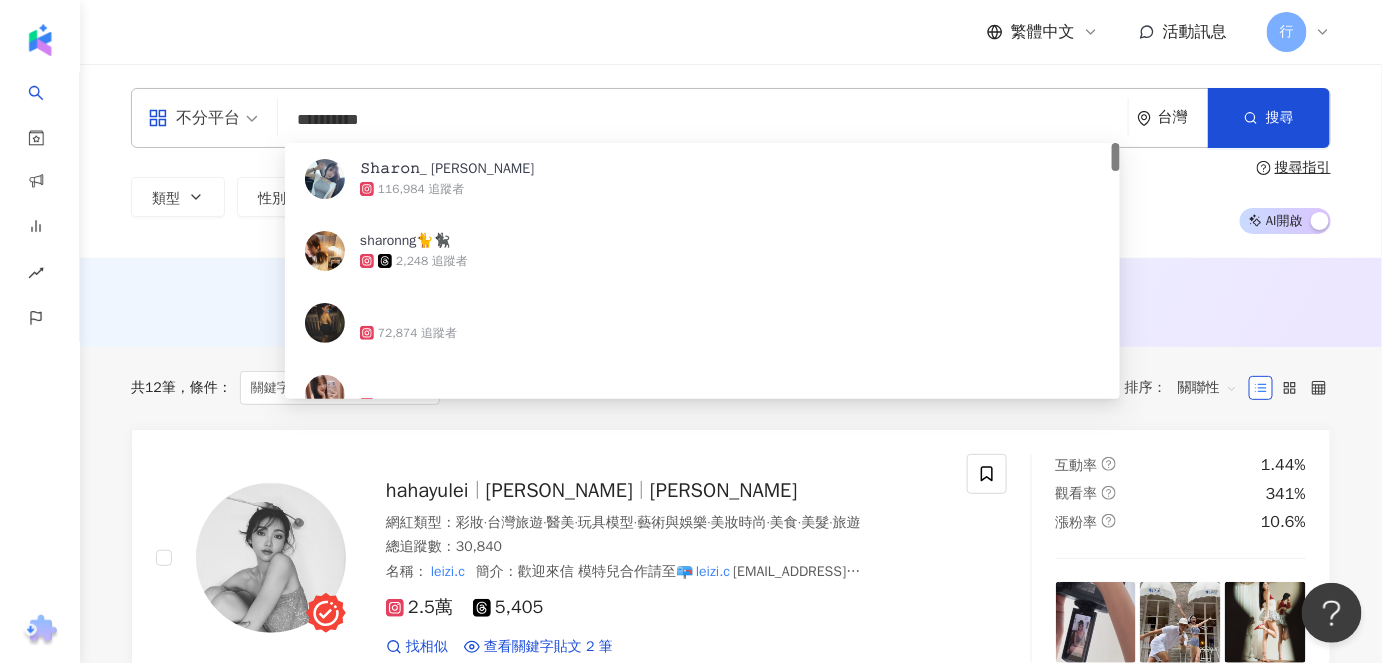 drag, startPoint x: 483, startPoint y: 127, endPoint x: 282, endPoint y: 119, distance: 201.15913 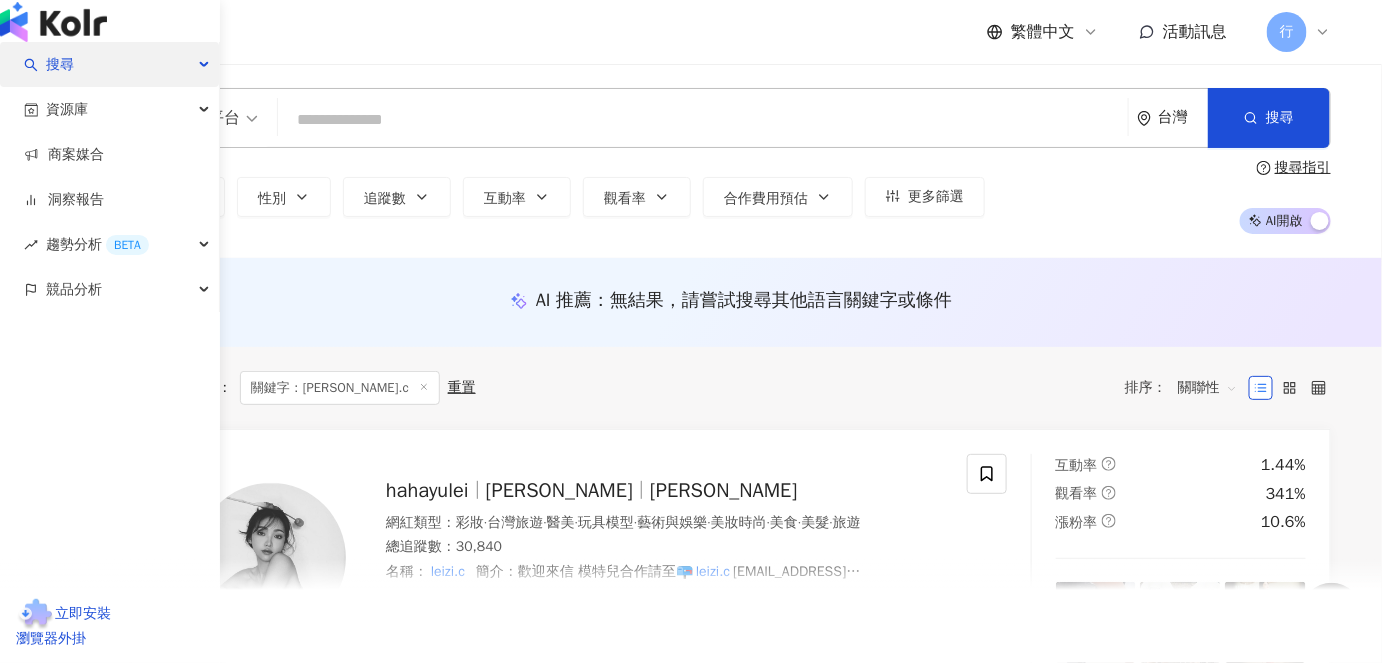 click on "搜尋" at bounding box center (60, 64) 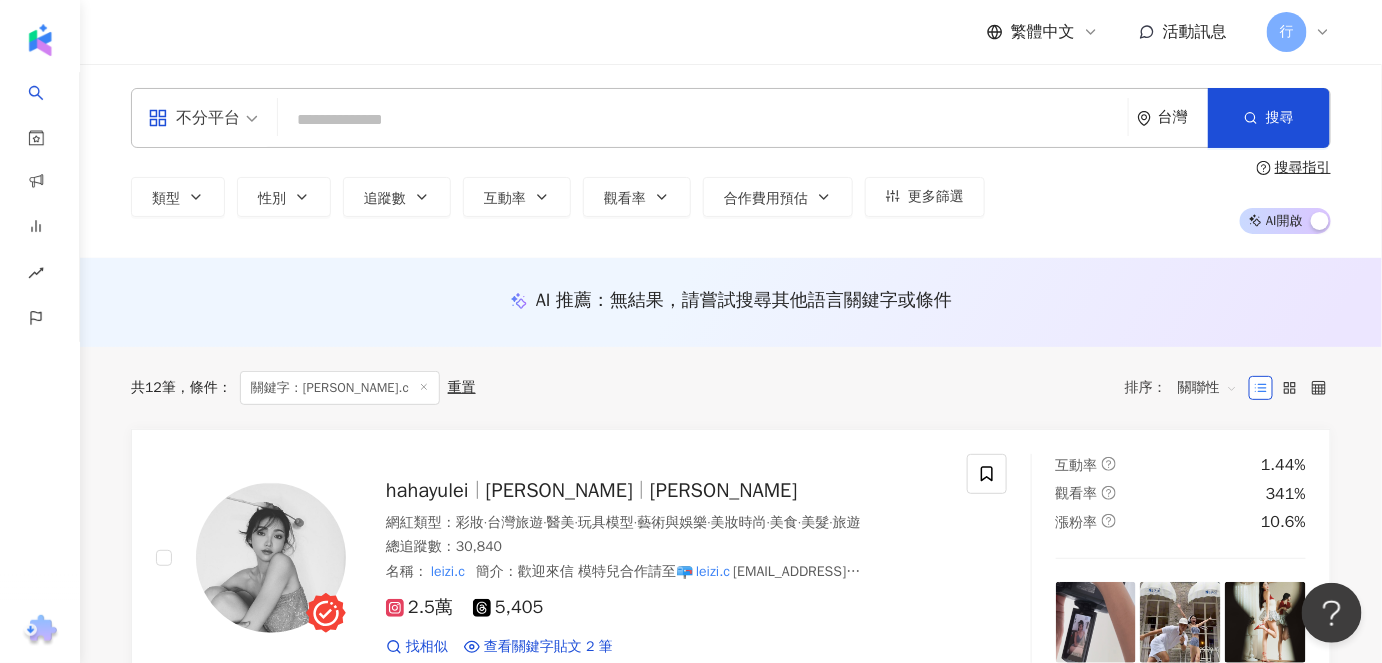 click at bounding box center [703, 120] 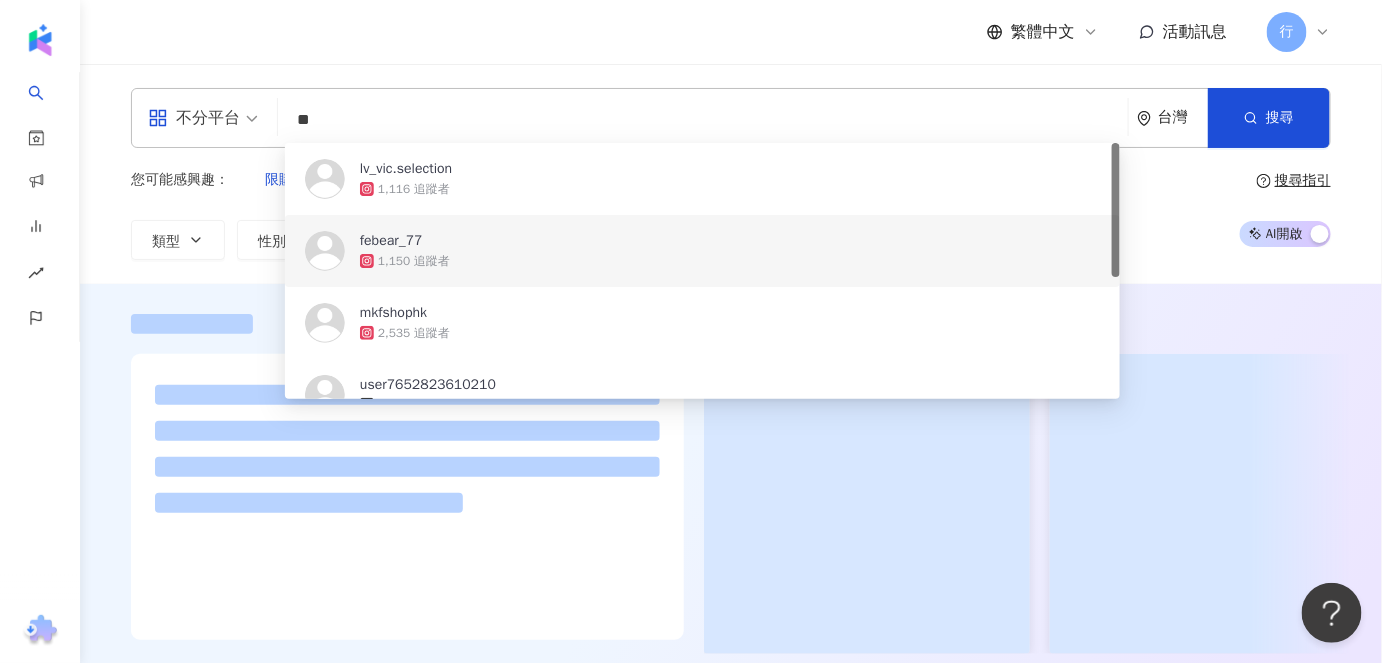 type on "**" 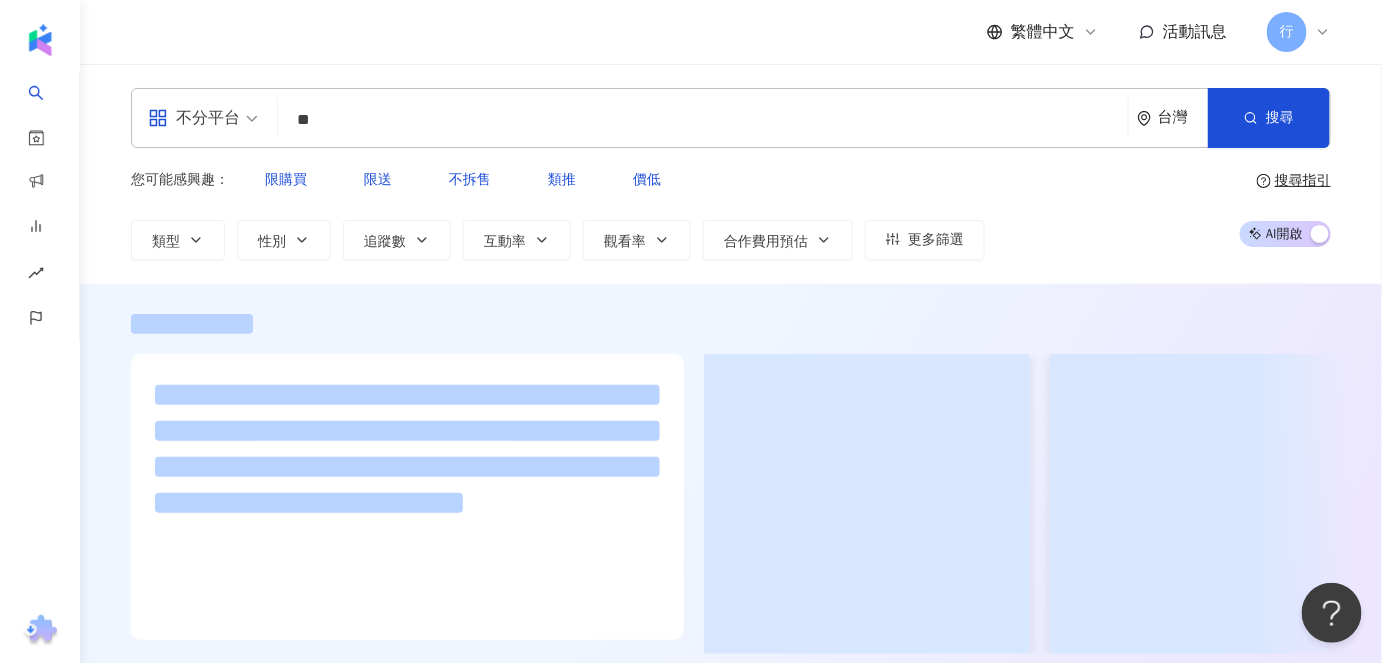 click at bounding box center (731, 480) 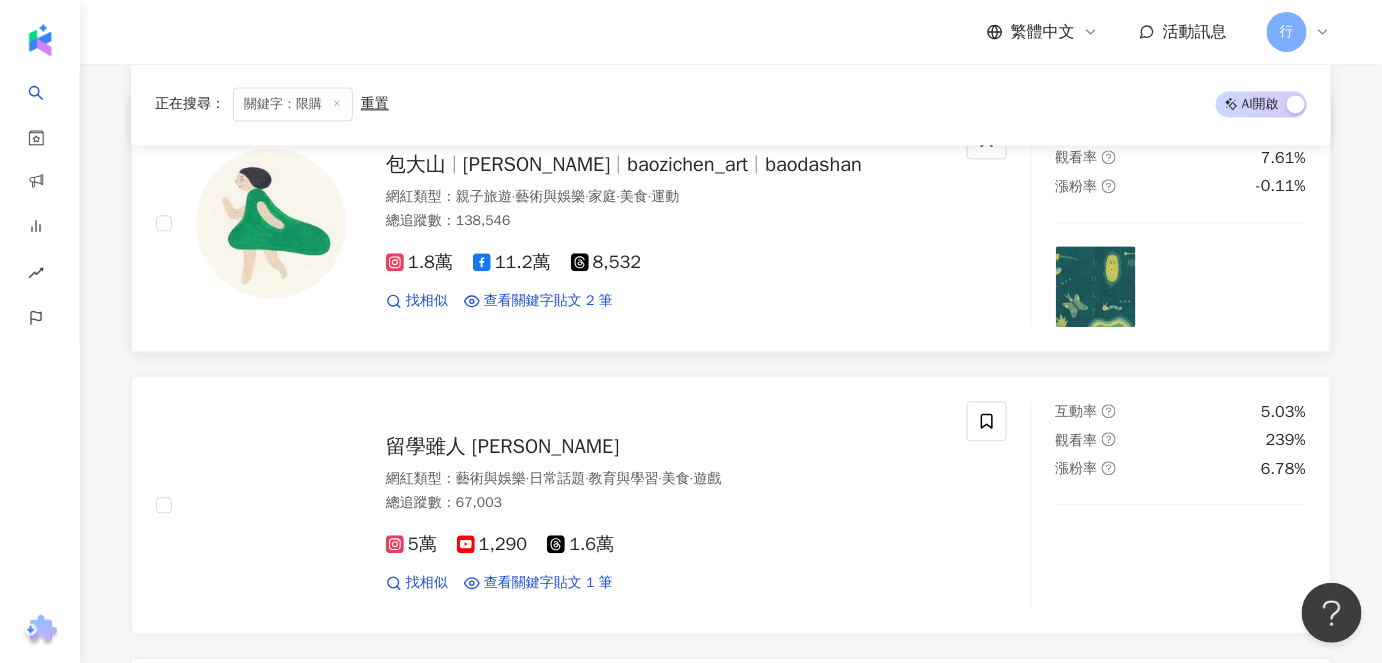 scroll, scrollTop: 1636, scrollLeft: 0, axis: vertical 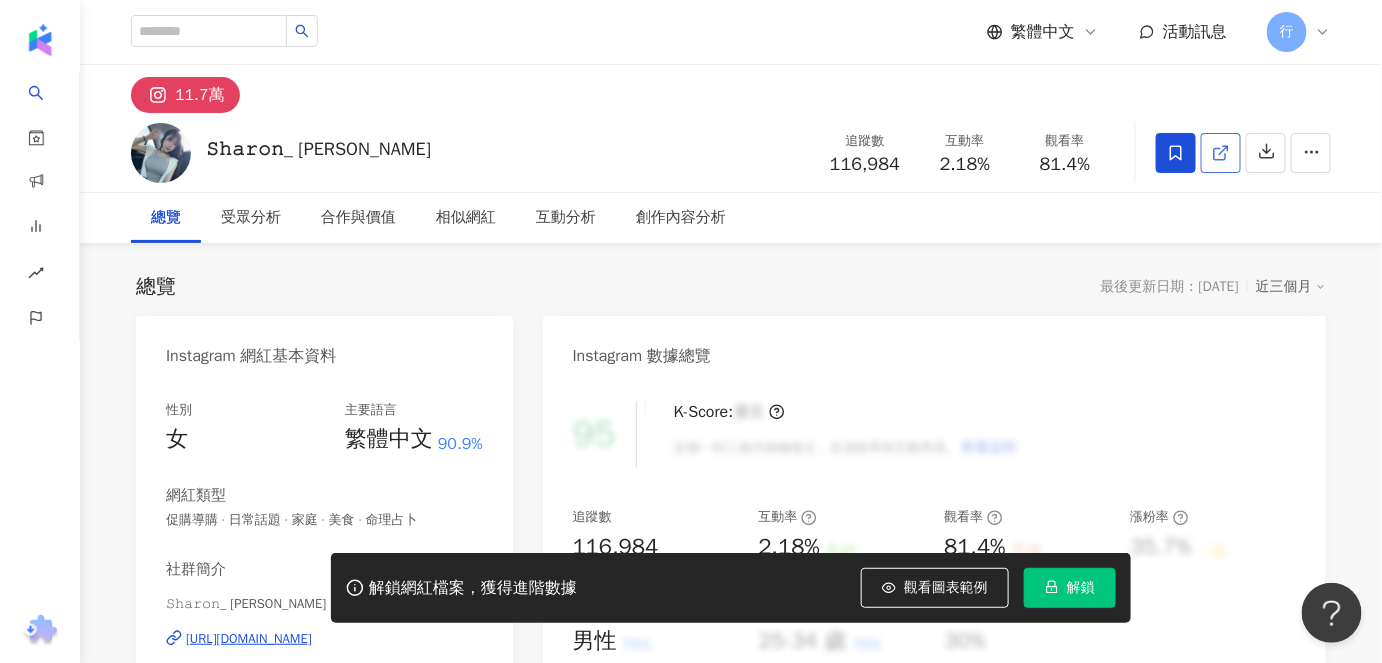 click at bounding box center (1221, 153) 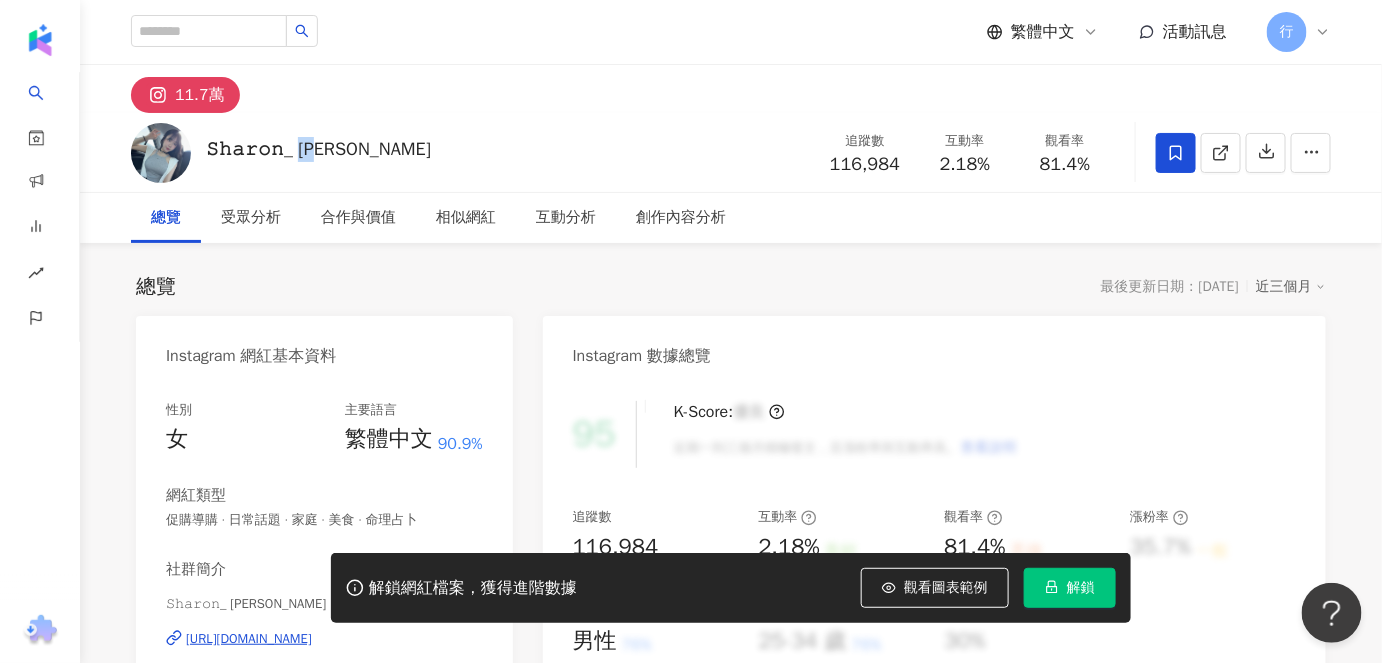 drag, startPoint x: 288, startPoint y: 153, endPoint x: 330, endPoint y: 151, distance: 42.047592 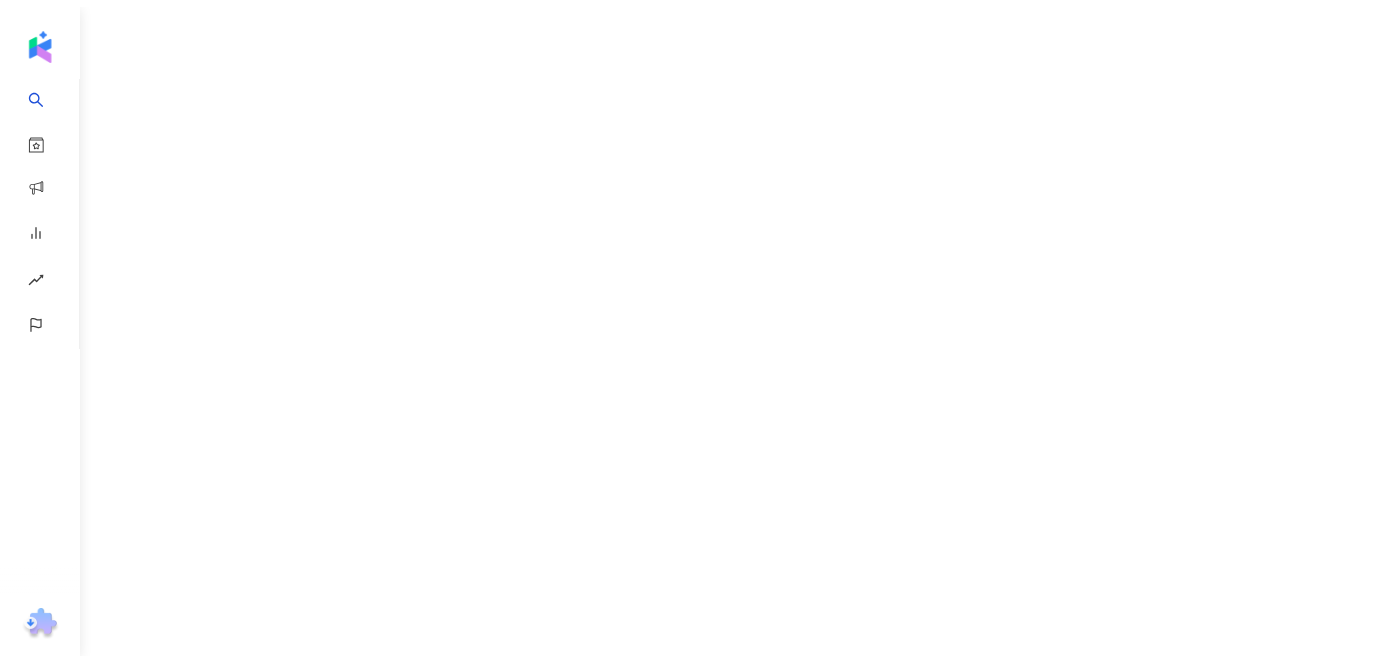scroll, scrollTop: 0, scrollLeft: 0, axis: both 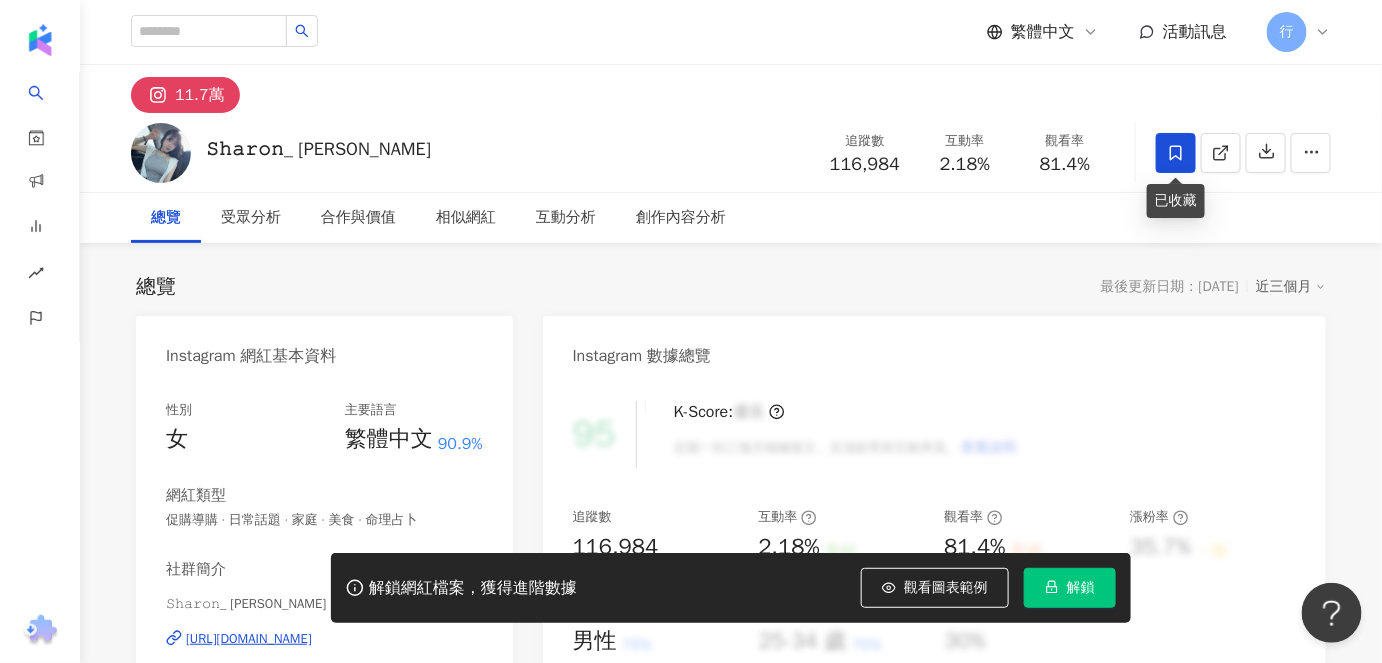 click 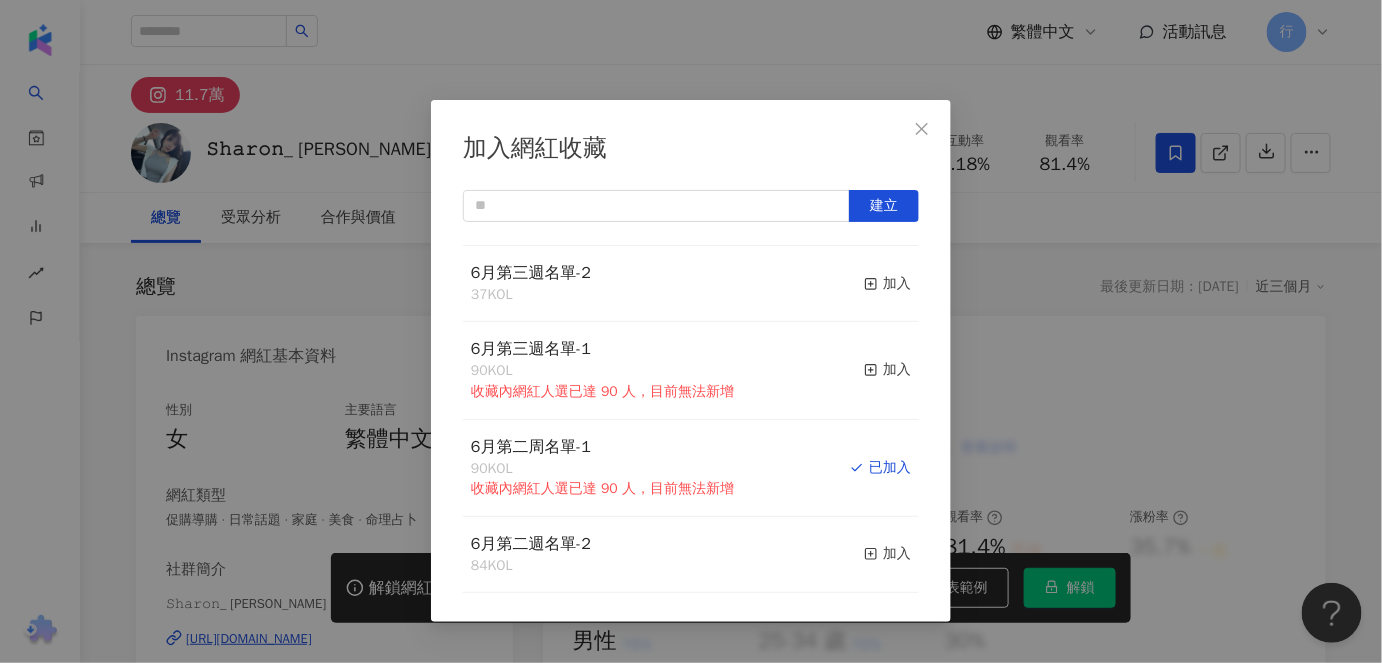 scroll, scrollTop: 717, scrollLeft: 0, axis: vertical 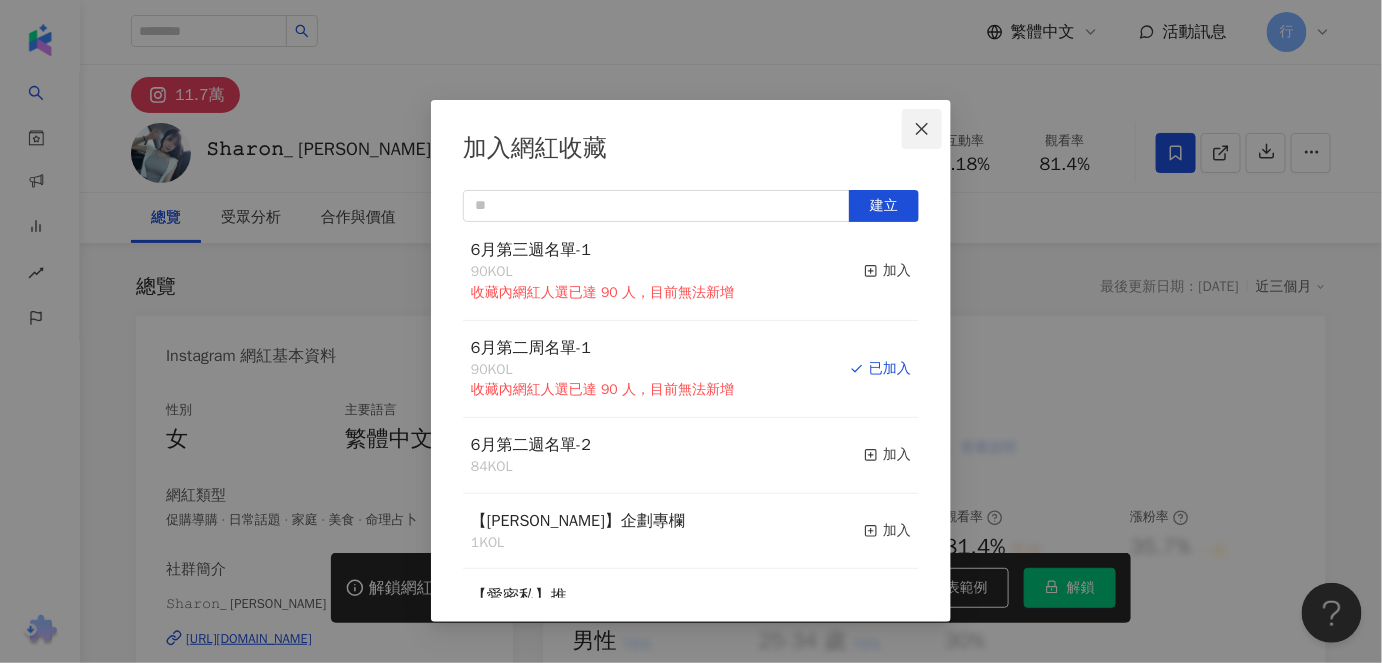 click 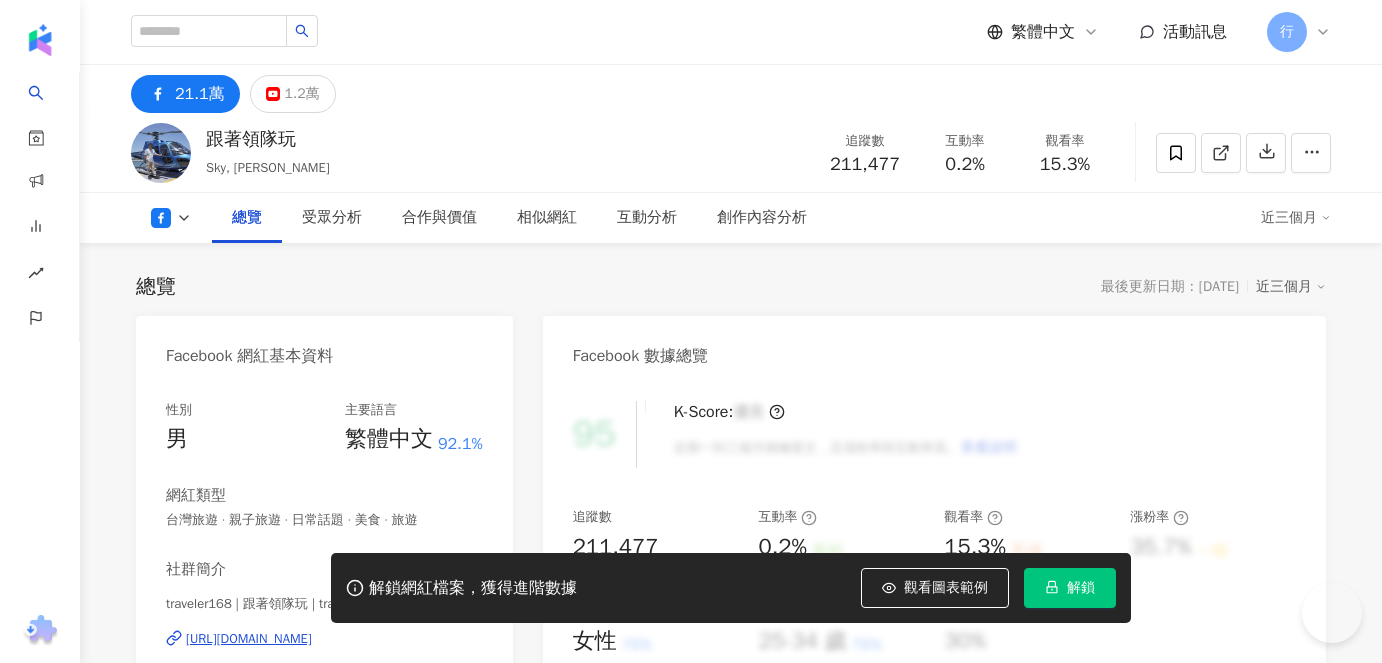 scroll, scrollTop: 0, scrollLeft: 0, axis: both 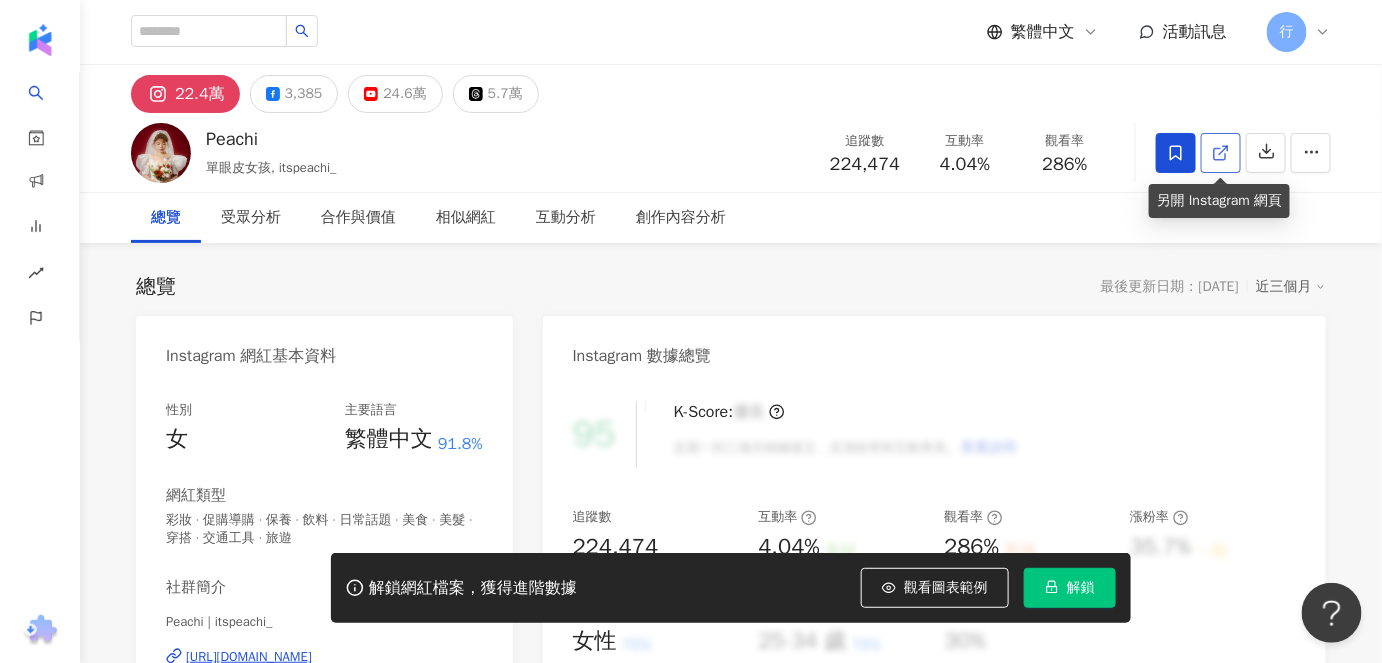 click 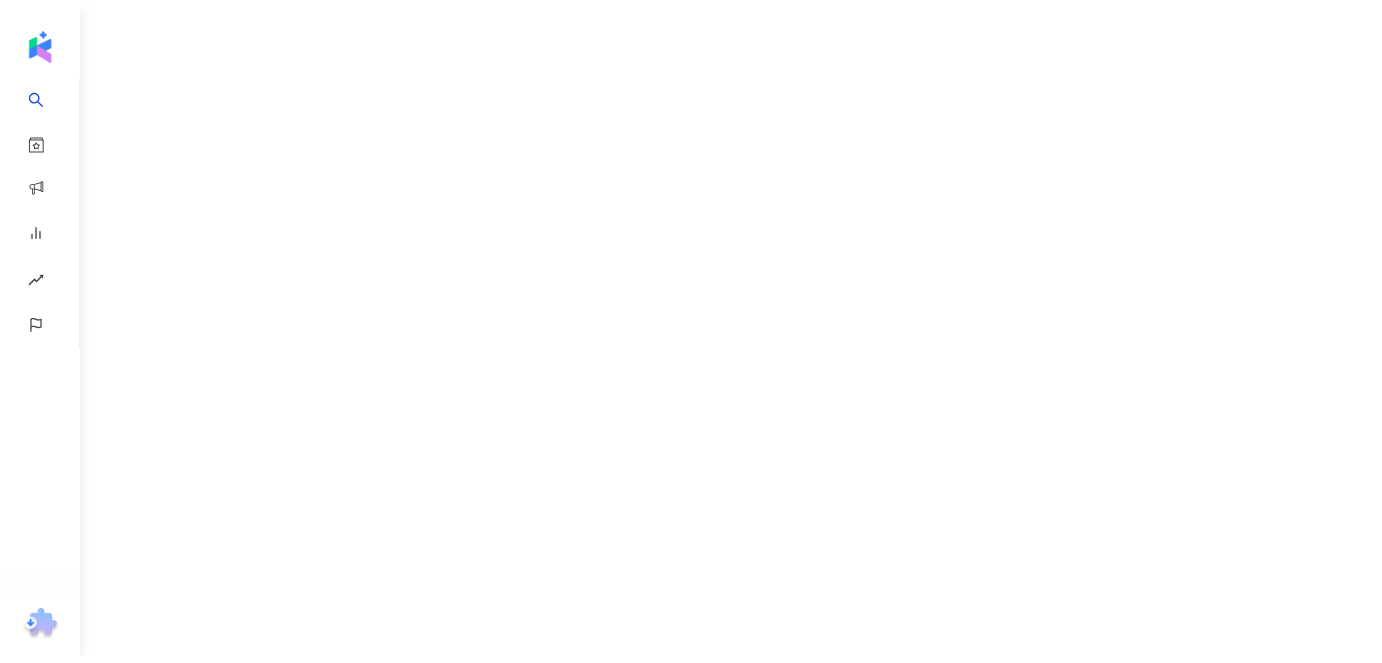 scroll, scrollTop: 0, scrollLeft: 0, axis: both 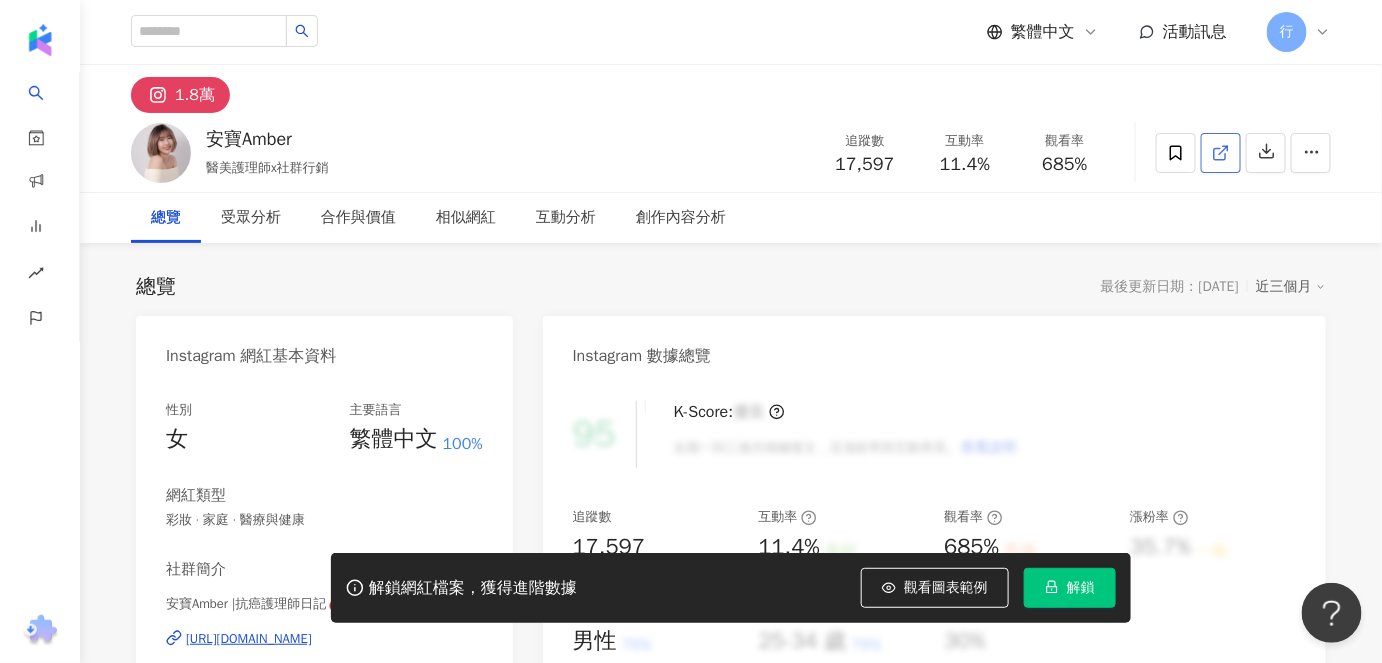 click 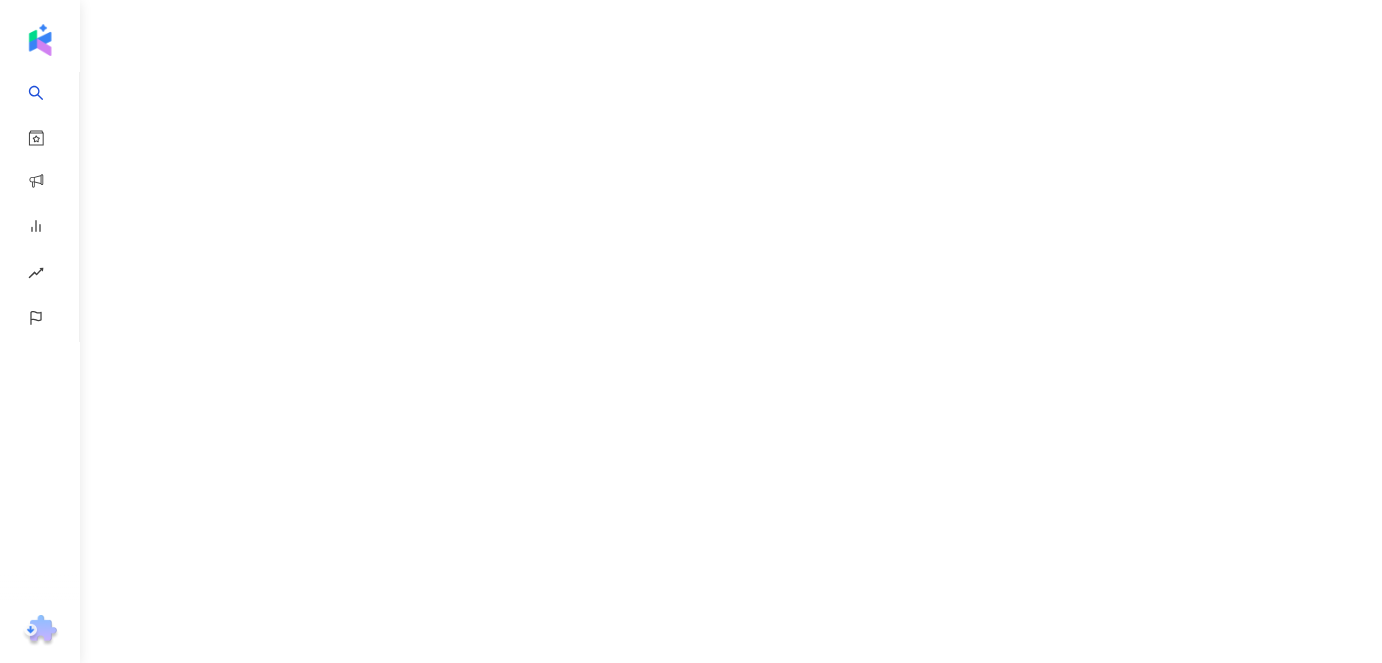 scroll, scrollTop: 0, scrollLeft: 0, axis: both 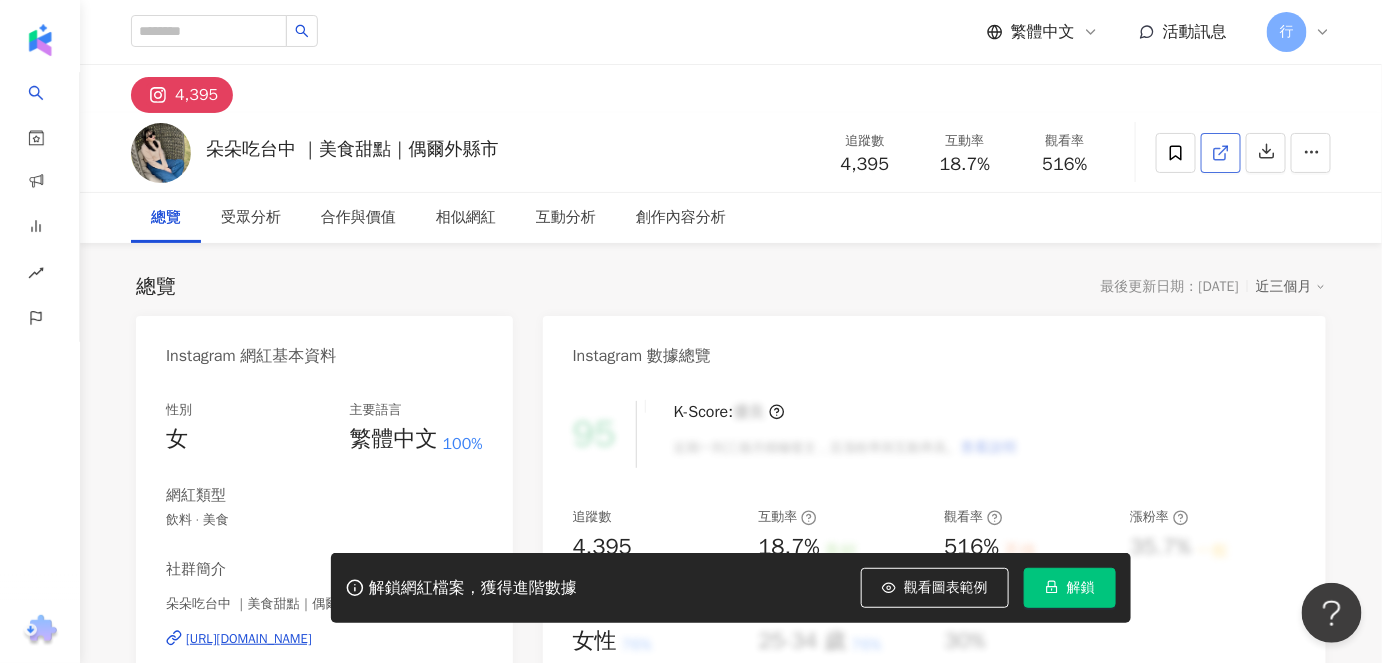 click at bounding box center [1221, 153] 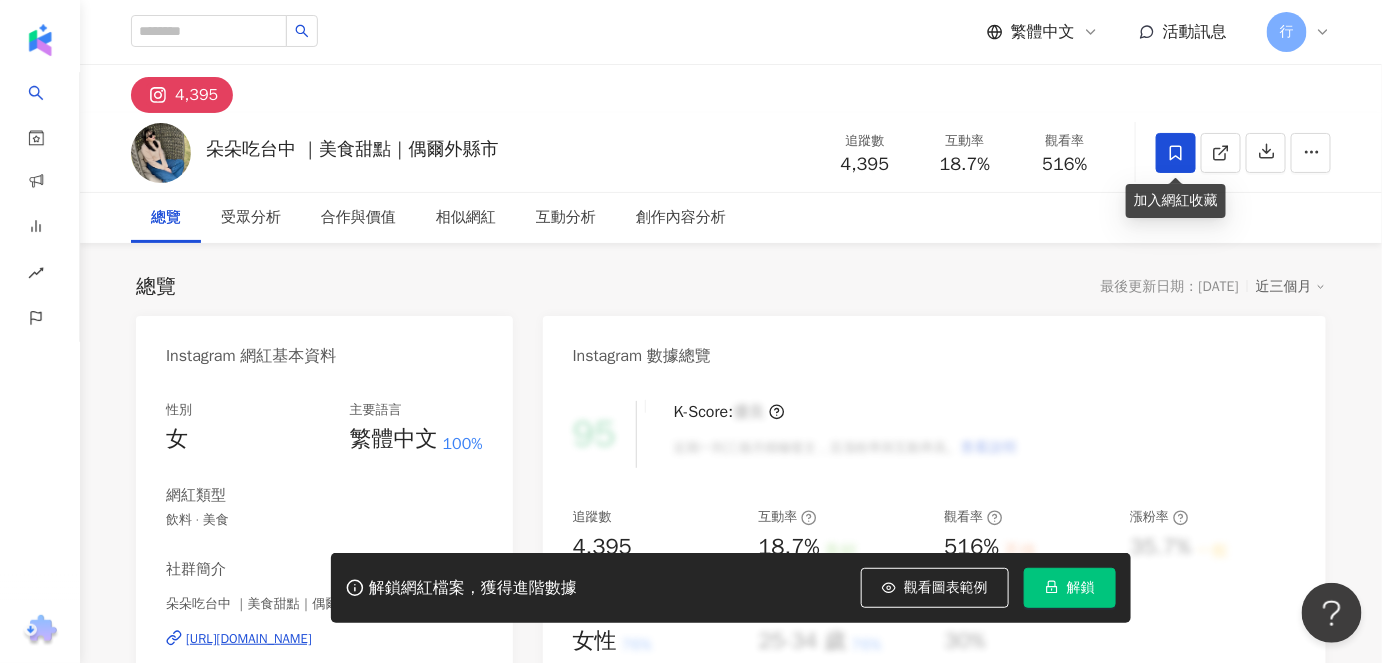 click 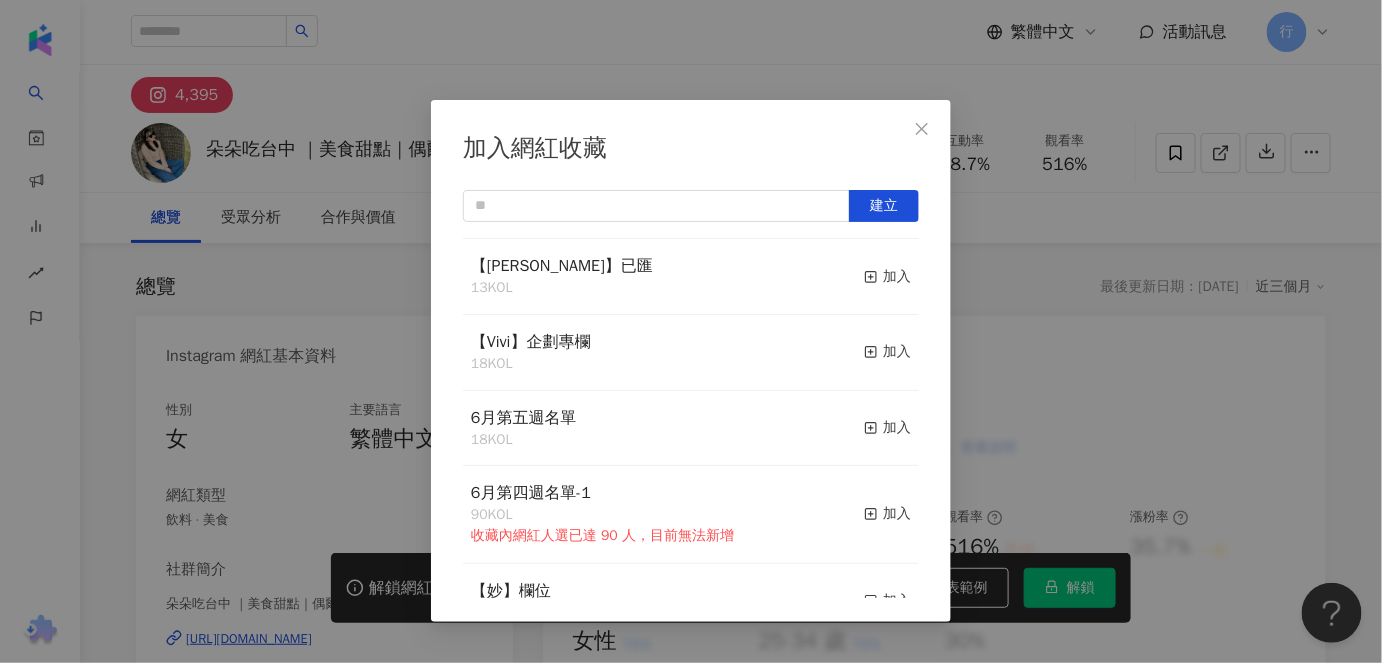 scroll, scrollTop: 181, scrollLeft: 0, axis: vertical 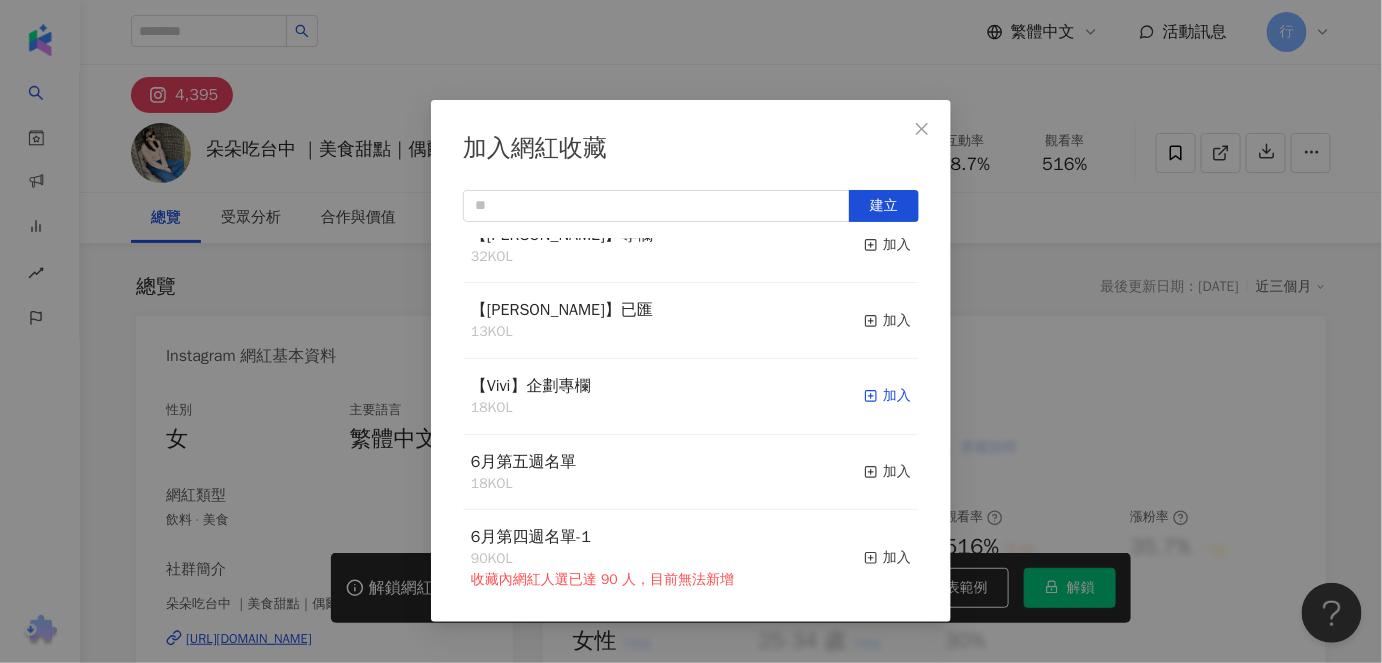 click on "加入" at bounding box center (887, 396) 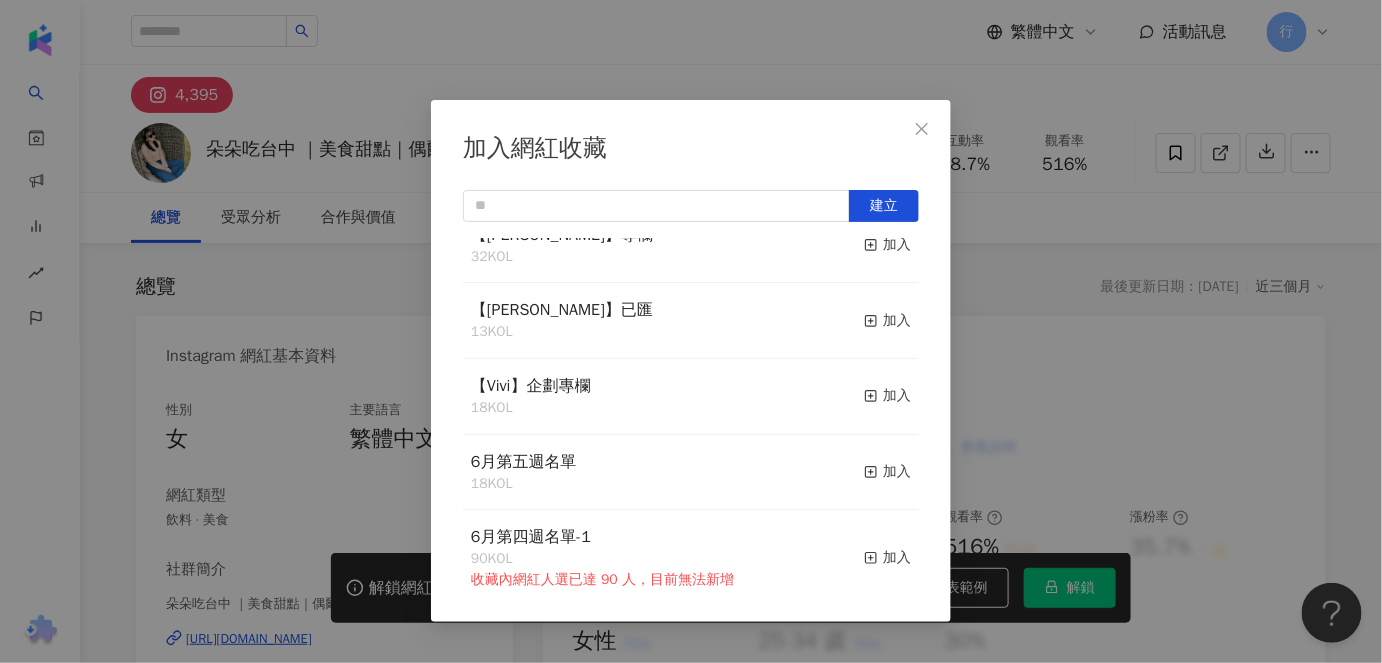 scroll, scrollTop: 0, scrollLeft: 0, axis: both 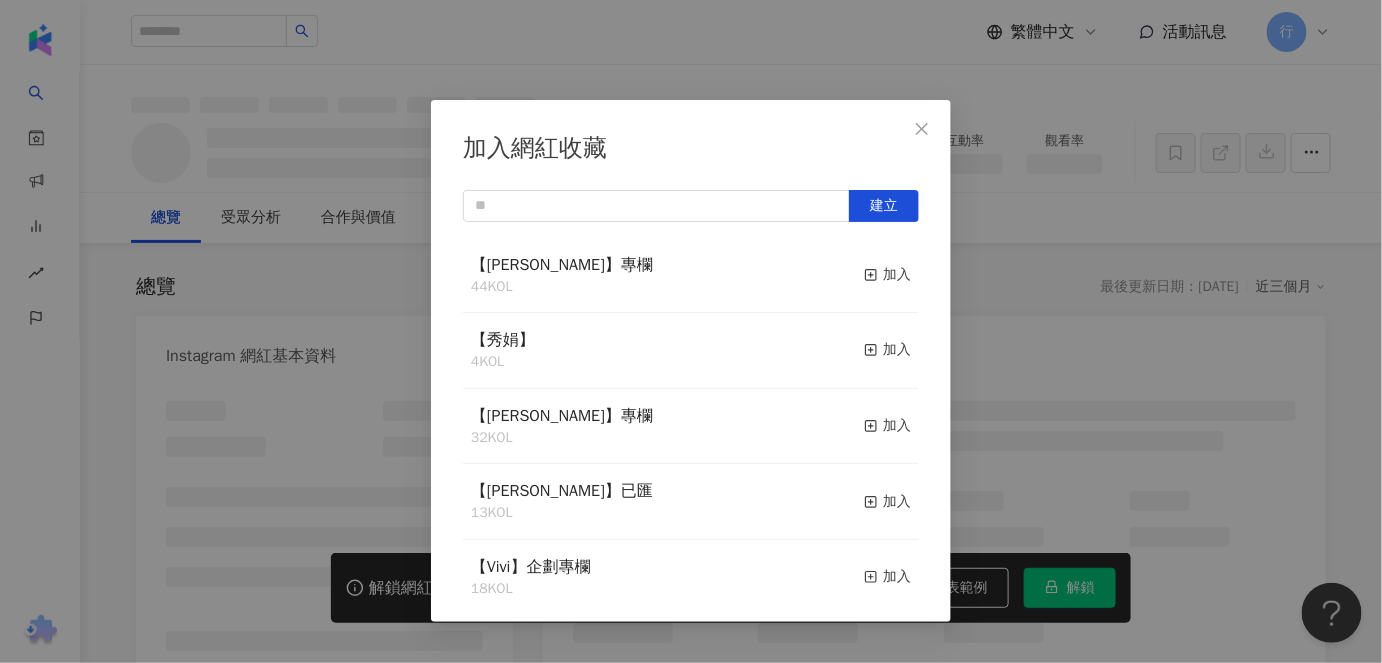 click at bounding box center (922, 129) 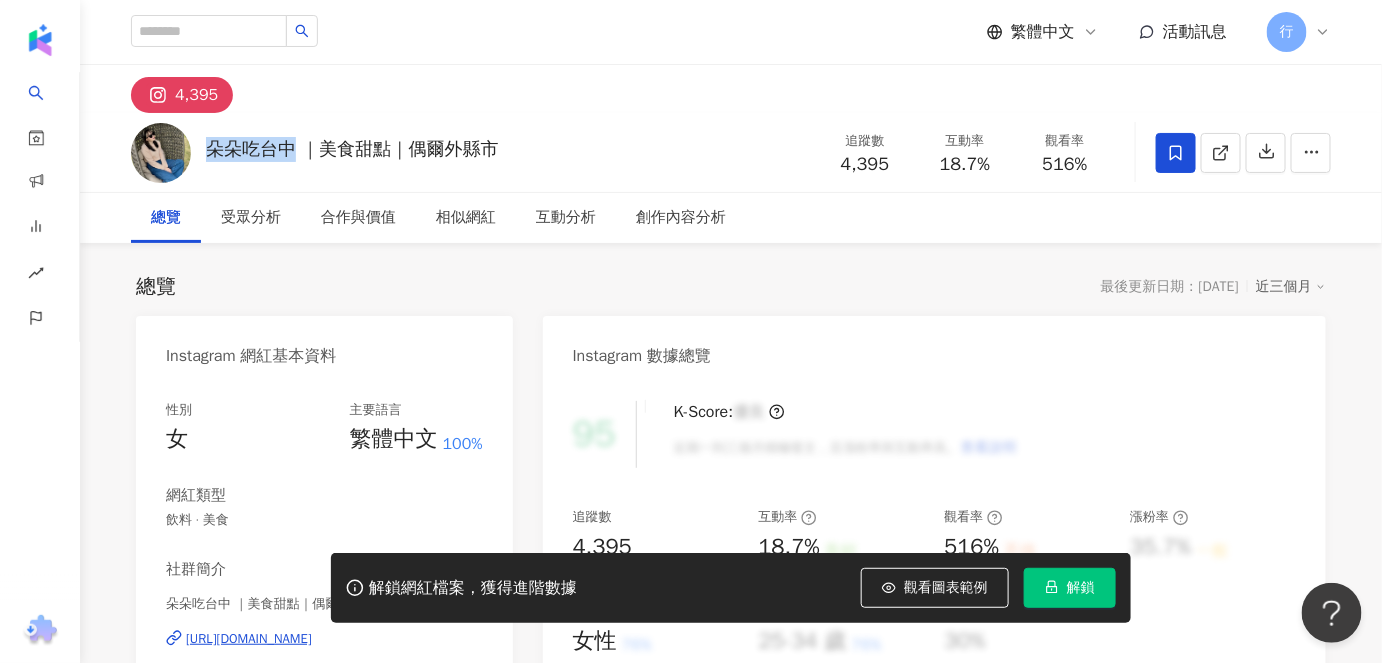 drag, startPoint x: 282, startPoint y: 149, endPoint x: 204, endPoint y: 153, distance: 78.10249 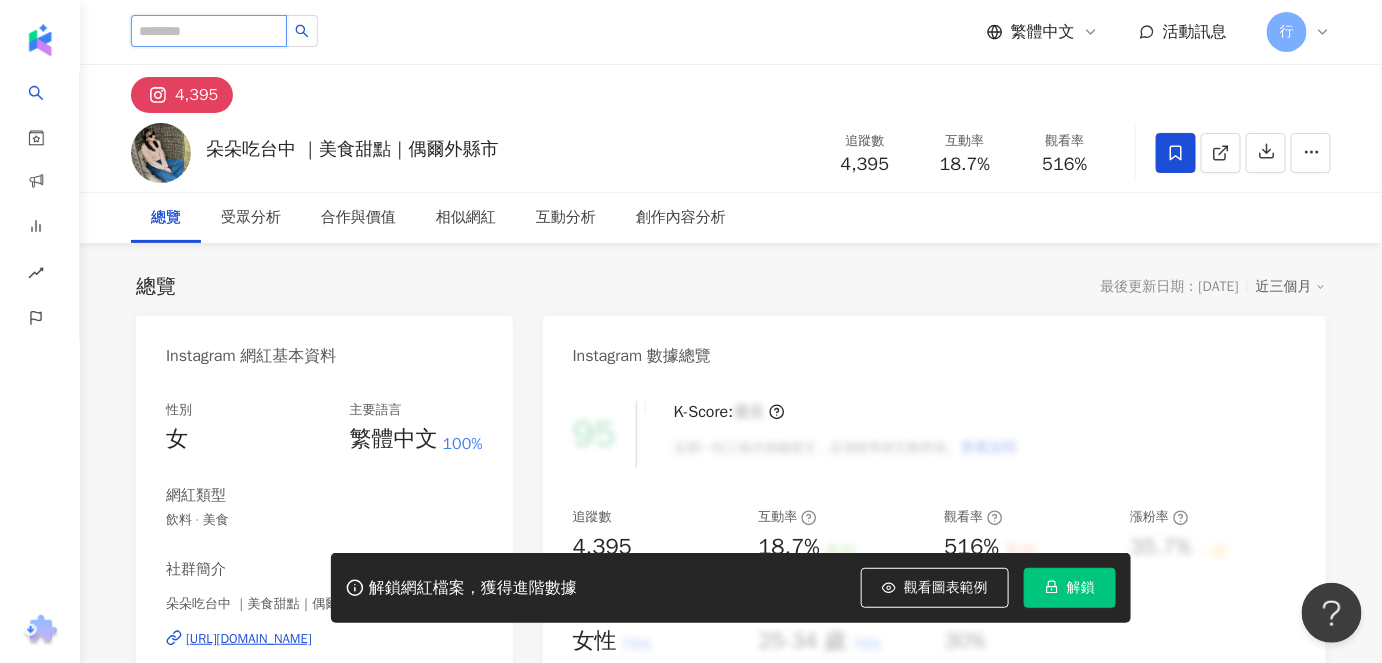 click at bounding box center (209, 31) 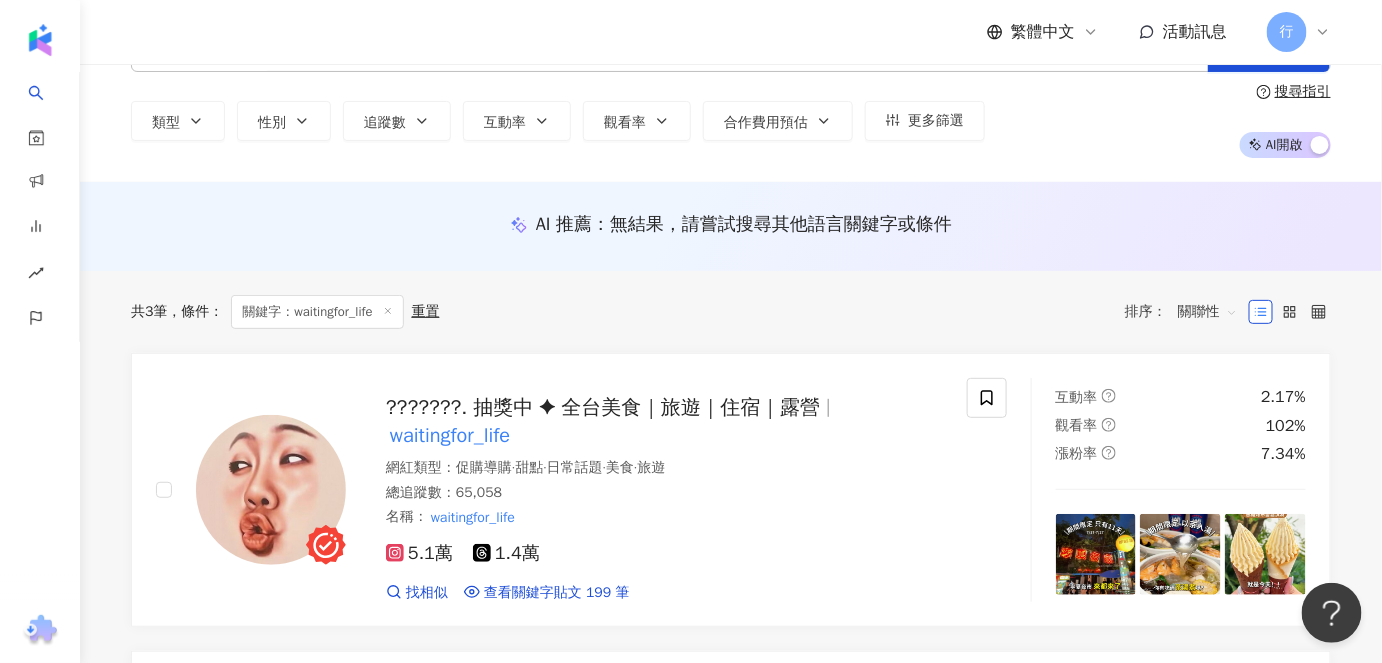 scroll, scrollTop: 181, scrollLeft: 0, axis: vertical 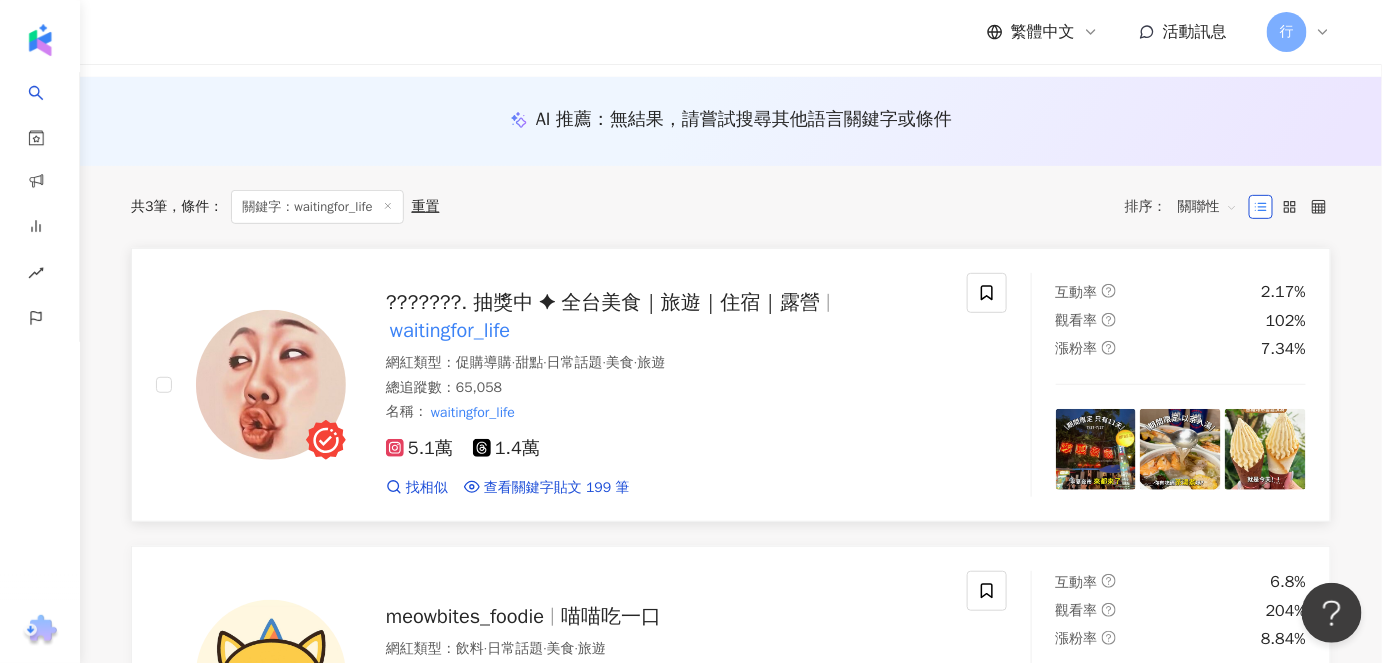 click on "???????. 抽獎中 ✦ 全台美食｜旅遊｜住宿｜露營" at bounding box center [603, 302] 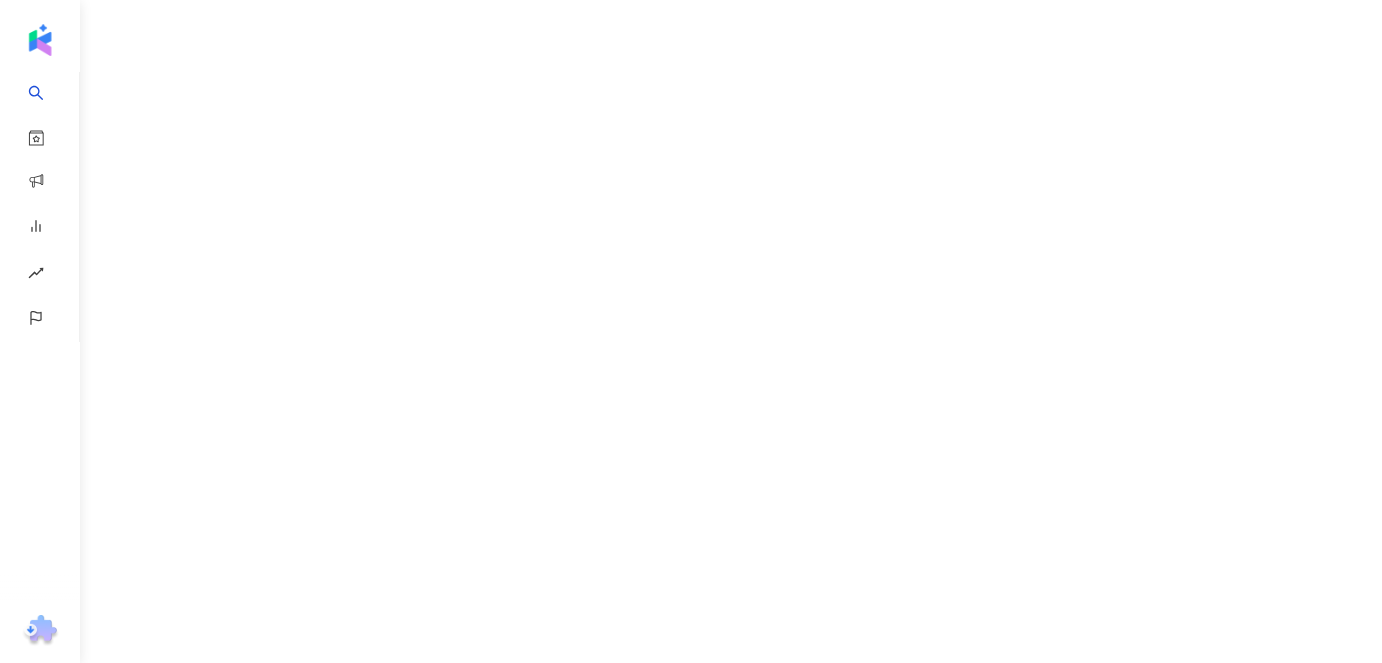 scroll, scrollTop: 0, scrollLeft: 0, axis: both 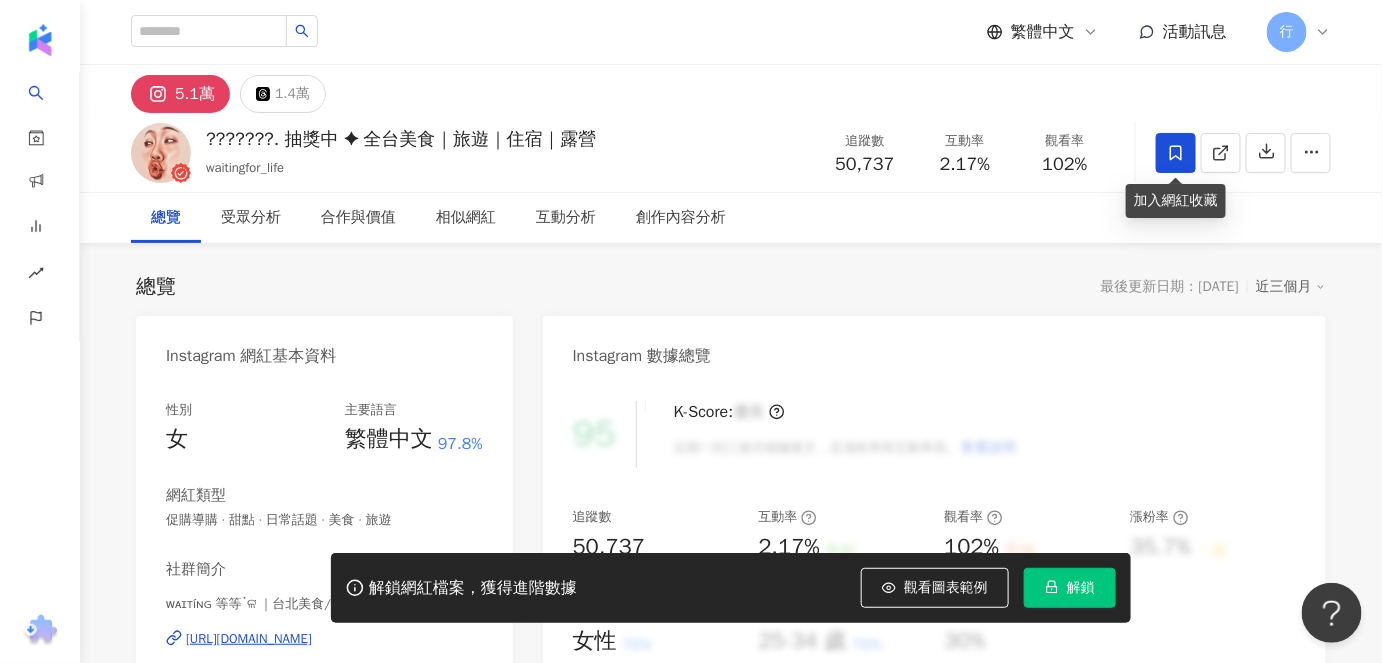 click at bounding box center [1176, 153] 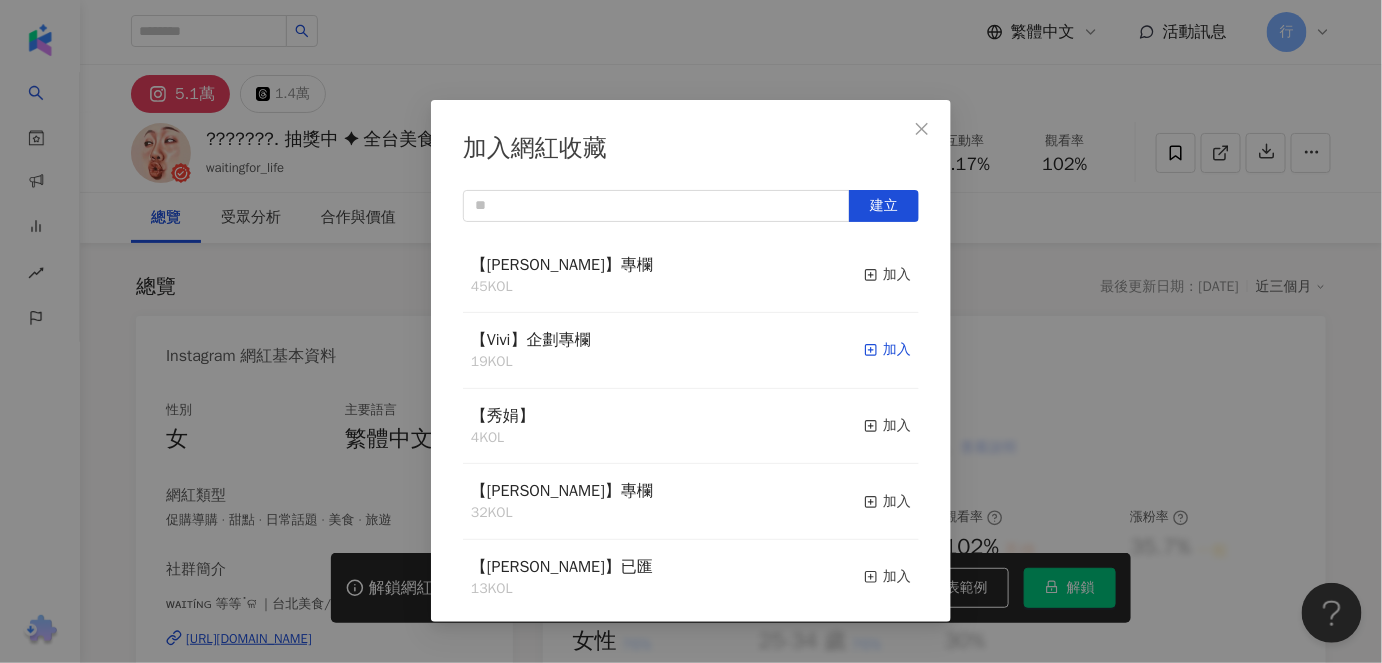 click 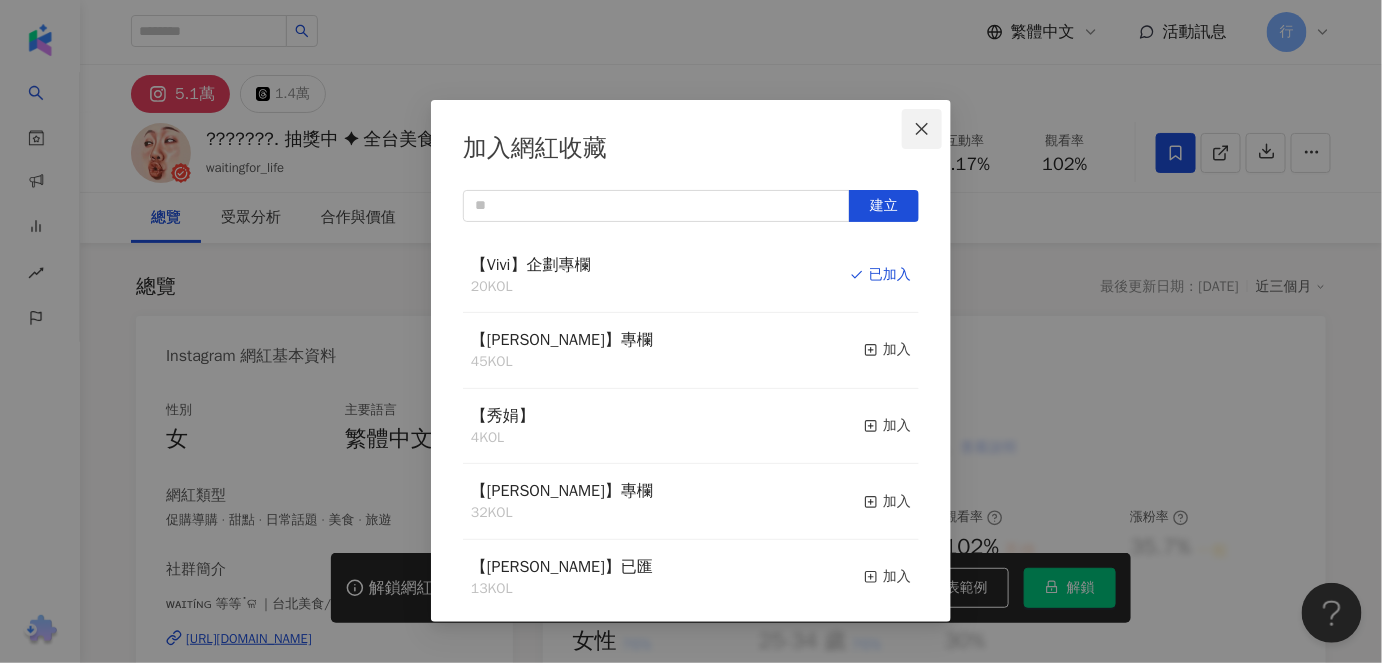 click 